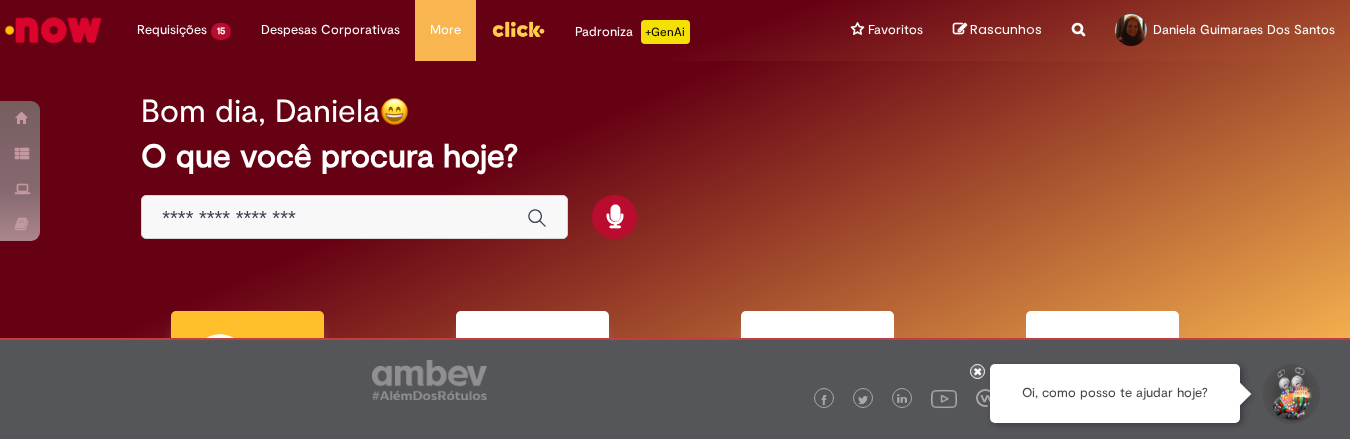 scroll, scrollTop: 0, scrollLeft: 0, axis: both 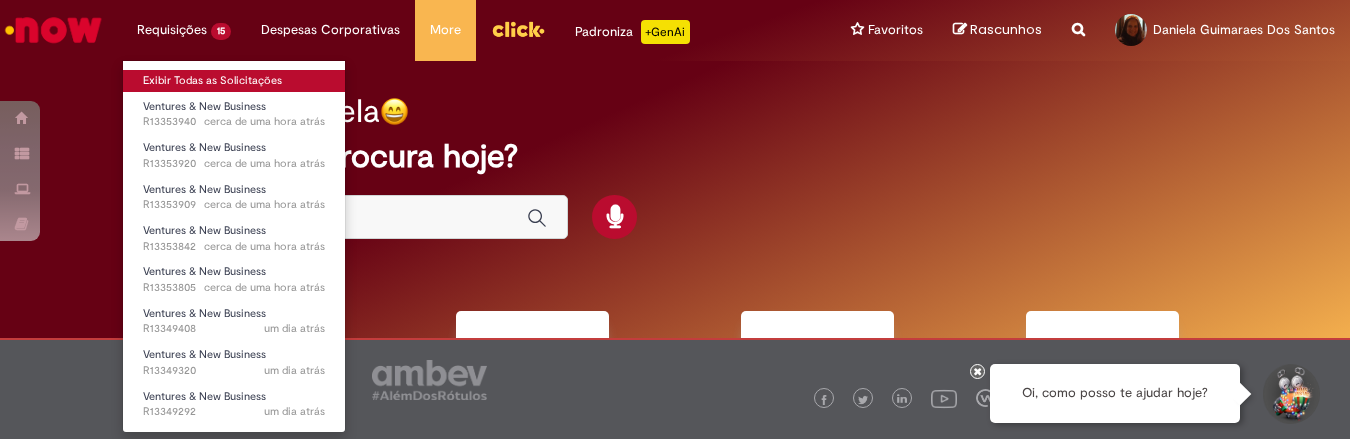 click on "Exibir Todas as Solicitações" at bounding box center [234, 81] 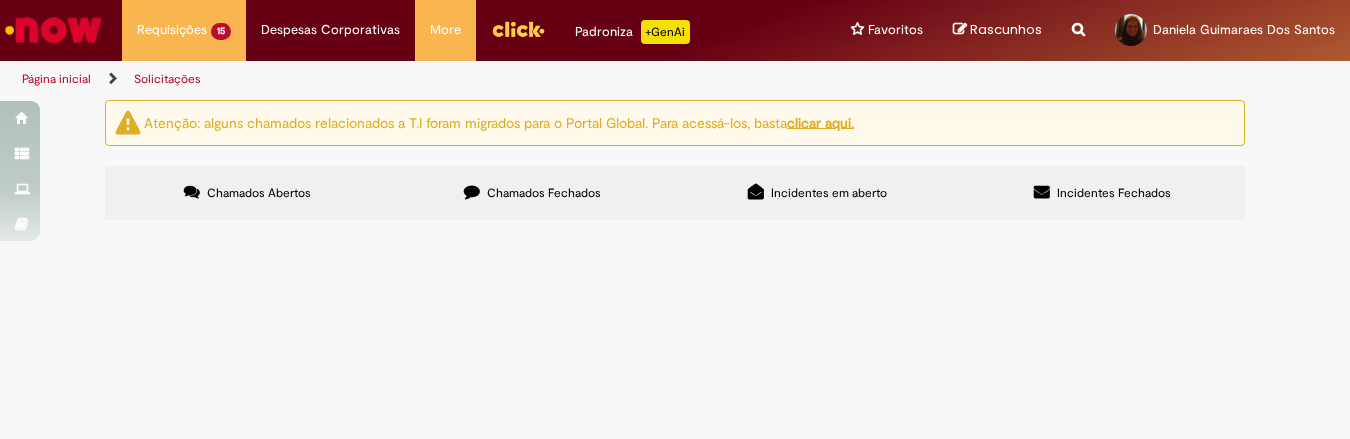 scroll, scrollTop: 322, scrollLeft: 0, axis: vertical 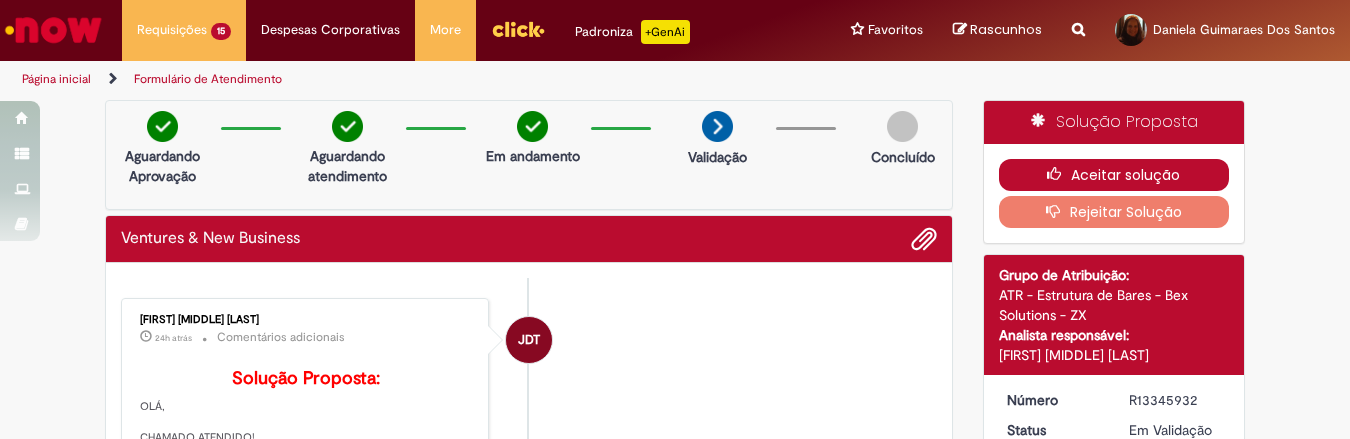 click on "Aceitar solução" at bounding box center (1114, 175) 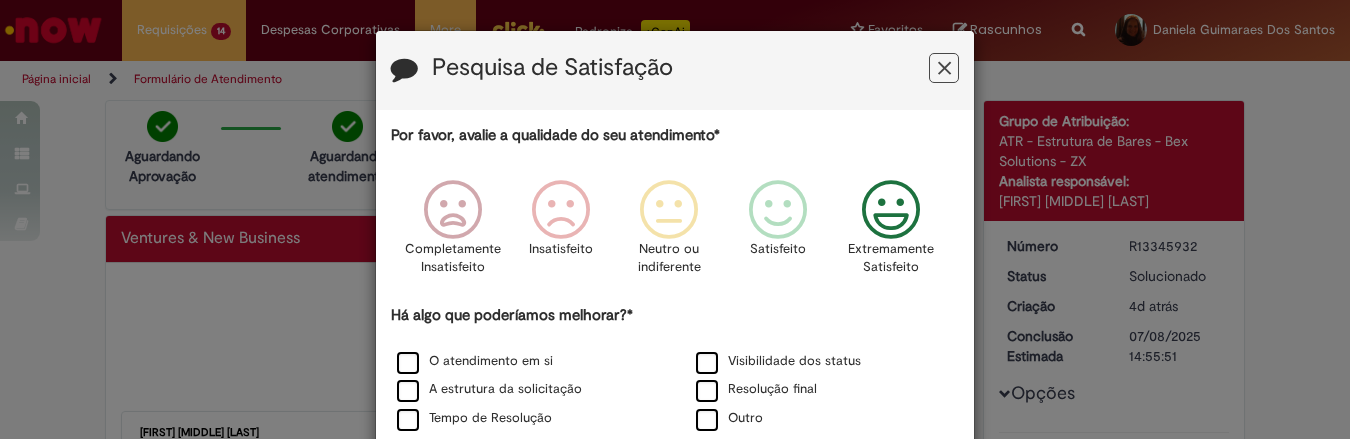 click at bounding box center (891, 210) 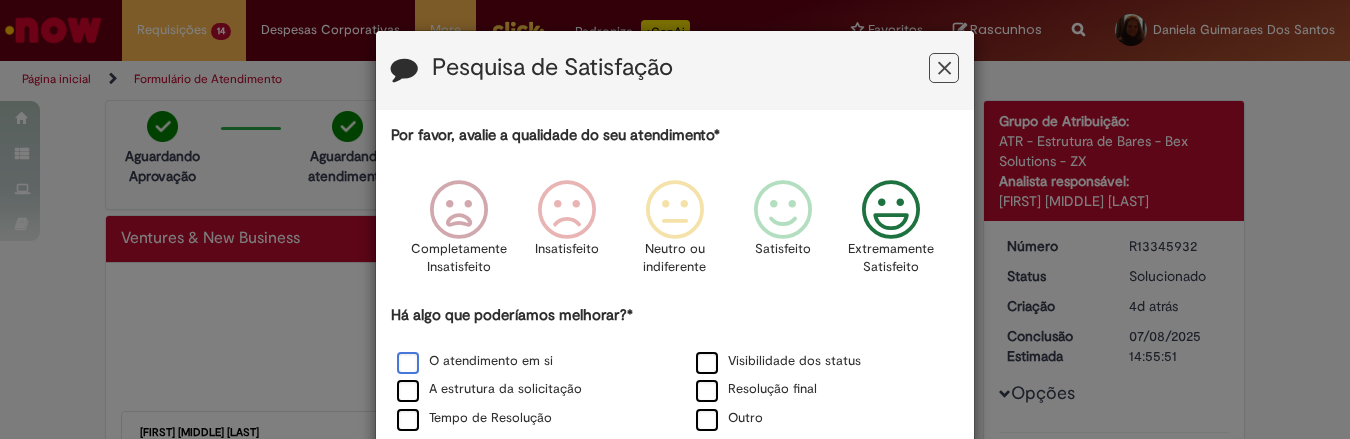 click on "O atendimento em si" at bounding box center [475, 361] 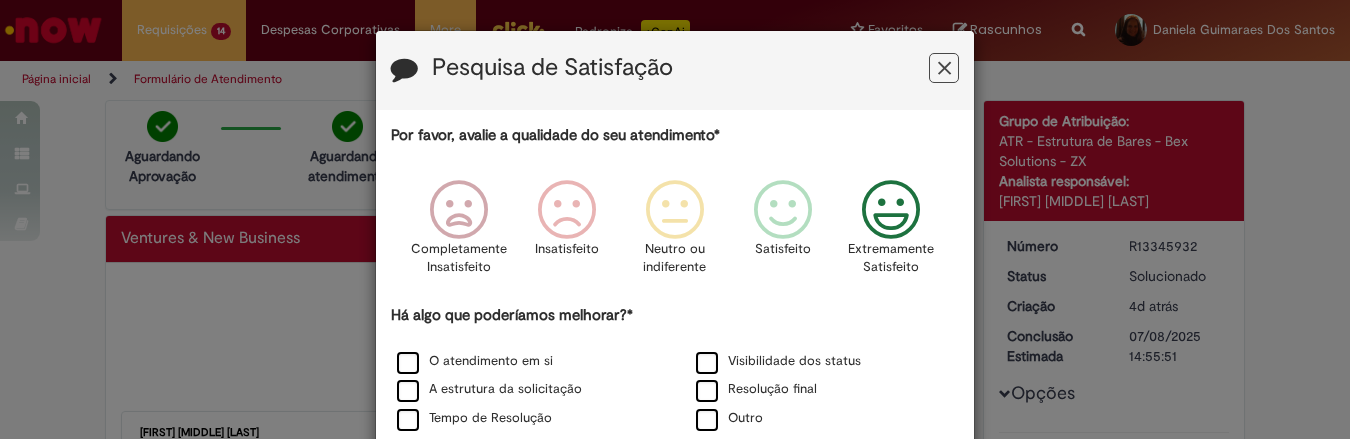 scroll, scrollTop: 234, scrollLeft: 0, axis: vertical 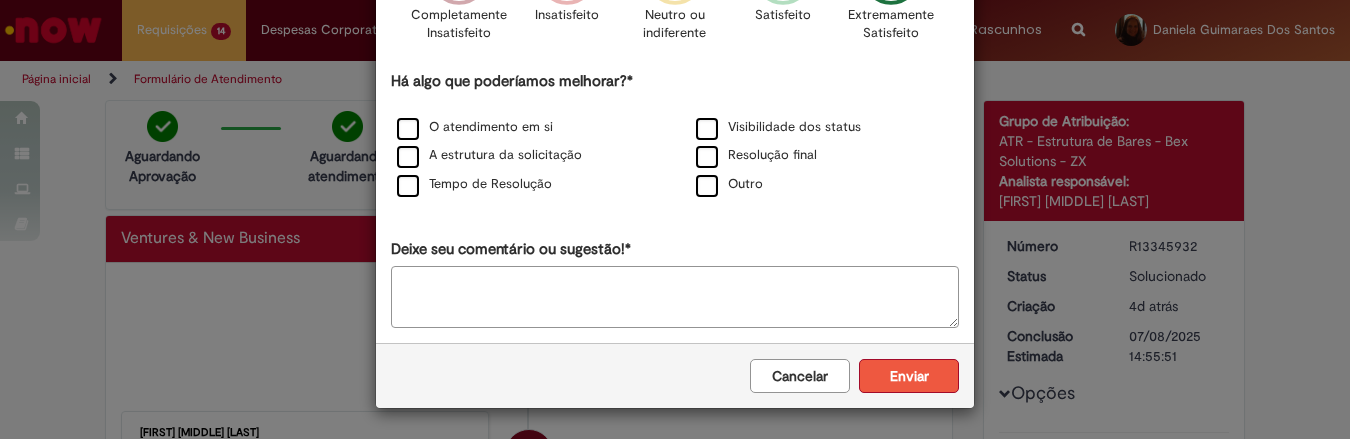 click on "Enviar" at bounding box center [909, 376] 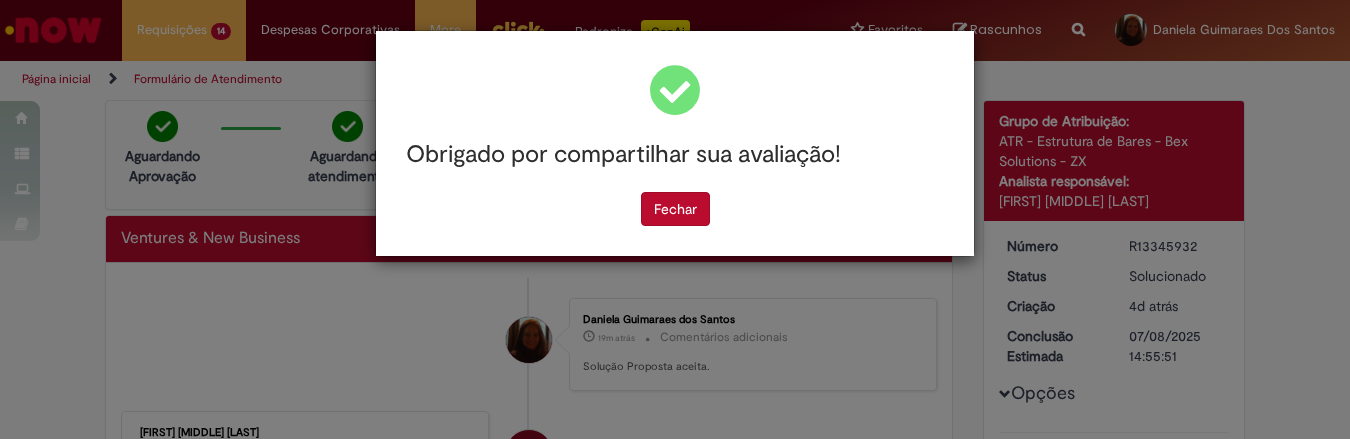scroll, scrollTop: 0, scrollLeft: 0, axis: both 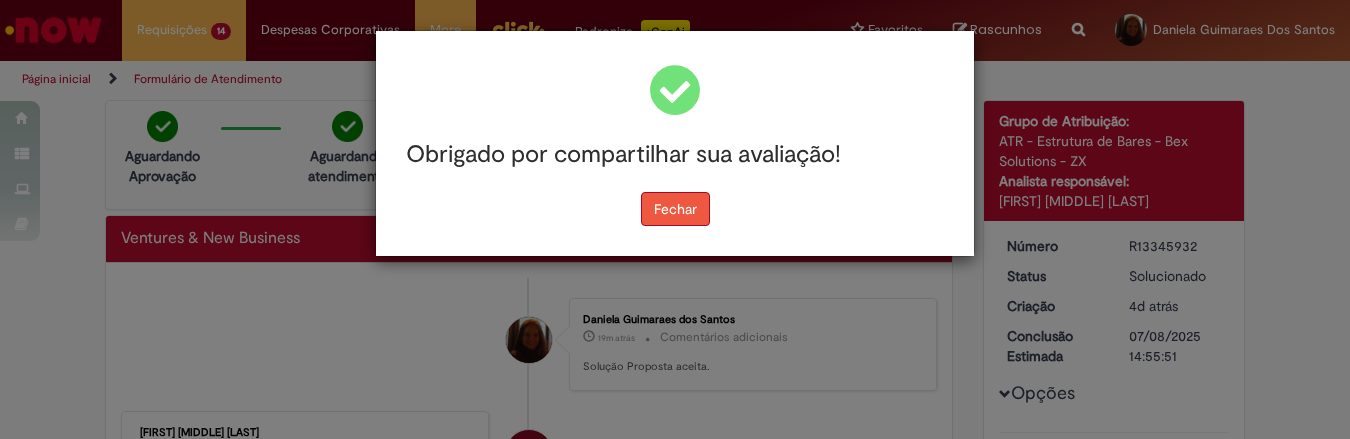 click on "Fechar" at bounding box center (675, 209) 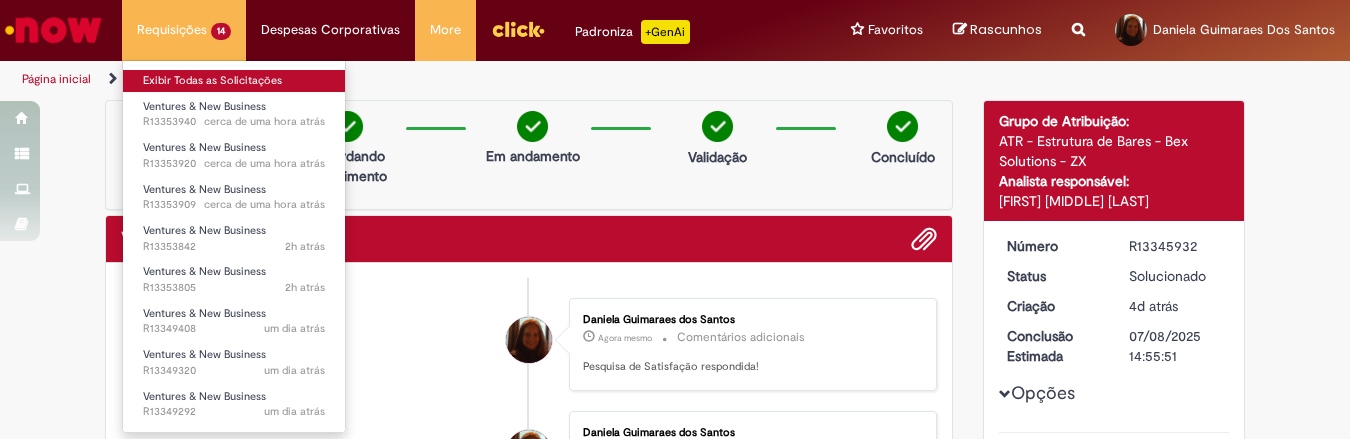 click on "Exibir Todas as Solicitações" at bounding box center [234, 81] 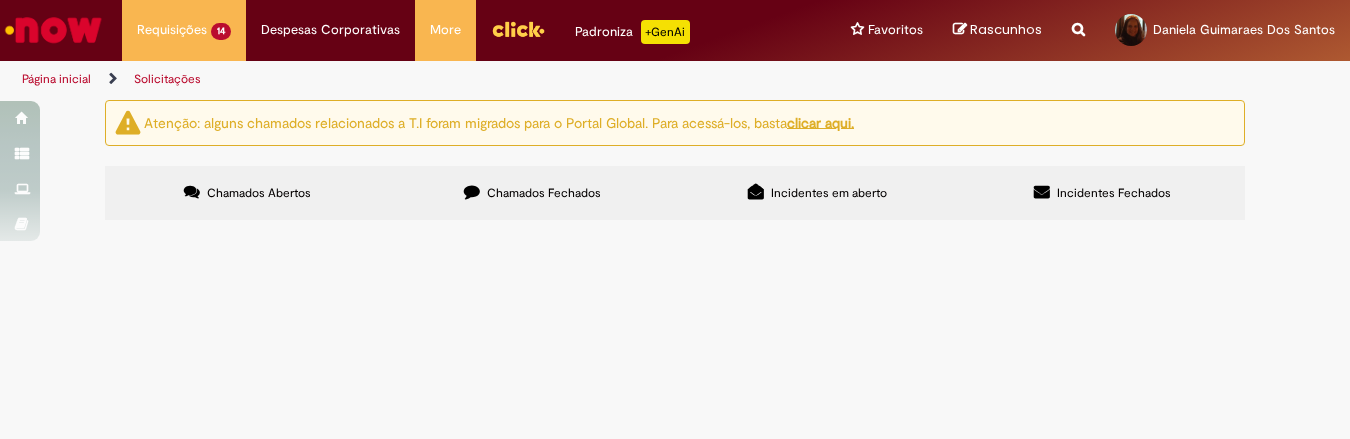 scroll, scrollTop: 285, scrollLeft: 0, axis: vertical 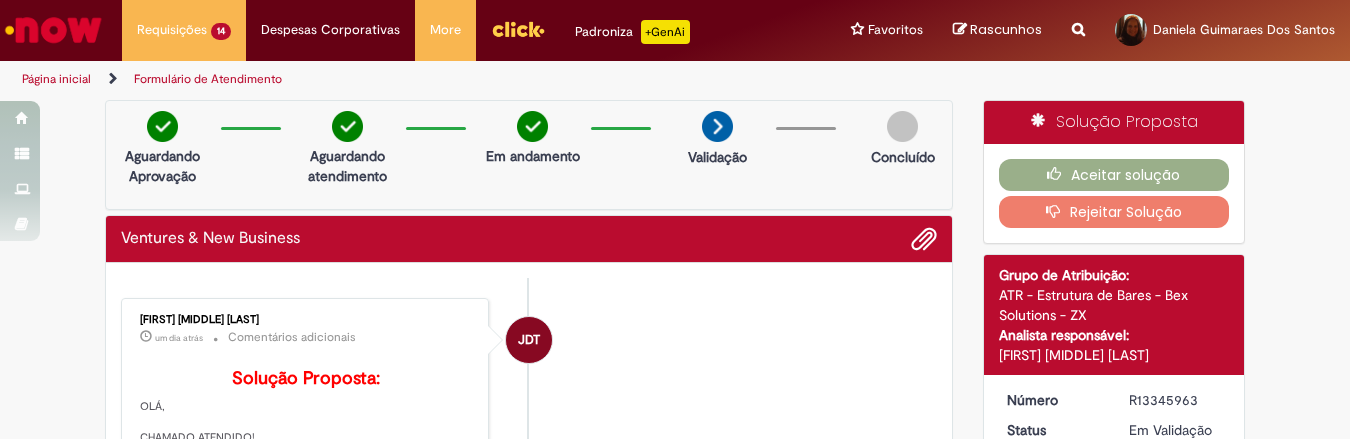 click on "JDT
Jessica Dayane Teixeira Barbosa
um dia atrás um dia atrás     Comentários adicionais
Solução Proposta:
OLÁ,
CHAMADO ATENDIDO!
DOC SAP:62336
Após encerramento deste chamado não deixe de realizar nossa pesquisa de satisfação. O resultado dela mede as entregas do CSC e é importante para mensurarmos a qualidade dos serviços prestados.
Caso tenha alguma dúvida no tratamento deste chamado, antes de reabrir, por favor não hesite em nos contactar por email ou teams.
Cordialmente." at bounding box center (529, 466) 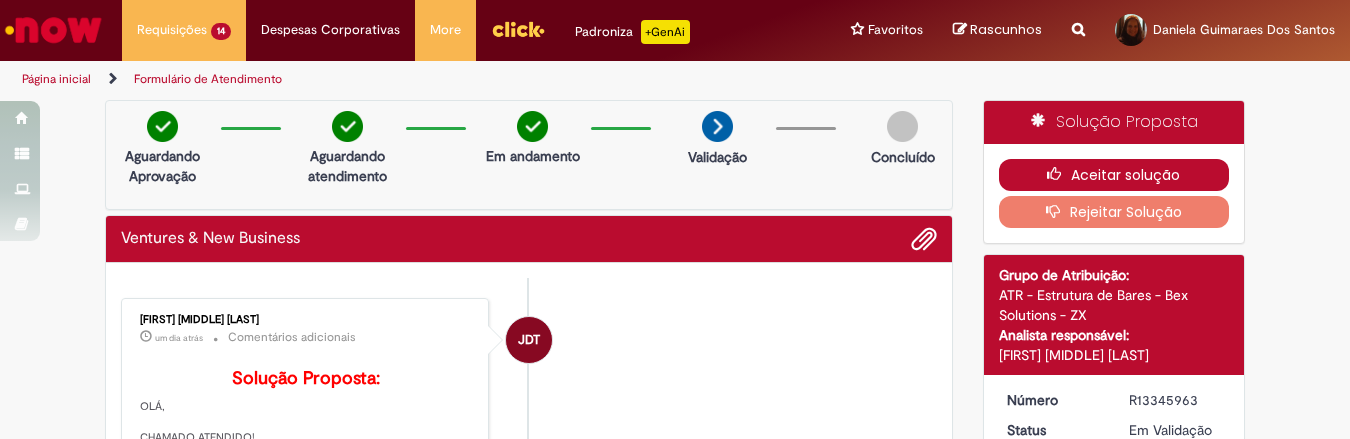 click at bounding box center (1059, 174) 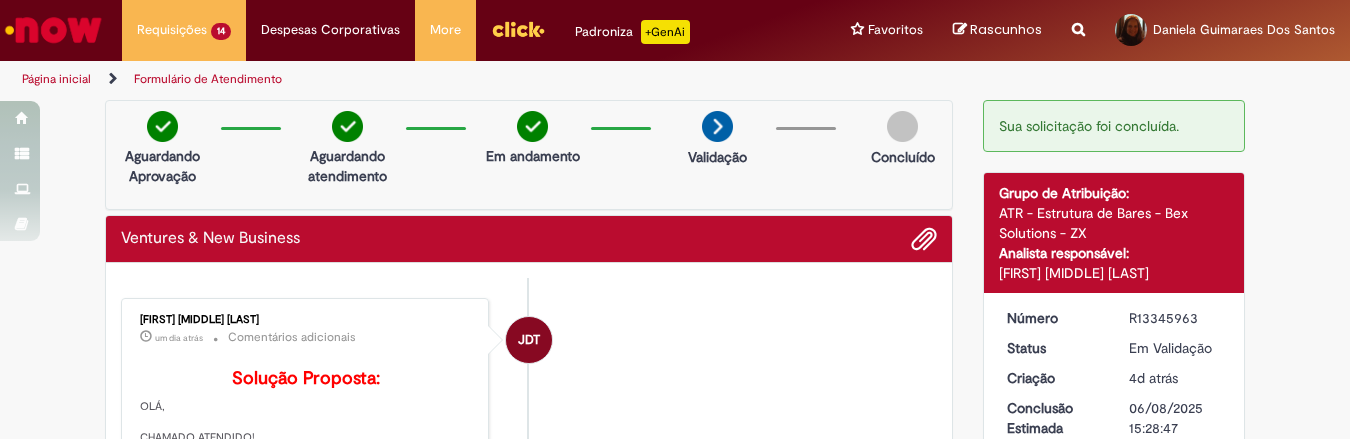 click on "JDT
Jessica Dayane Teixeira Barbosa
um dia atrás um dia atrás     Comentários adicionais
Solução Proposta:
OLÁ,
CHAMADO ATENDIDO!
DOC SAP:62336
Após encerramento deste chamado não deixe de realizar nossa pesquisa de satisfação. O resultado dela mede as entregas do CSC e é importante para mensurarmos a qualidade dos serviços prestados.
Caso tenha alguma dúvida no tratamento deste chamado, antes de reabrir, por favor não hesite em nos contactar por email ou teams.
Cordialmente." at bounding box center [529, 466] 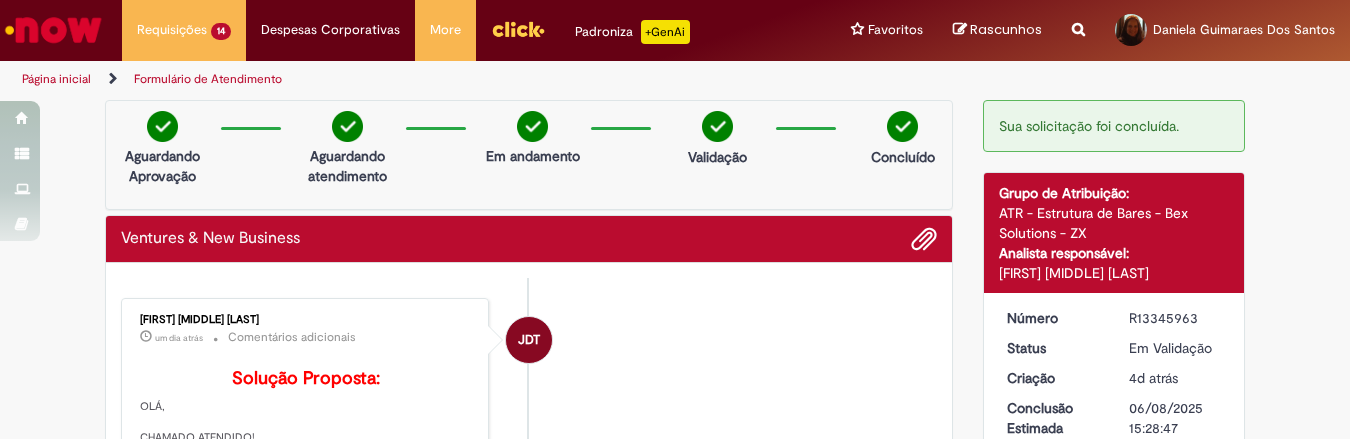 click on "JDT
Jessica Dayane Teixeira Barbosa
um dia atrás um dia atrás     Comentários adicionais
Solução Proposta:
OLÁ,
CHAMADO ATENDIDO!
DOC SAP:62336
Após encerramento deste chamado não deixe de realizar nossa pesquisa de satisfação. O resultado dela mede as entregas do CSC e é importante para mensurarmos a qualidade dos serviços prestados.
Caso tenha alguma dúvida no tratamento deste chamado, antes de reabrir, por favor não hesite em nos contactar por email ou teams.
Cordialmente." at bounding box center (529, 466) 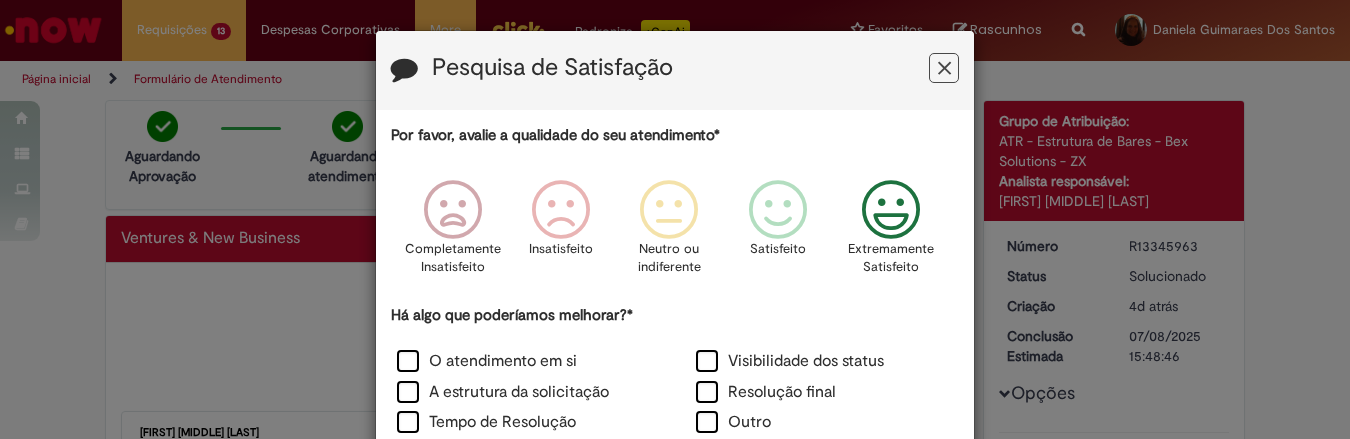 click at bounding box center [891, 210] 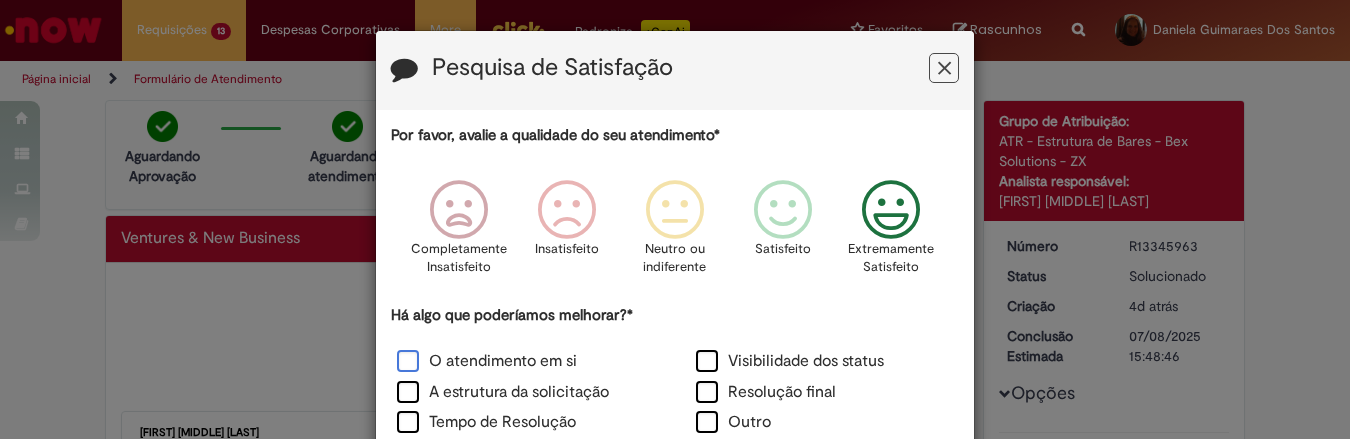 click on "O atendimento em si" at bounding box center (487, 361) 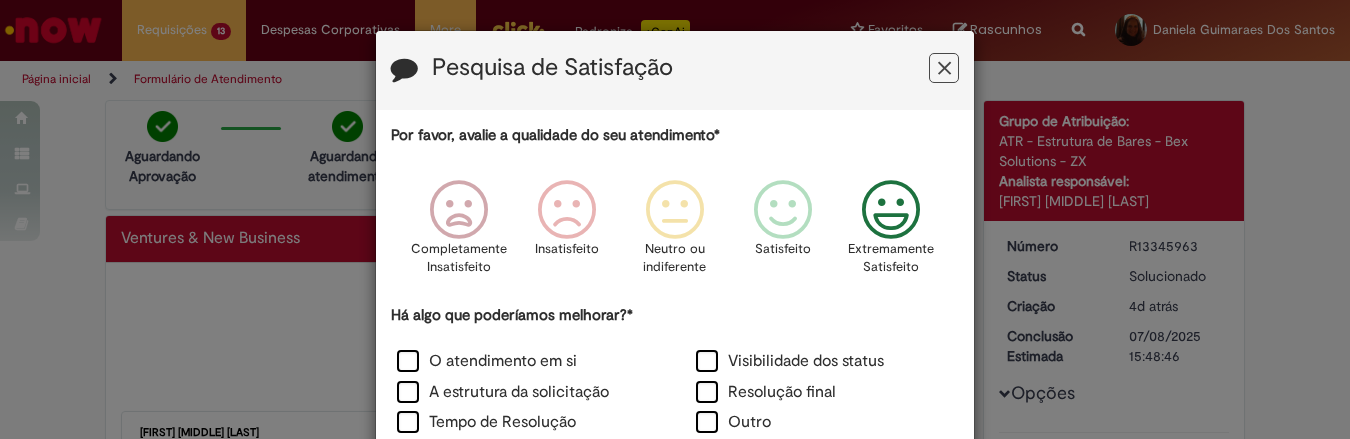 scroll, scrollTop: 241, scrollLeft: 0, axis: vertical 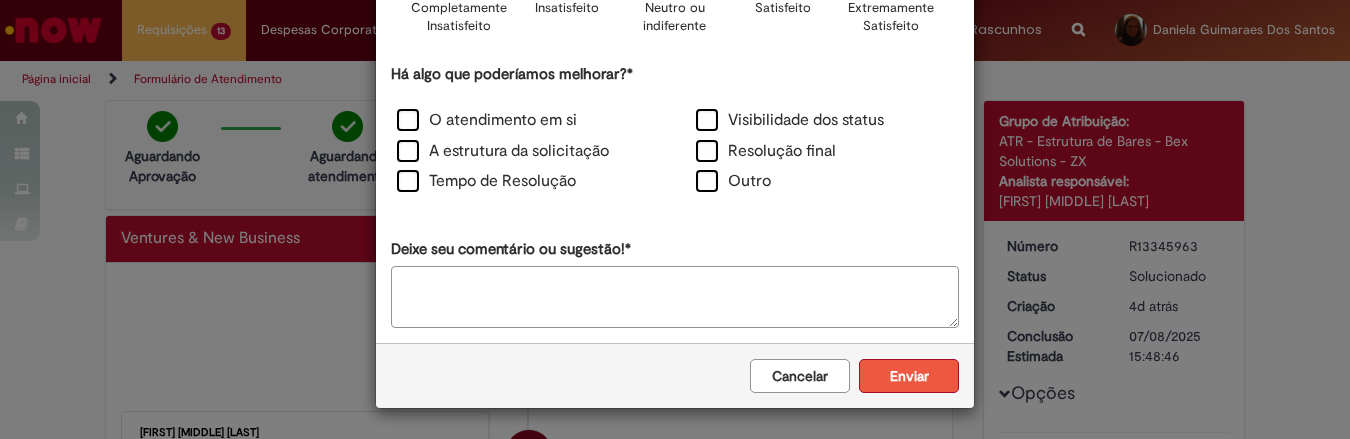 click on "Enviar" at bounding box center [909, 376] 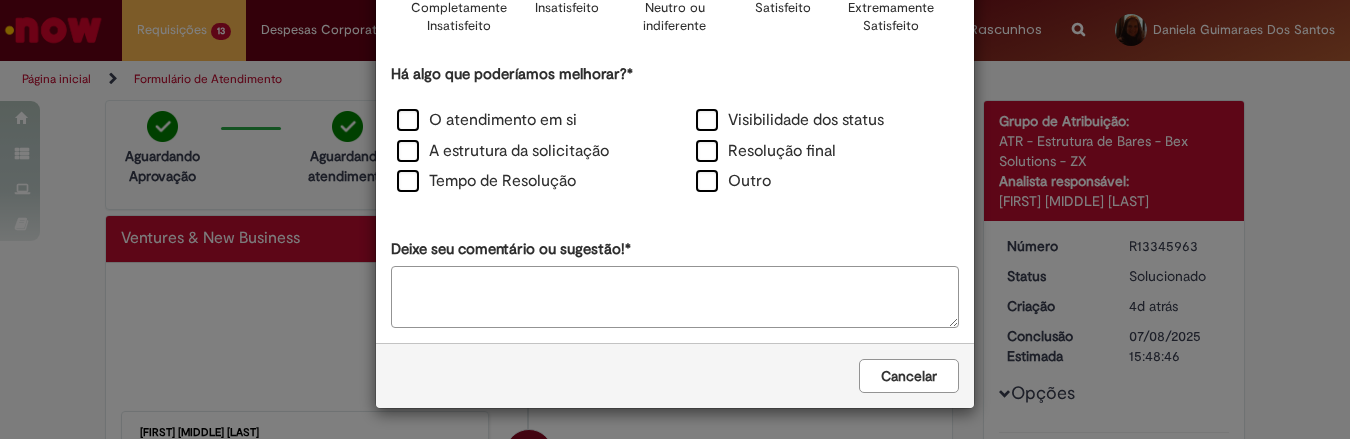scroll, scrollTop: 0, scrollLeft: 0, axis: both 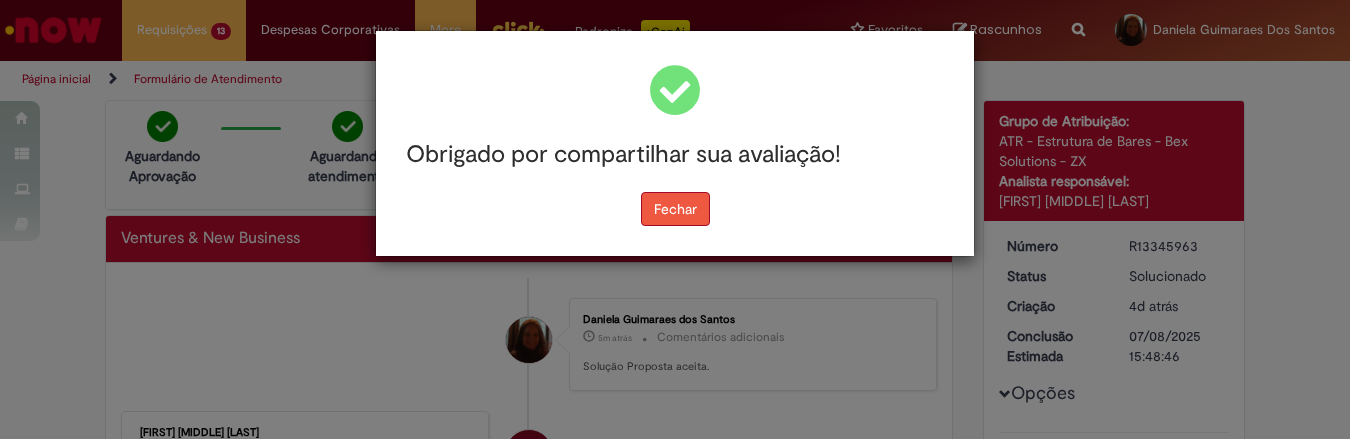 click on "Fechar" at bounding box center [675, 209] 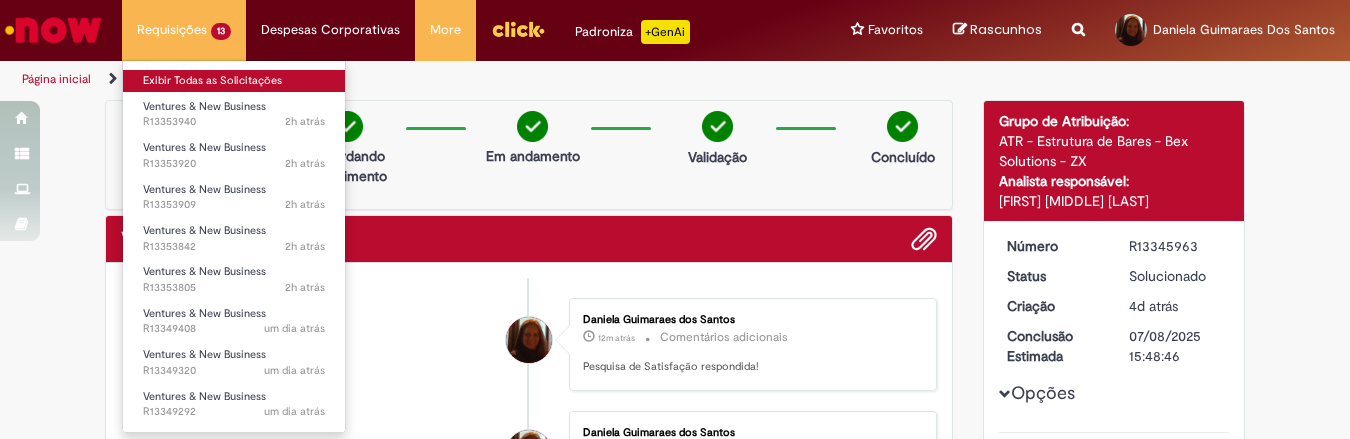 click on "Exibir Todas as Solicitações" at bounding box center [234, 81] 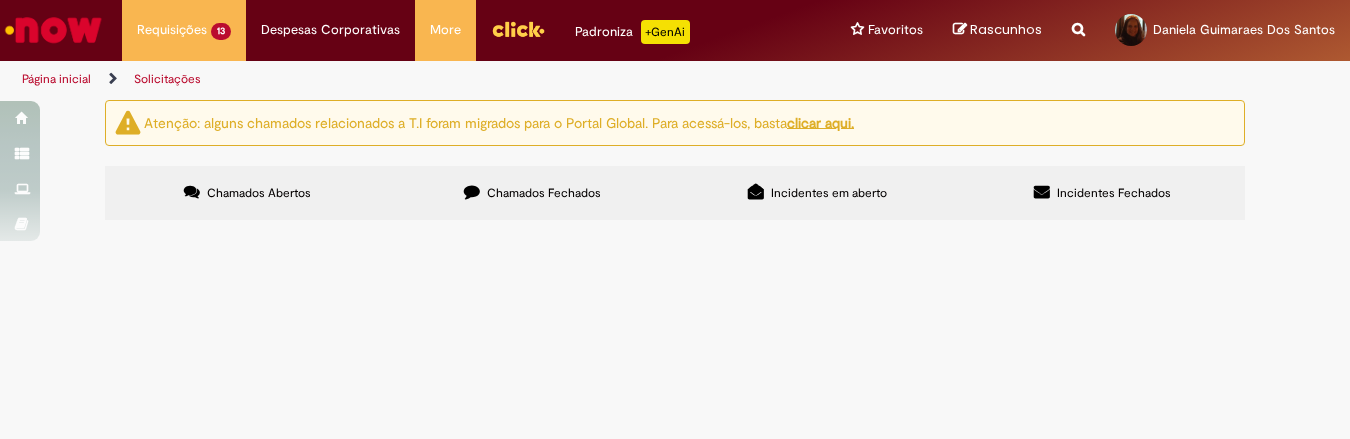 scroll, scrollTop: 167, scrollLeft: 0, axis: vertical 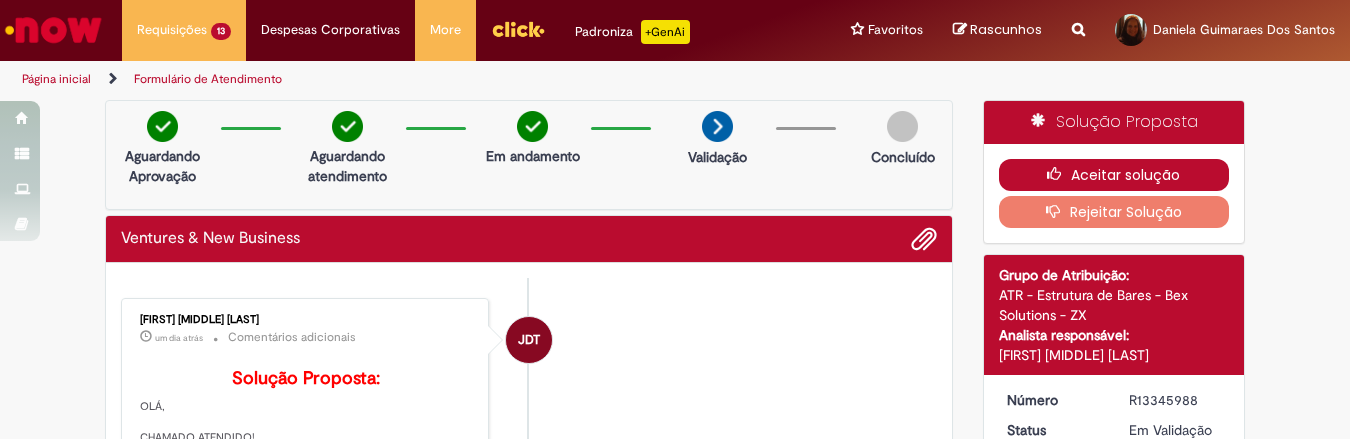 click on "Aceitar solução" at bounding box center [1114, 175] 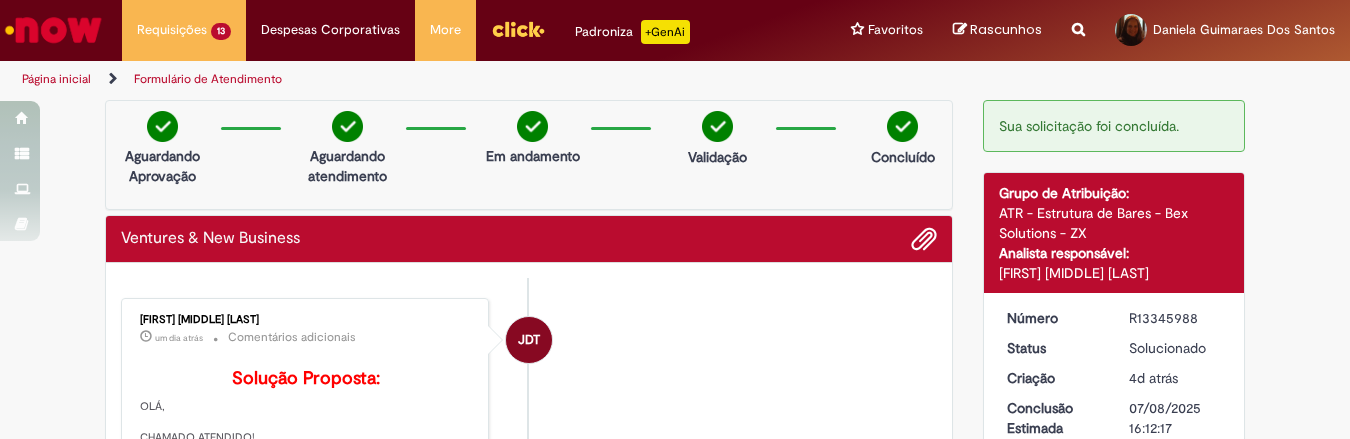 click on "JDT
Jessica Dayane Teixeira Barbosa
um dia atrás um dia atrás     Comentários adicionais
Solução Proposta:
OLÁ,
CHAMADO ATENDIDO!
DOC SAP:62337
Após encerramento deste chamado não deixe de realizar nossa pesquisa de satisfação. O resultado dela mede as entregas do CSC e é importante para mensurarmos a qualidade dos serviços prestados.
Caso tenha alguma dúvida no tratamento deste chamado, antes de reabrir, por favor não hesite em nos contactar por email ou teams.
Cordialmente." at bounding box center [529, 466] 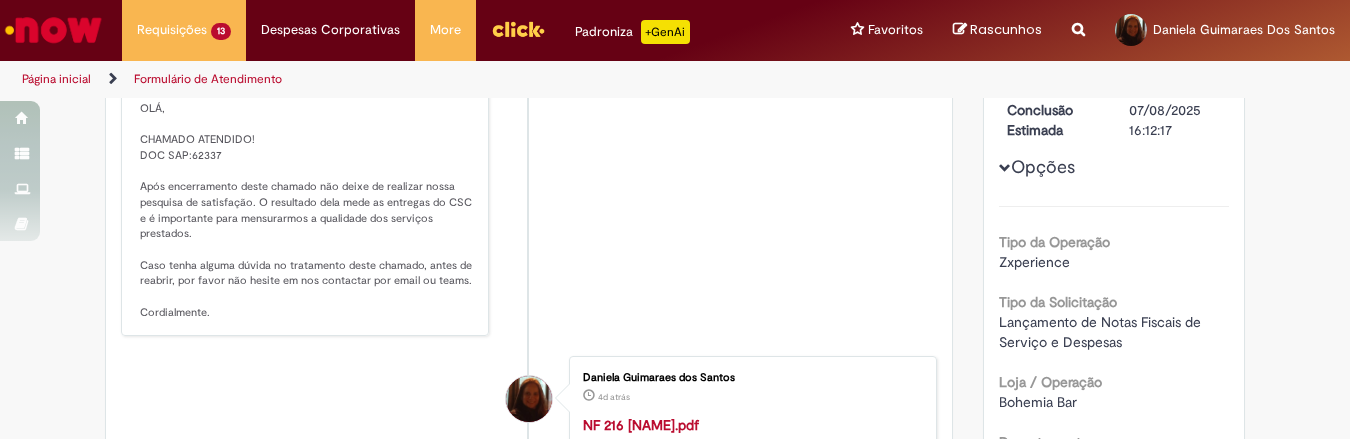 scroll, scrollTop: 0, scrollLeft: 0, axis: both 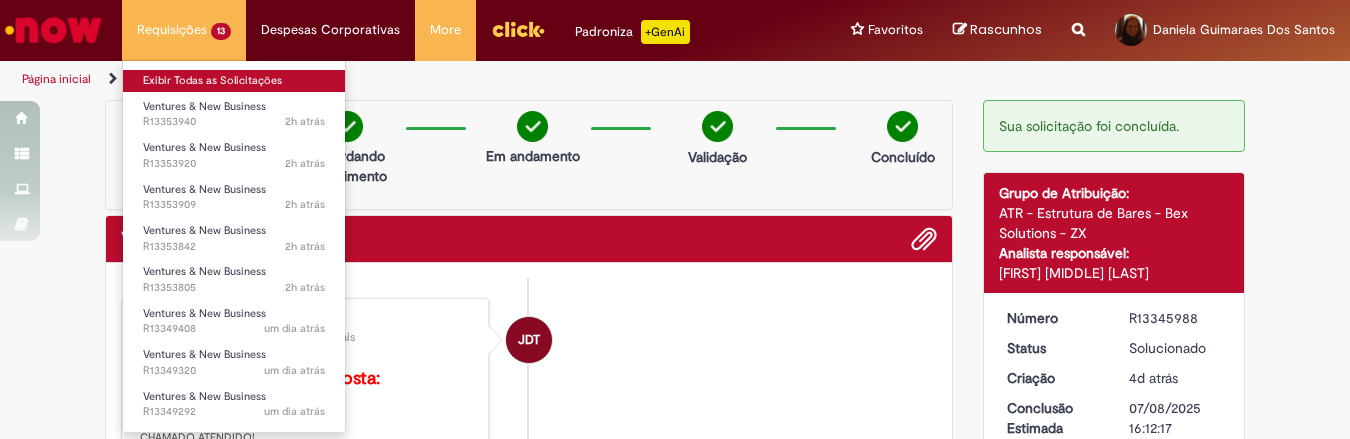 click on "Exibir Todas as Solicitações" at bounding box center (234, 81) 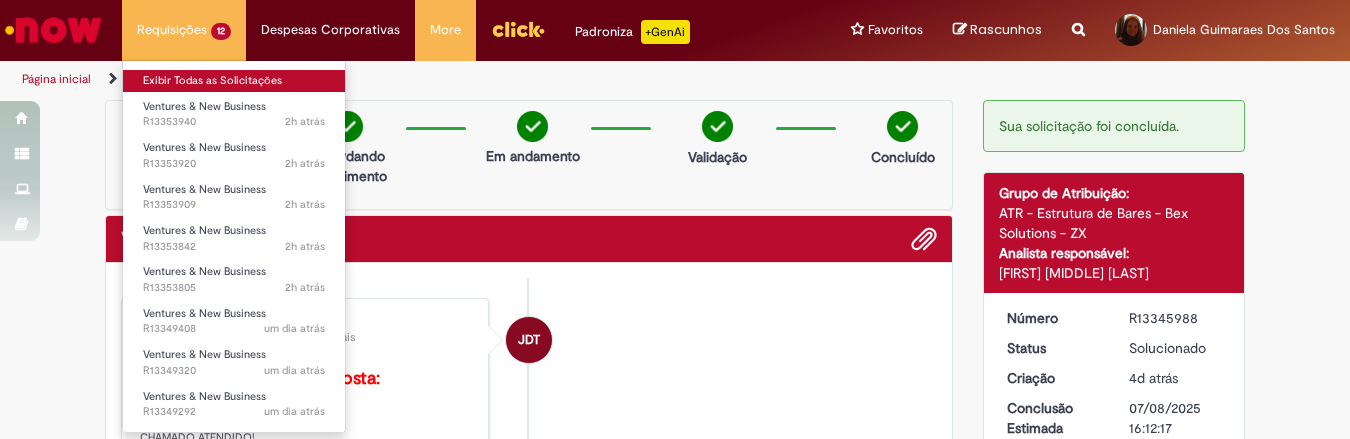 click on "Exibir Todas as Solicitações" at bounding box center (234, 81) 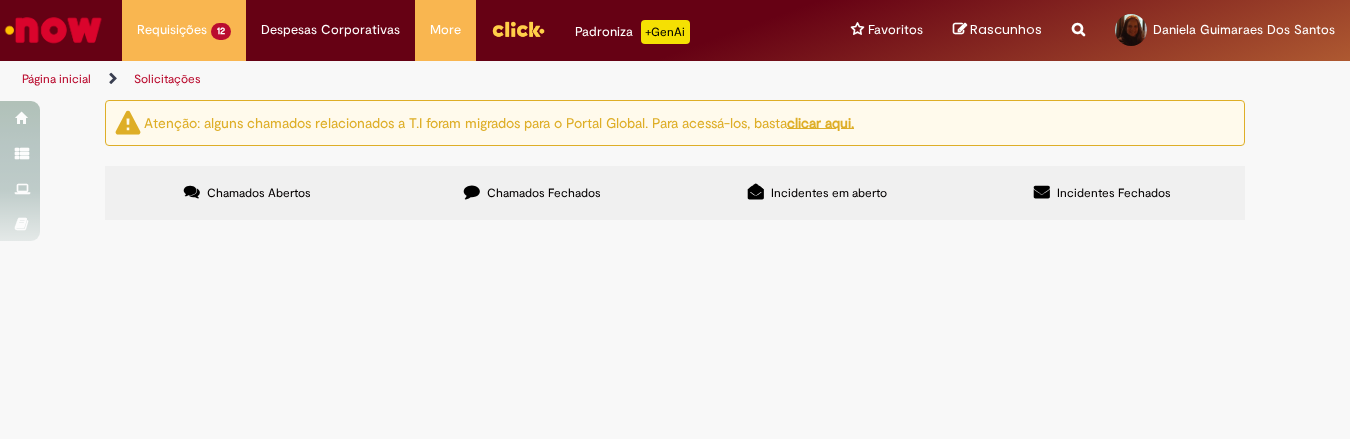 click on "Chamados Fechados" at bounding box center [544, 193] 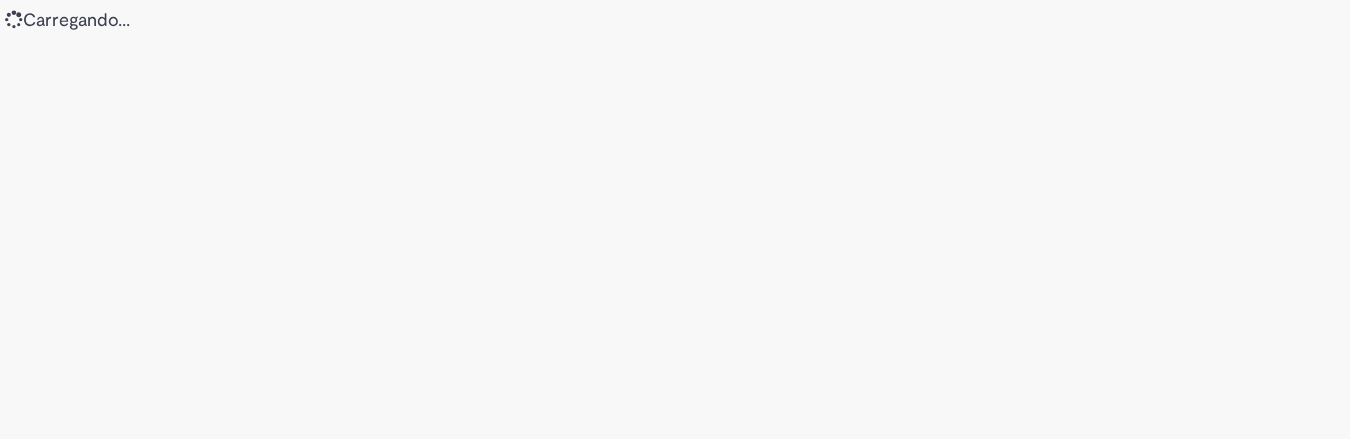scroll, scrollTop: 0, scrollLeft: 0, axis: both 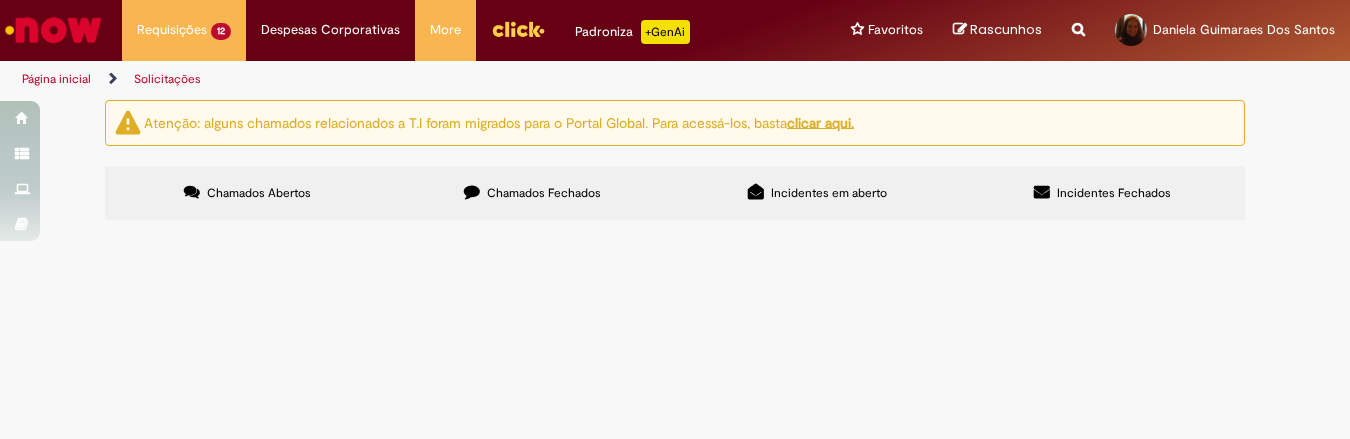click on "01/08 - NF: 215 - JONATHAN PITZER - VCT: 08/08
CC: MAINTENANCE" at bounding box center (0, 0) 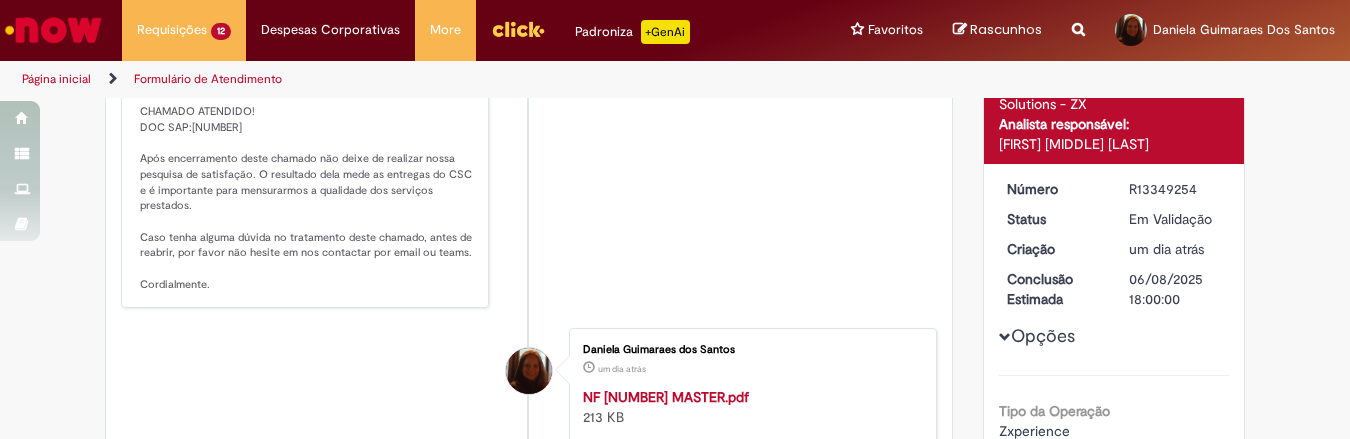 scroll, scrollTop: 0, scrollLeft: 0, axis: both 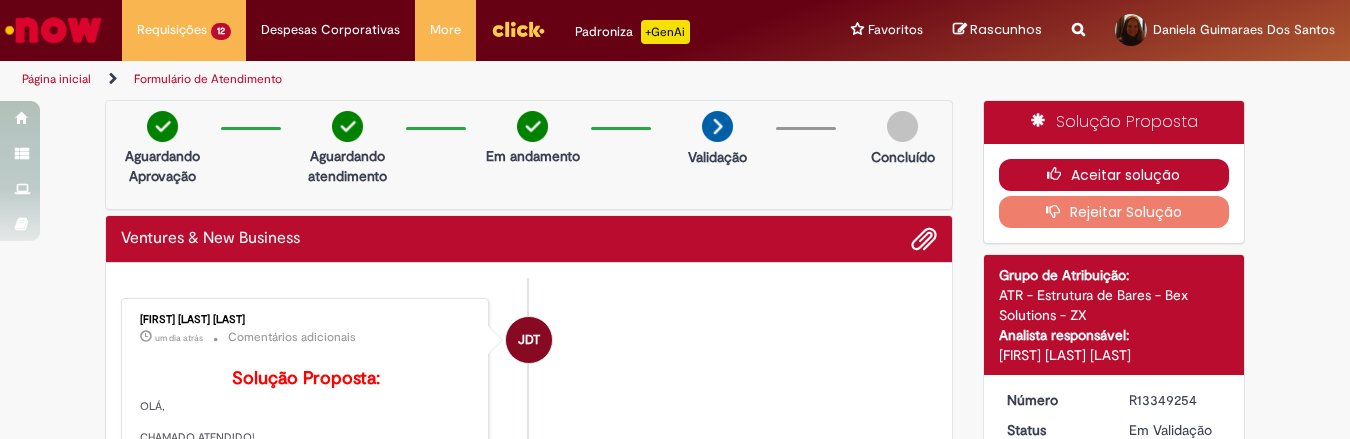 click on "Aceitar solução" at bounding box center (1114, 175) 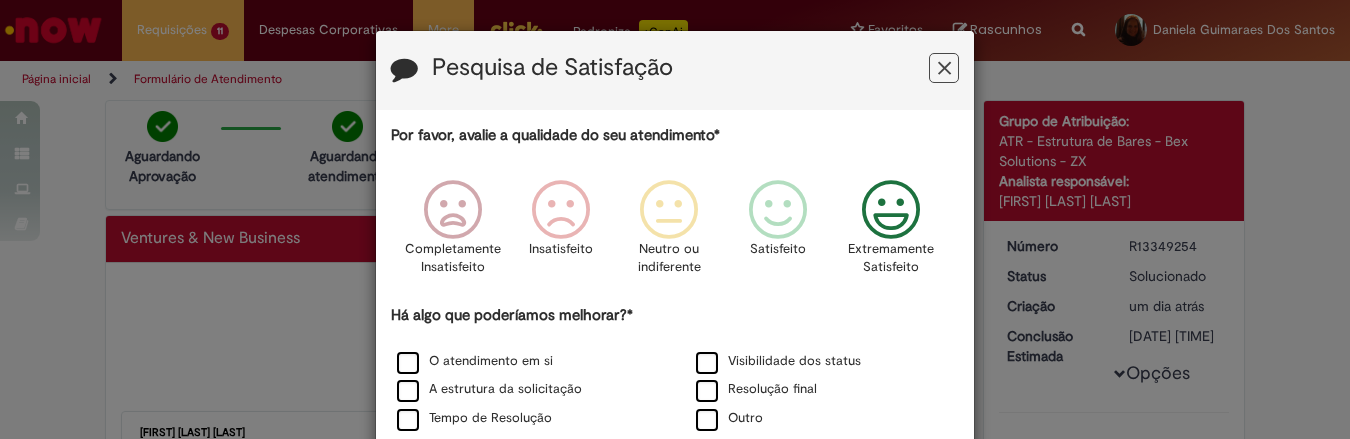 click at bounding box center [891, 210] 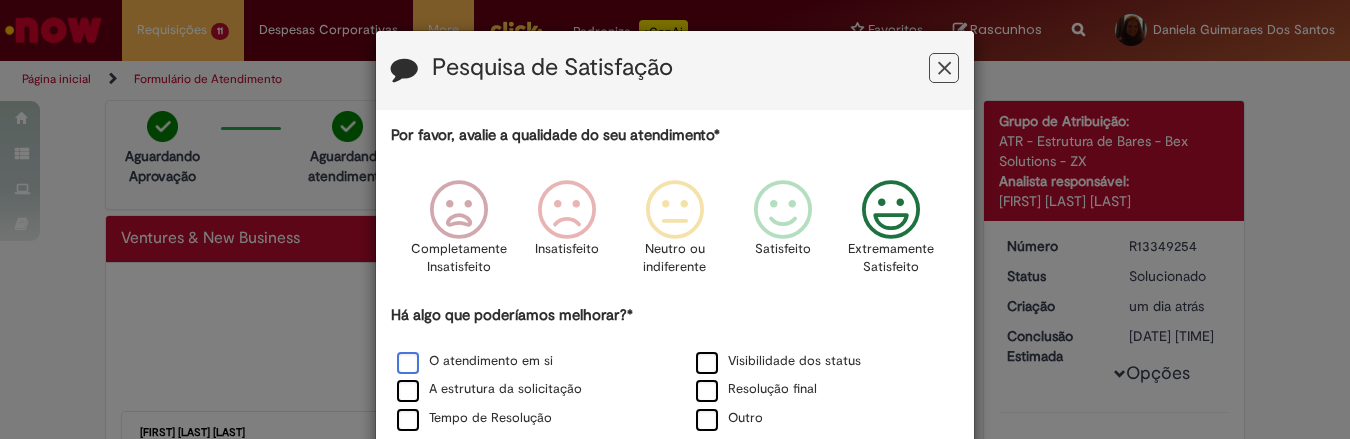 click on "O atendimento em si" at bounding box center (475, 361) 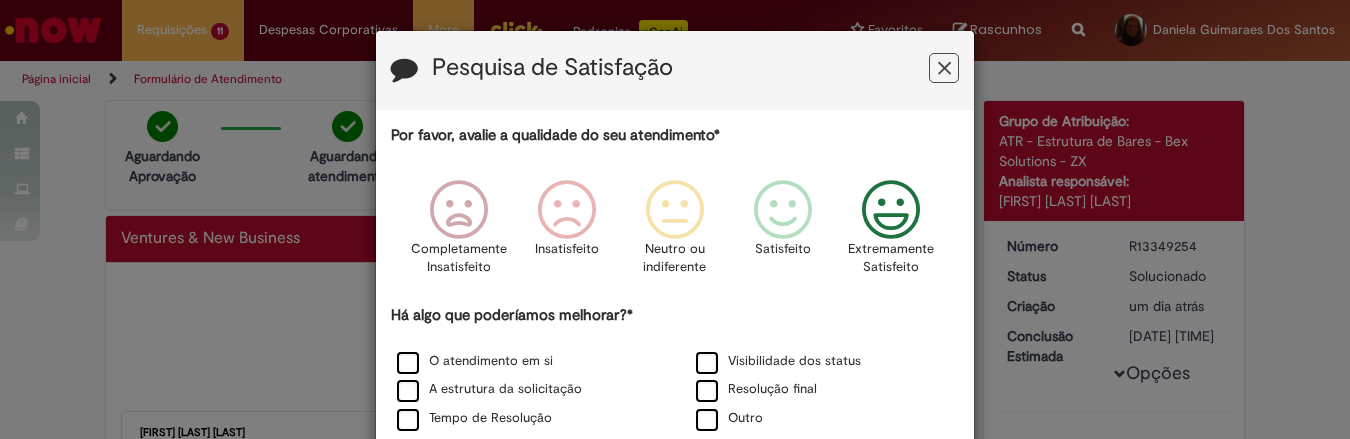 scroll, scrollTop: 234, scrollLeft: 0, axis: vertical 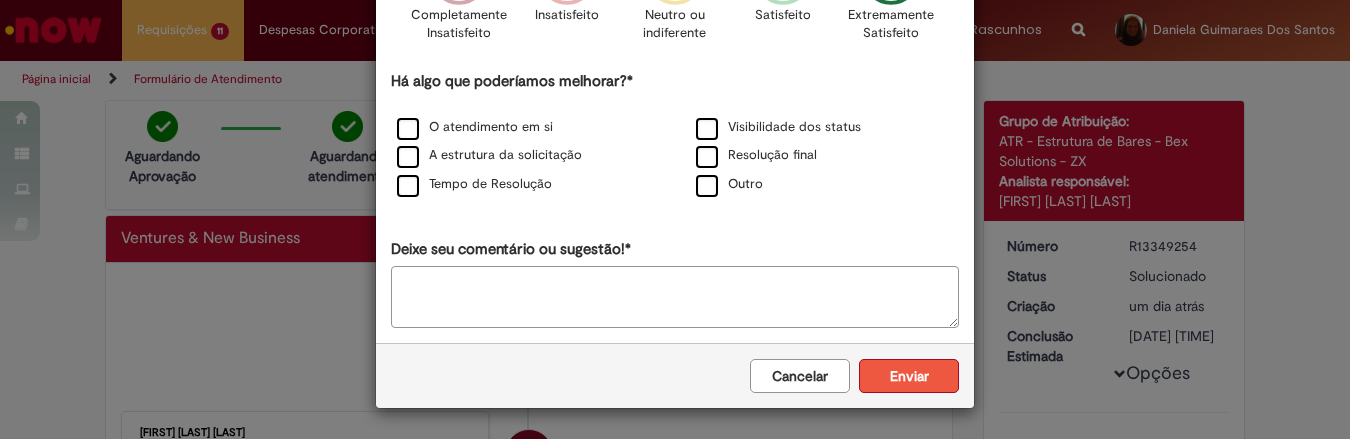 click on "Enviar" at bounding box center [909, 376] 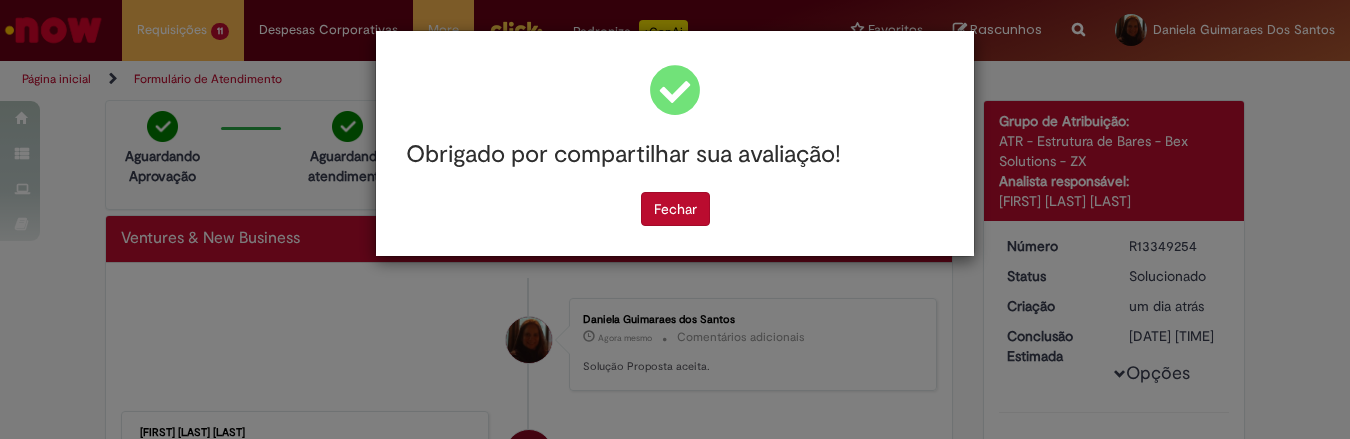 scroll, scrollTop: 0, scrollLeft: 0, axis: both 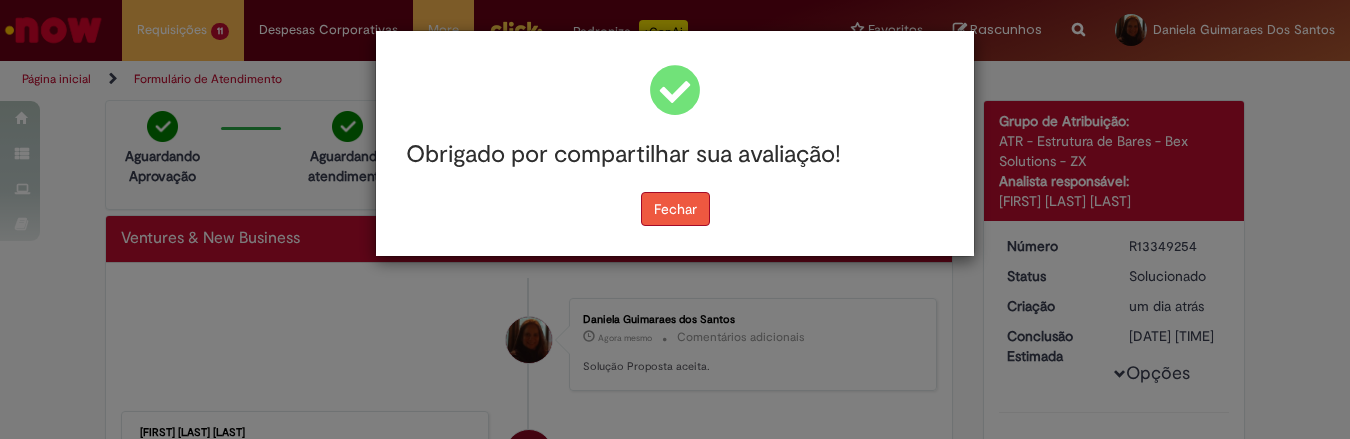 click on "Fechar" at bounding box center (675, 209) 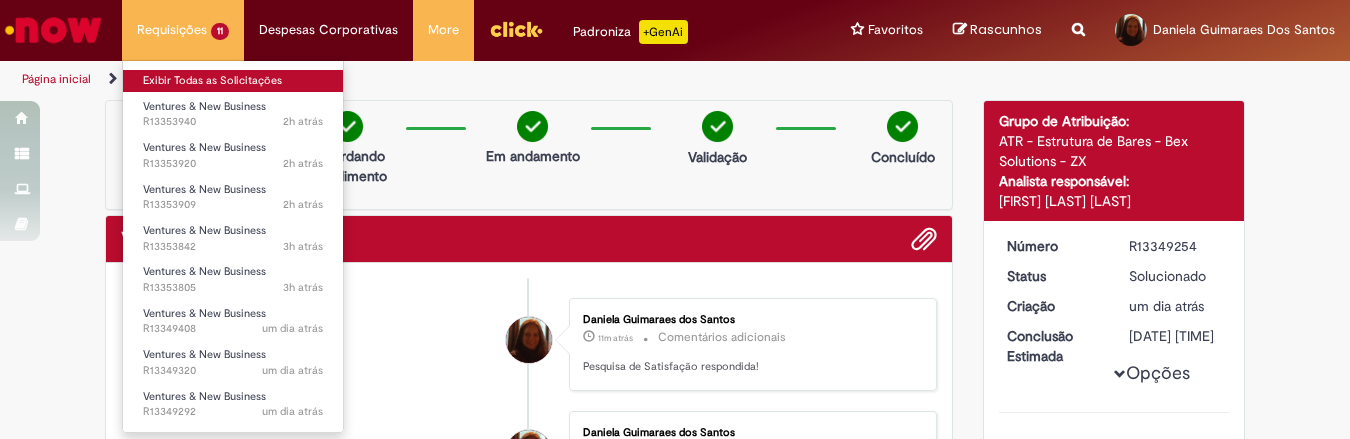 click on "Exibir Todas as Solicitações" at bounding box center [233, 81] 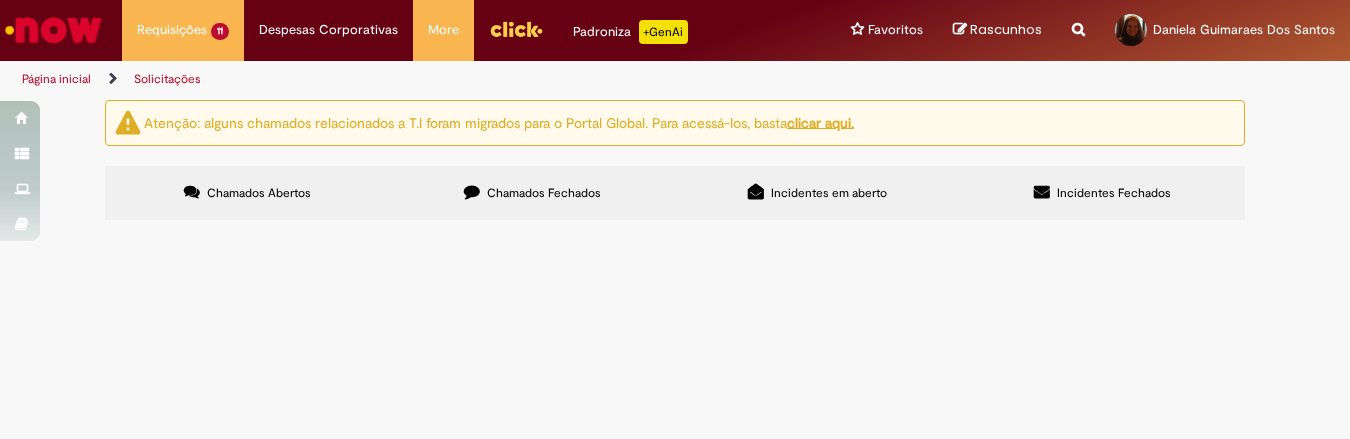 scroll, scrollTop: 174, scrollLeft: 0, axis: vertical 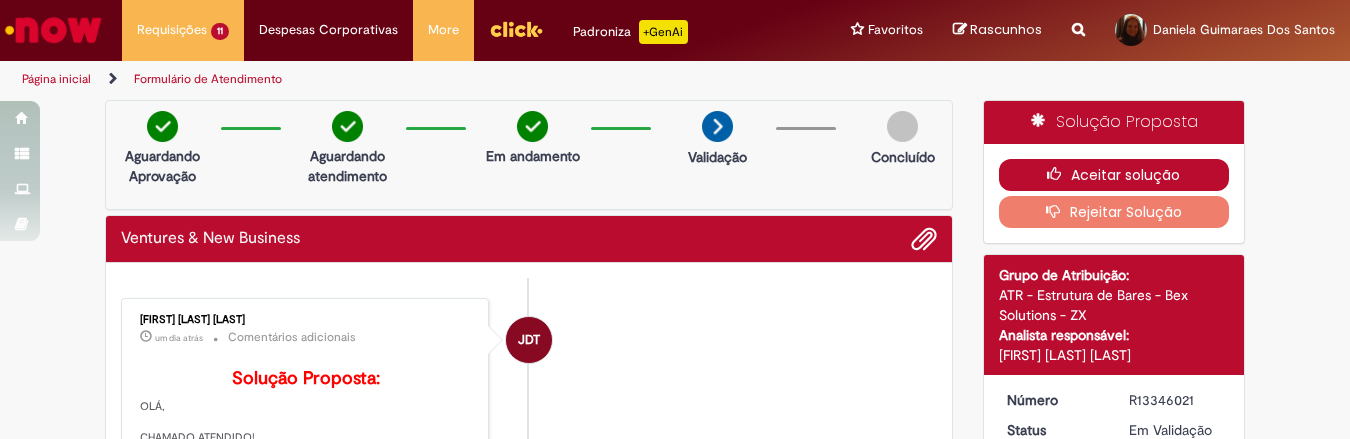 click on "Aceitar solução" at bounding box center [1114, 175] 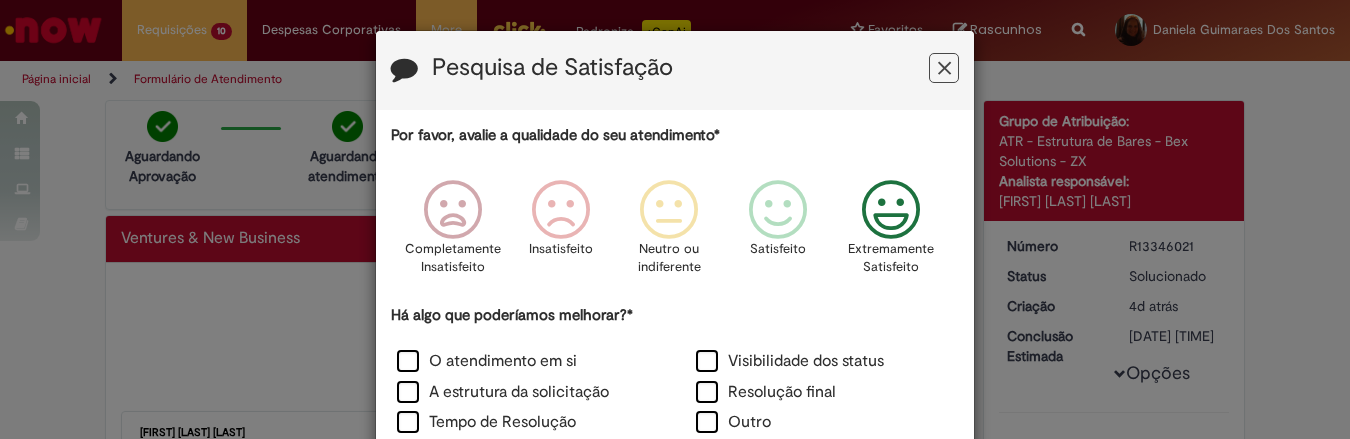 click at bounding box center [891, 210] 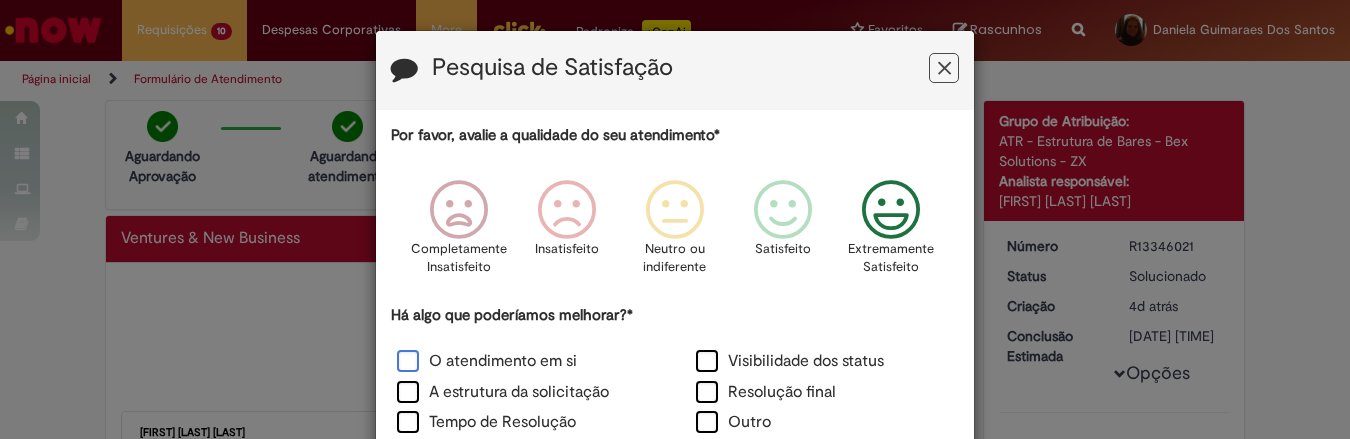 click on "O atendimento em si" at bounding box center (487, 361) 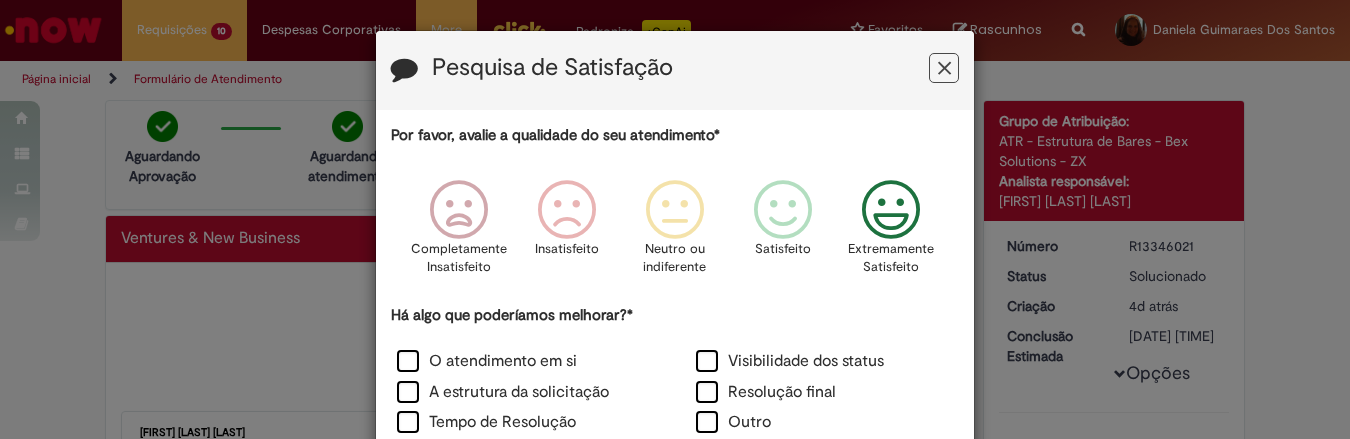 scroll, scrollTop: 241, scrollLeft: 0, axis: vertical 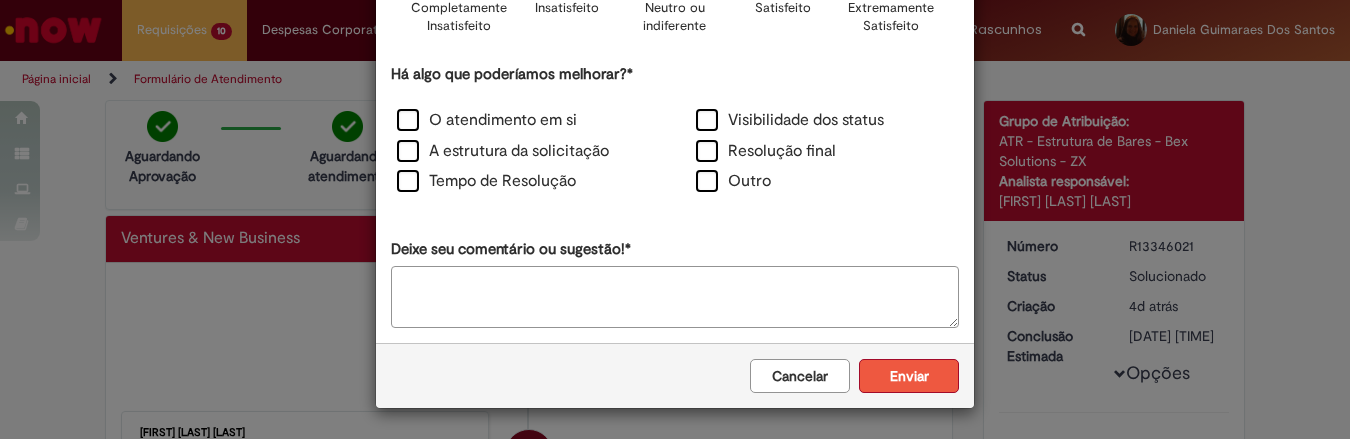 click on "Enviar" at bounding box center (909, 376) 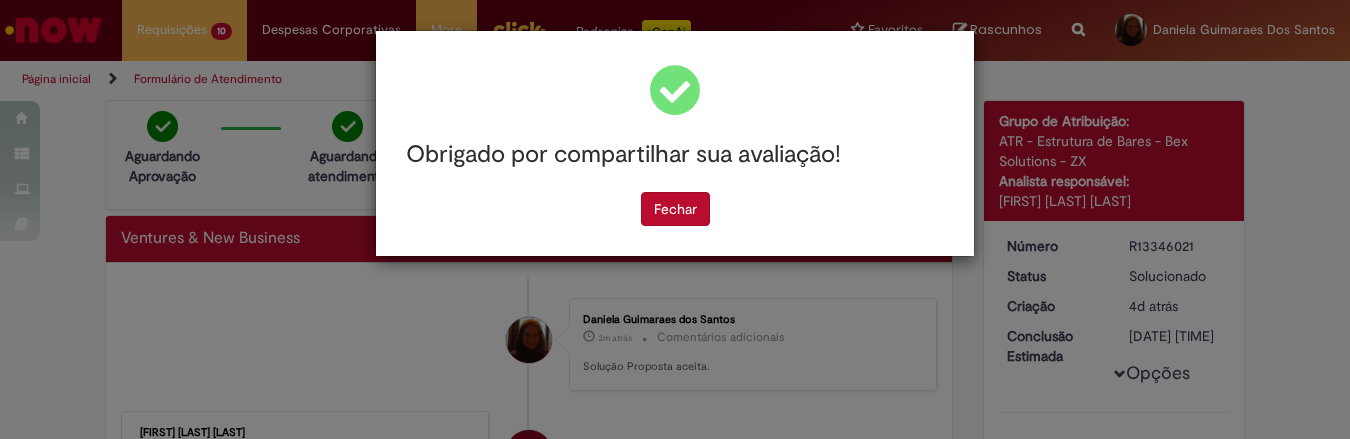 scroll, scrollTop: 0, scrollLeft: 0, axis: both 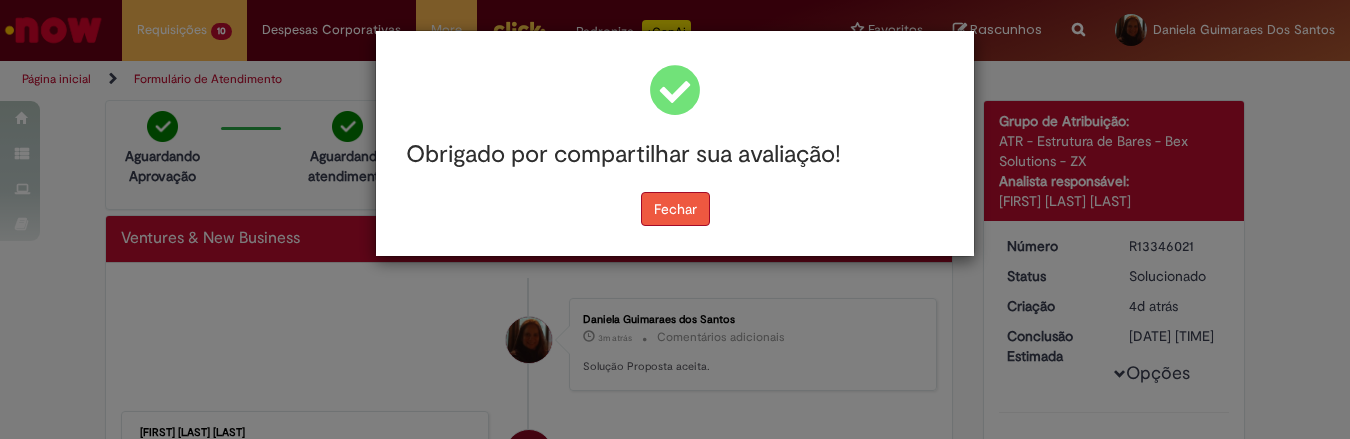 click on "Fechar" at bounding box center [675, 209] 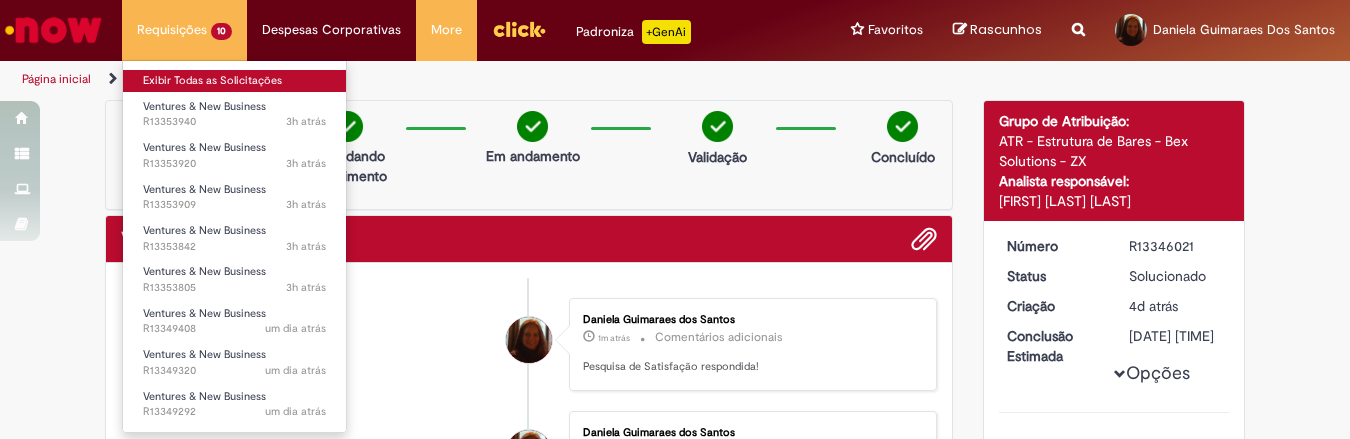 click on "Exibir Todas as Solicitações" at bounding box center [234, 81] 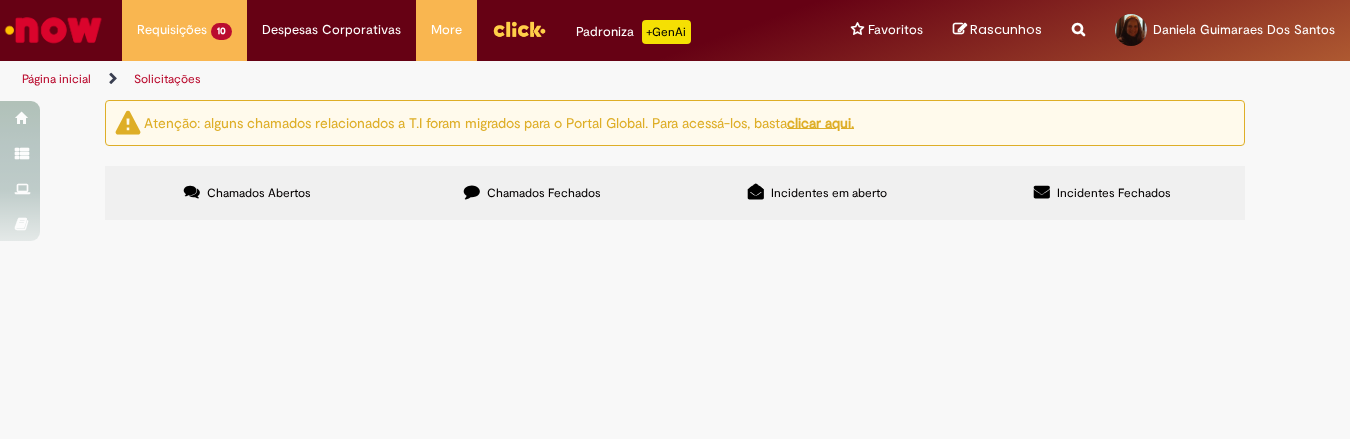 click at bounding box center (53, 30) 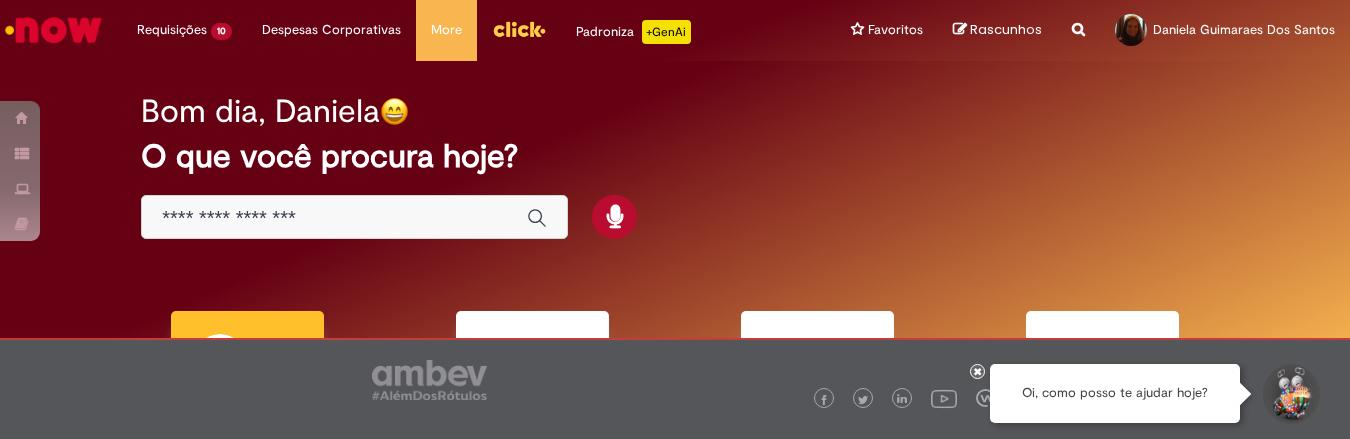 scroll, scrollTop: 0, scrollLeft: 0, axis: both 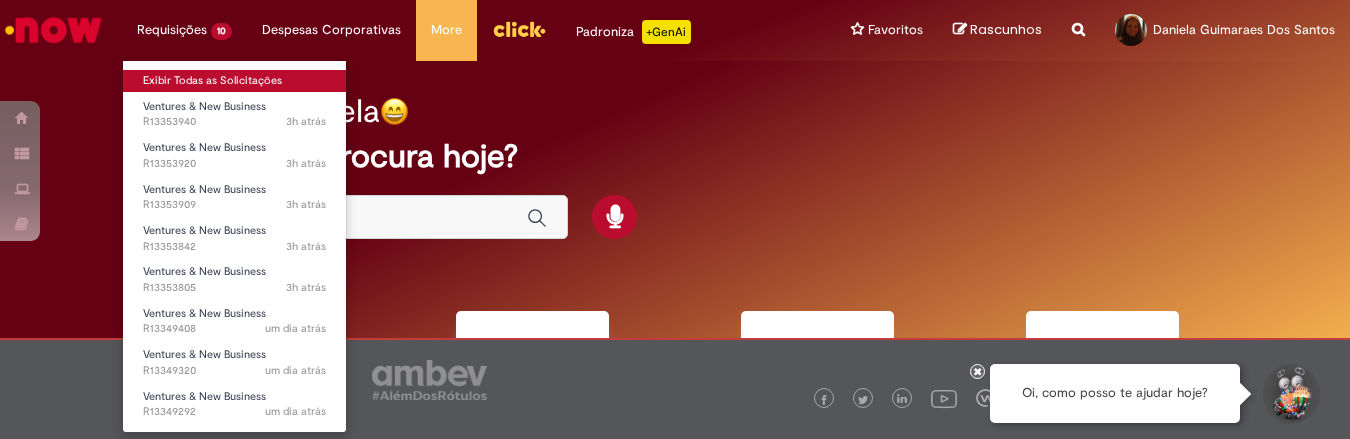 click on "Exibir Todas as Solicitações" at bounding box center (234, 81) 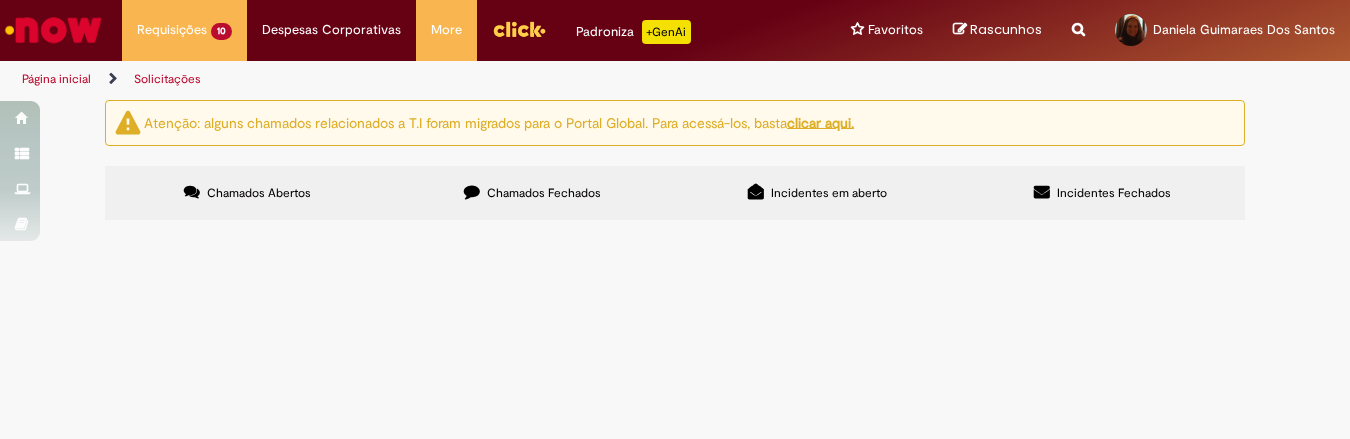 scroll, scrollTop: 137, scrollLeft: 0, axis: vertical 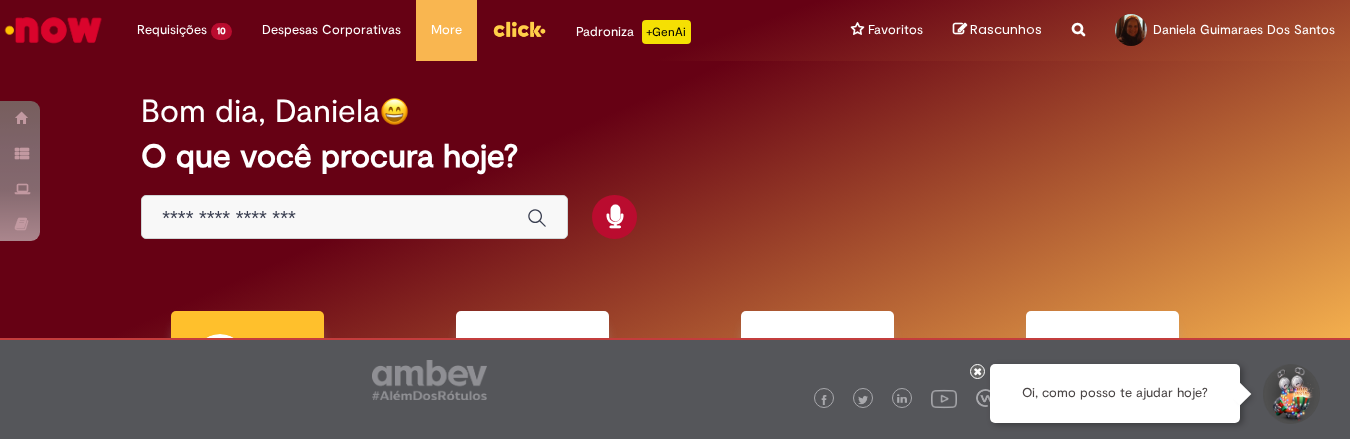 click at bounding box center (334, 218) 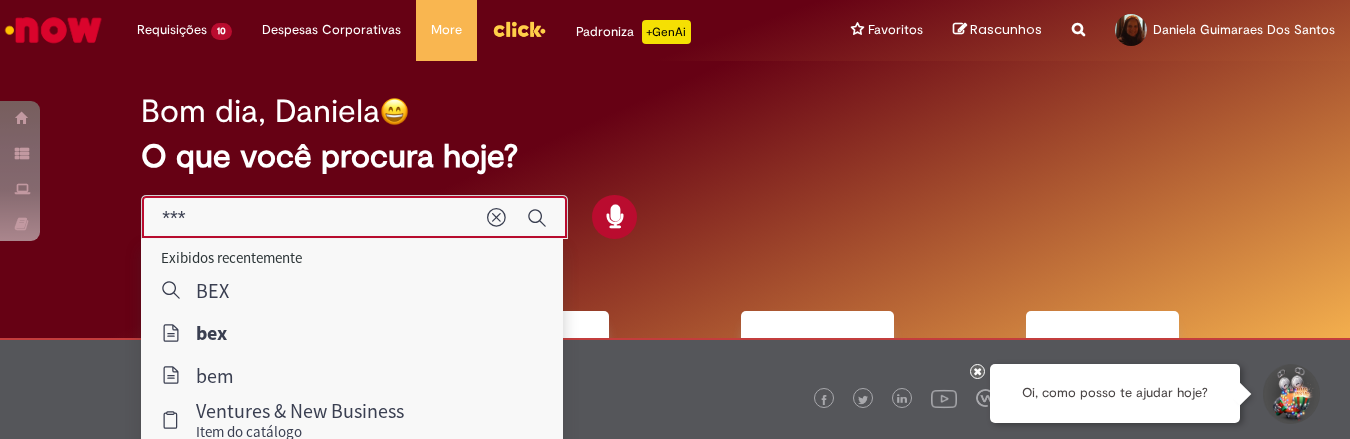 type on "***" 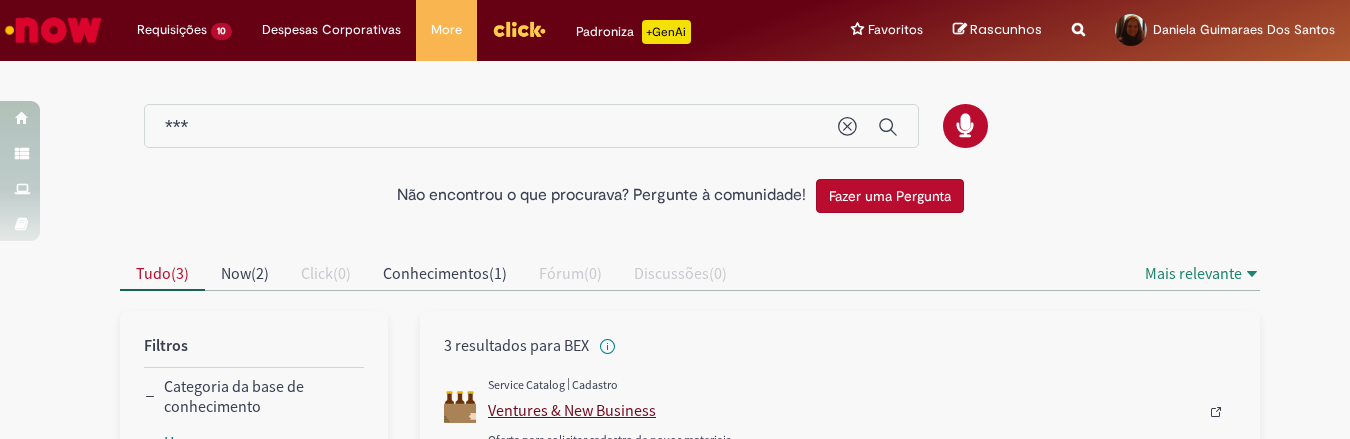 click on "Ventures & New Business" at bounding box center (843, 410) 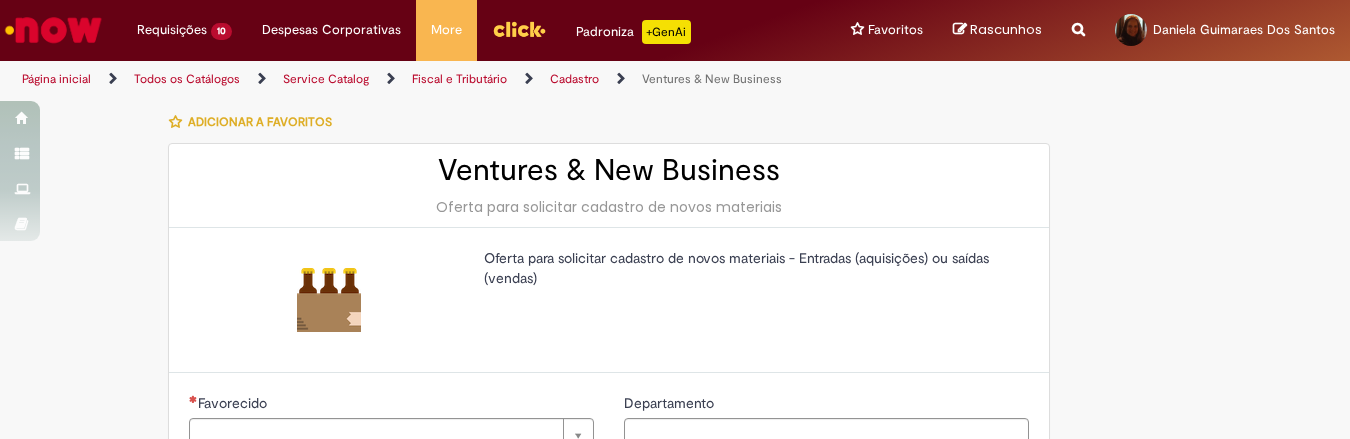 type on "********" 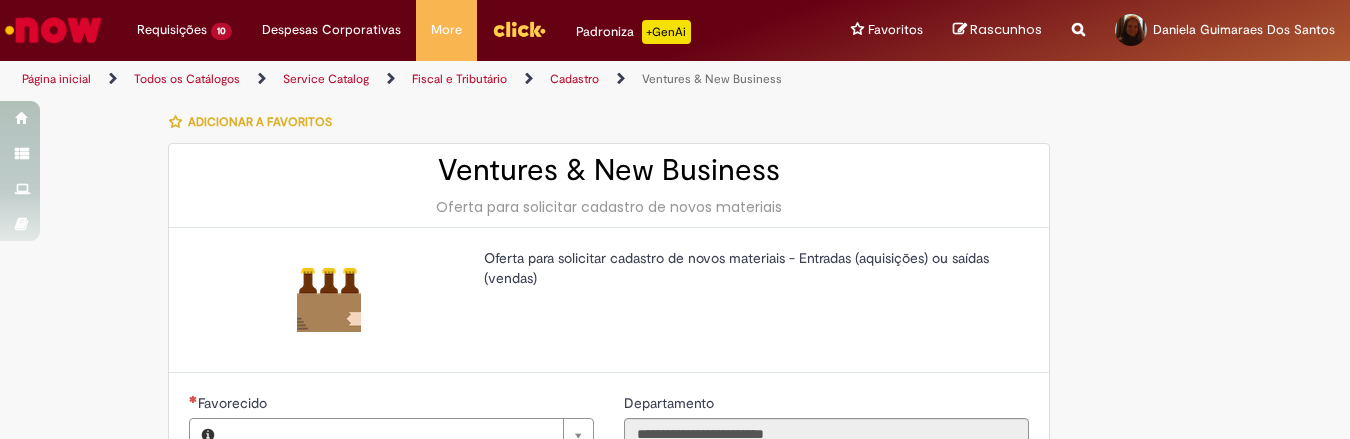 type on "**********" 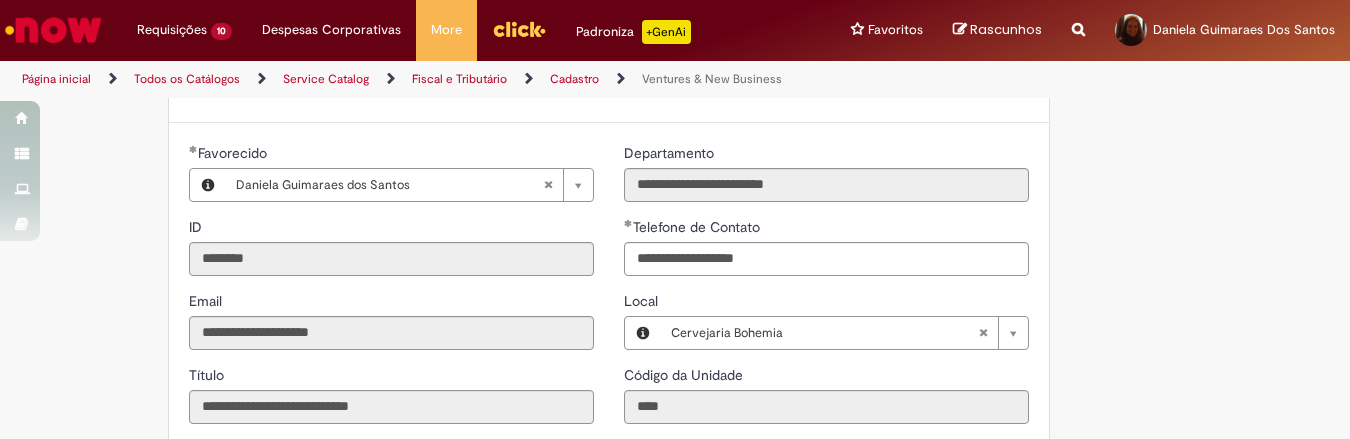 type on "**********" 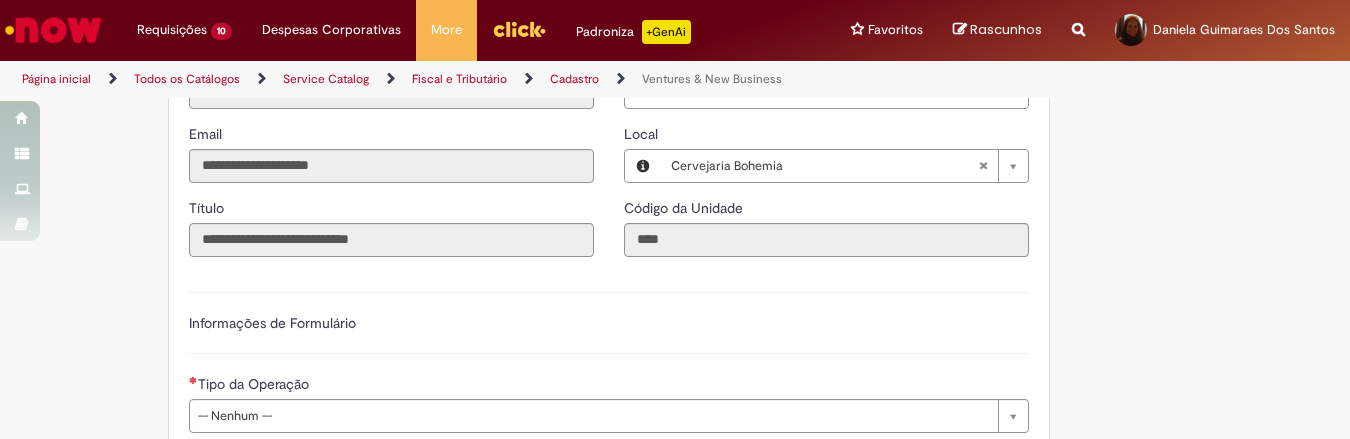 scroll, scrollTop: 583, scrollLeft: 0, axis: vertical 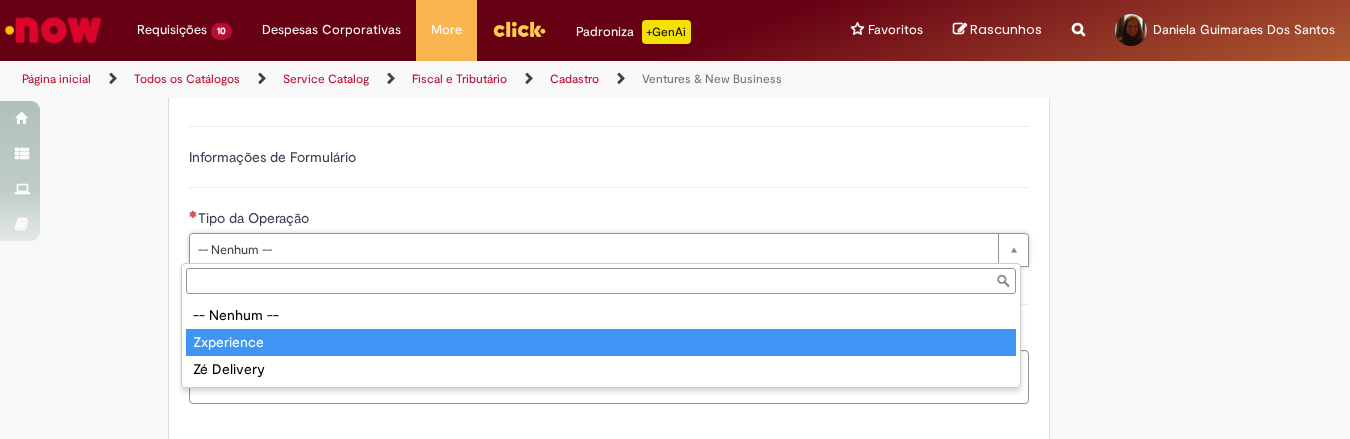 type on "**********" 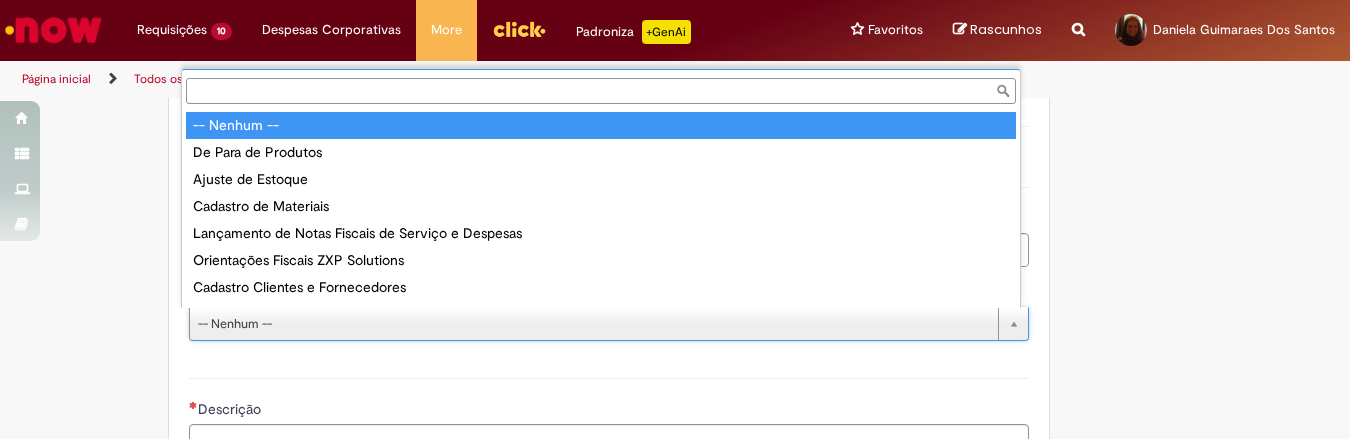 scroll, scrollTop: 16, scrollLeft: 0, axis: vertical 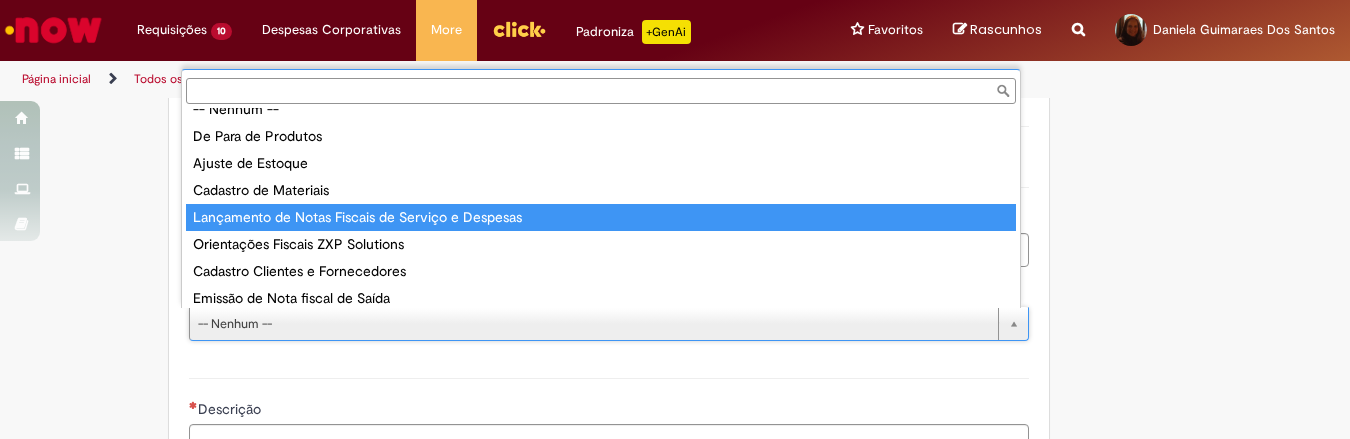 type on "**********" 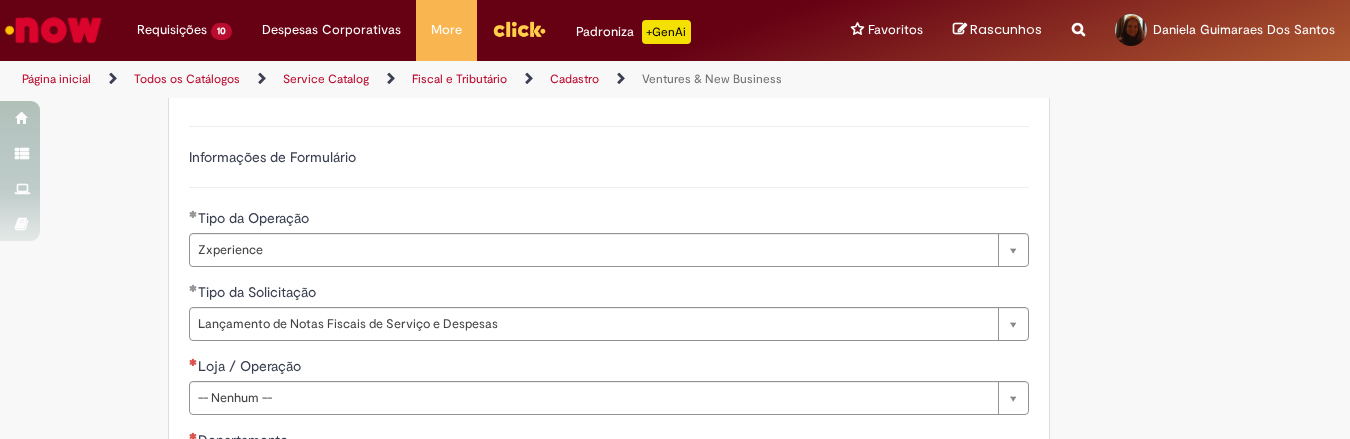 click on "**********" at bounding box center [675, 566] 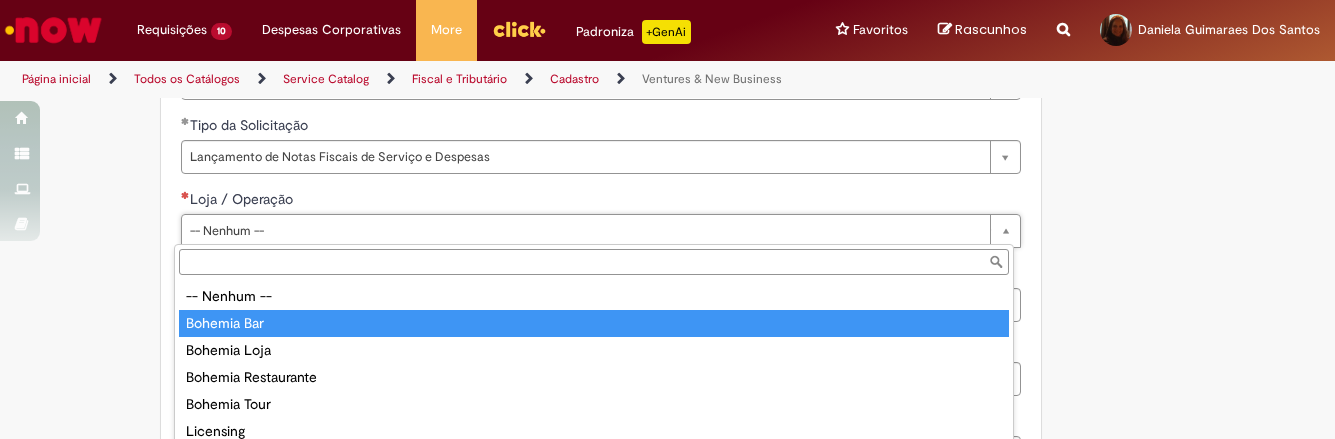 type on "**********" 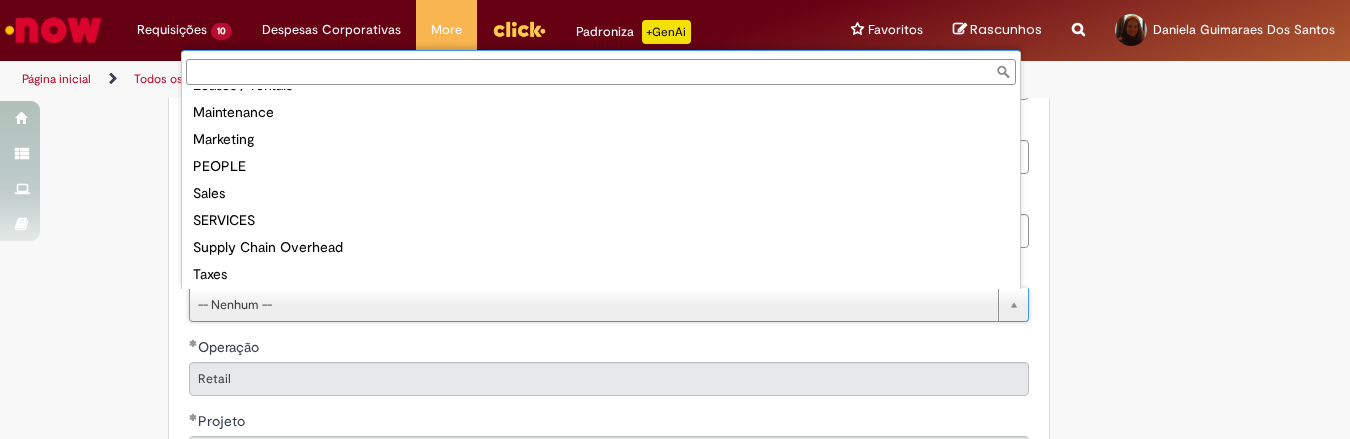 scroll, scrollTop: 266, scrollLeft: 0, axis: vertical 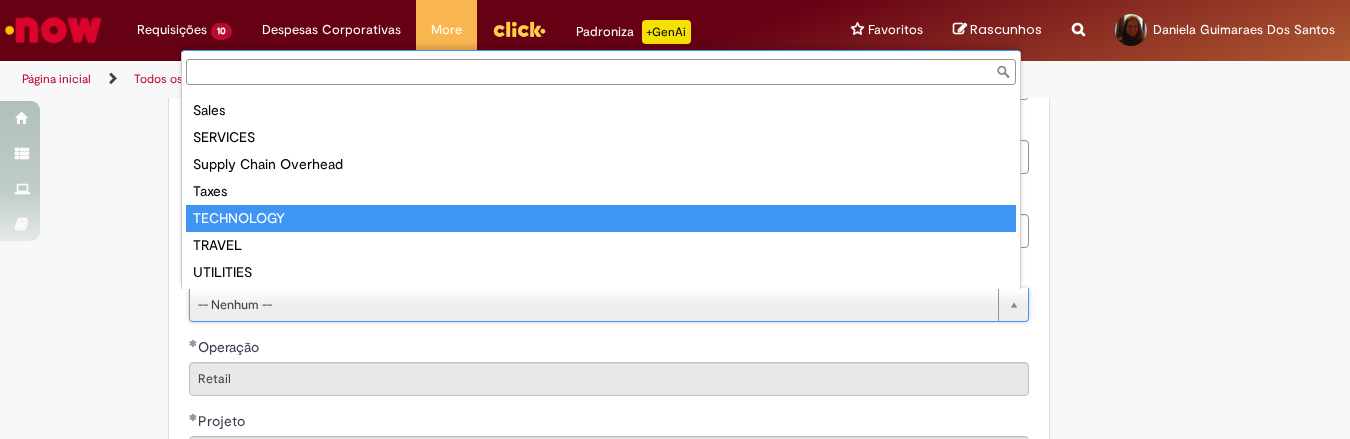 type on "**********" 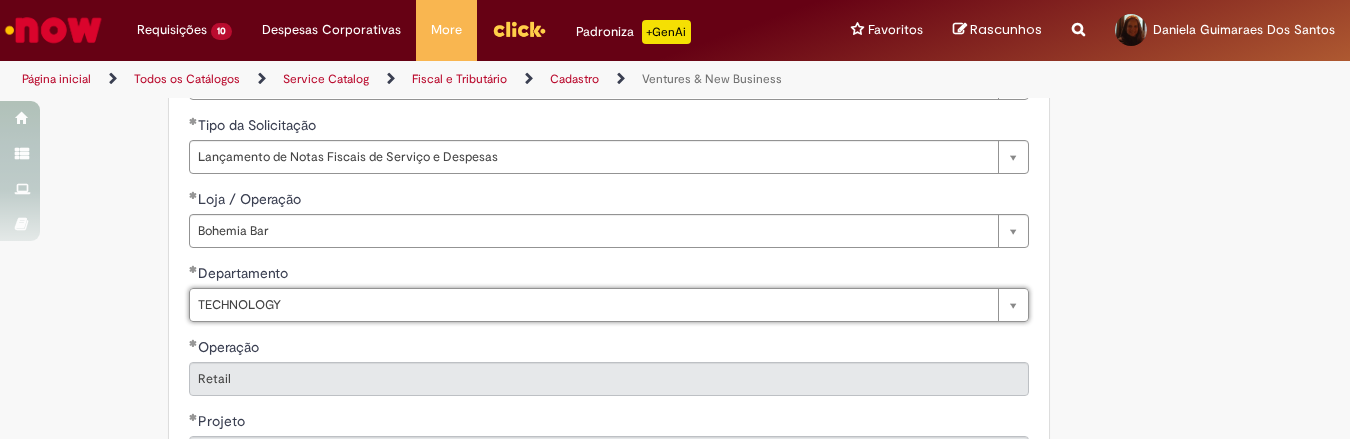 click on "**********" at bounding box center (675, 399) 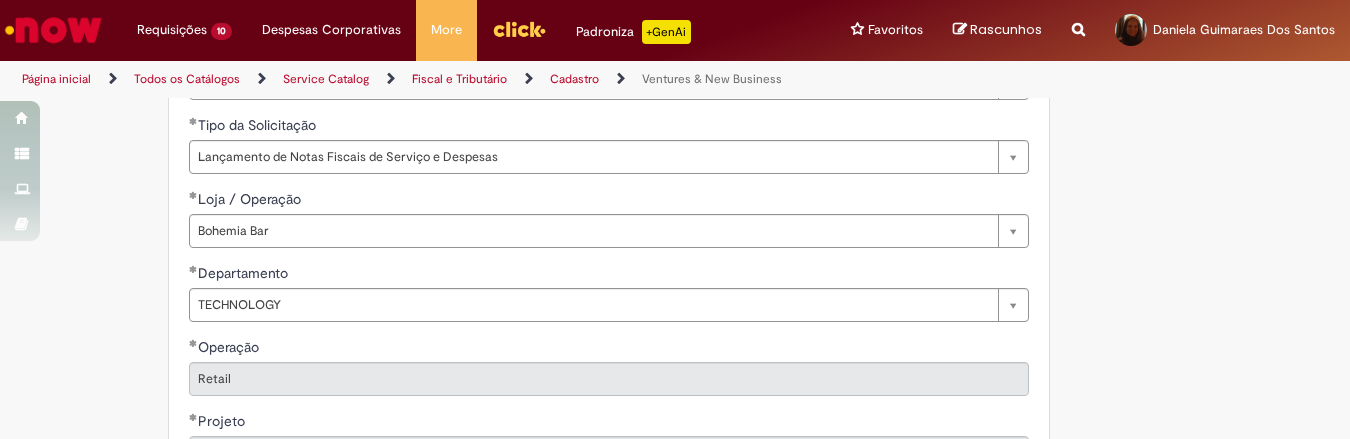 scroll, scrollTop: 1000, scrollLeft: 0, axis: vertical 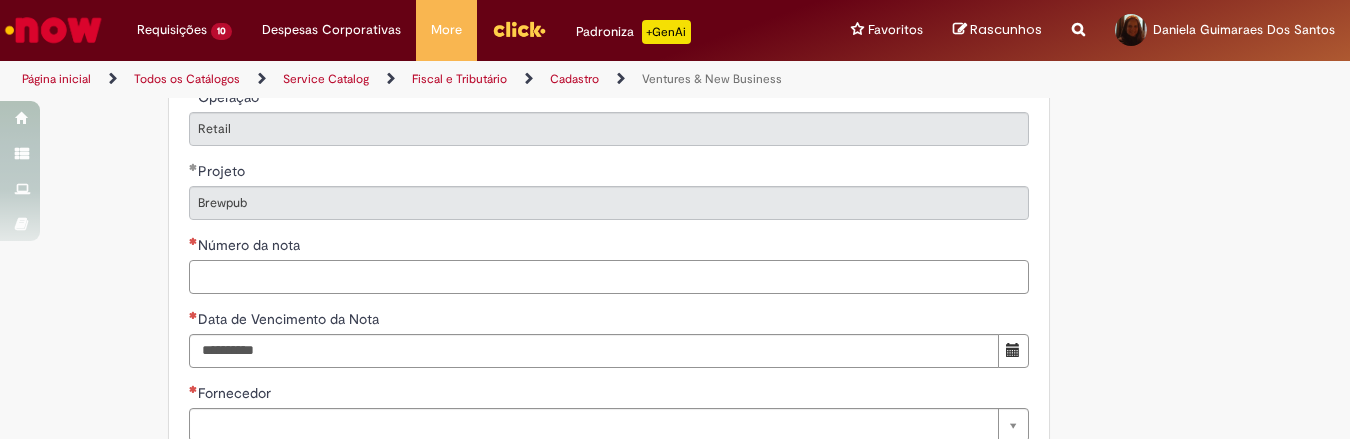 click on "Número da nota" at bounding box center (609, 277) 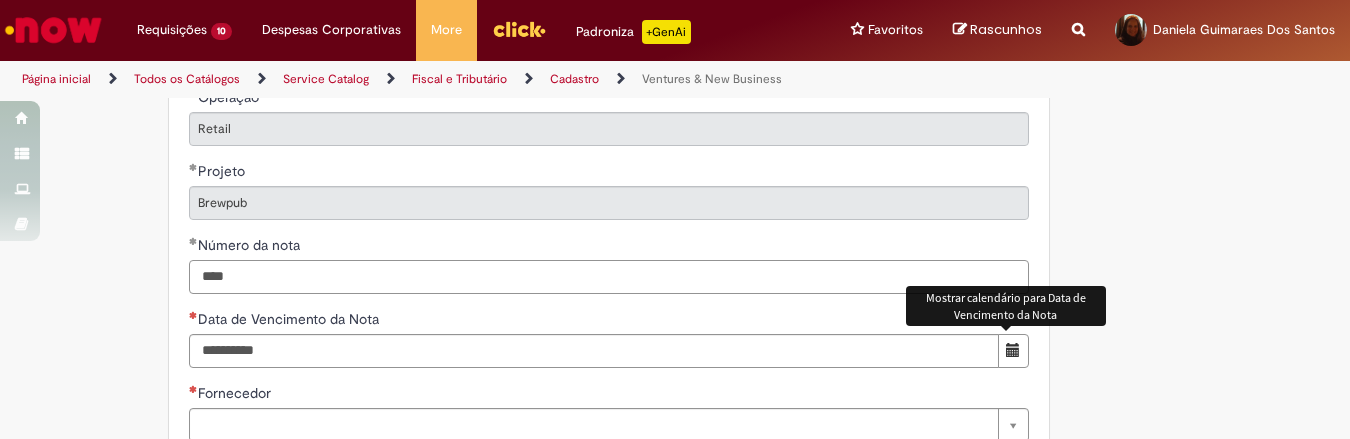 type on "****" 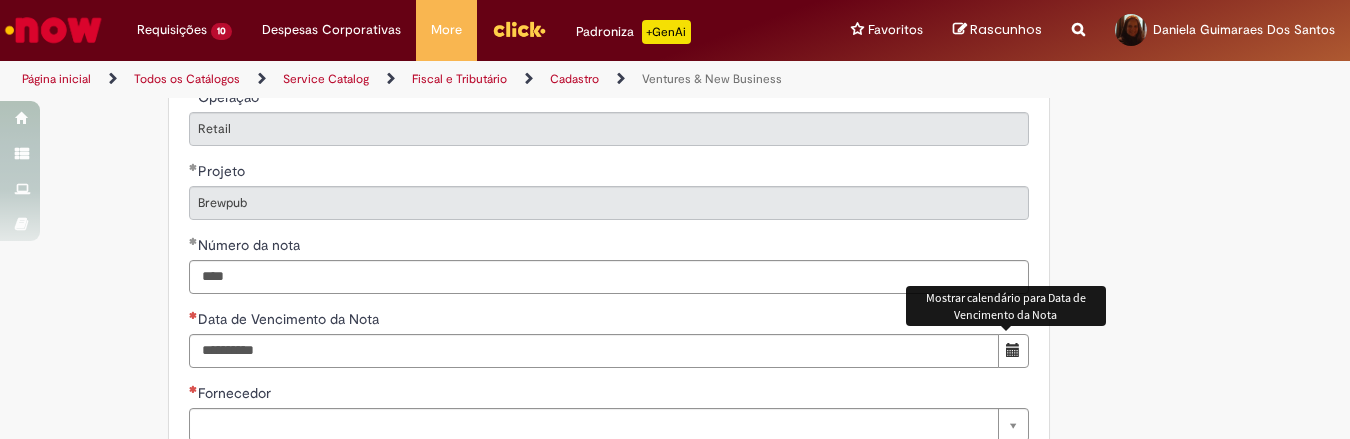 click at bounding box center [1013, 350] 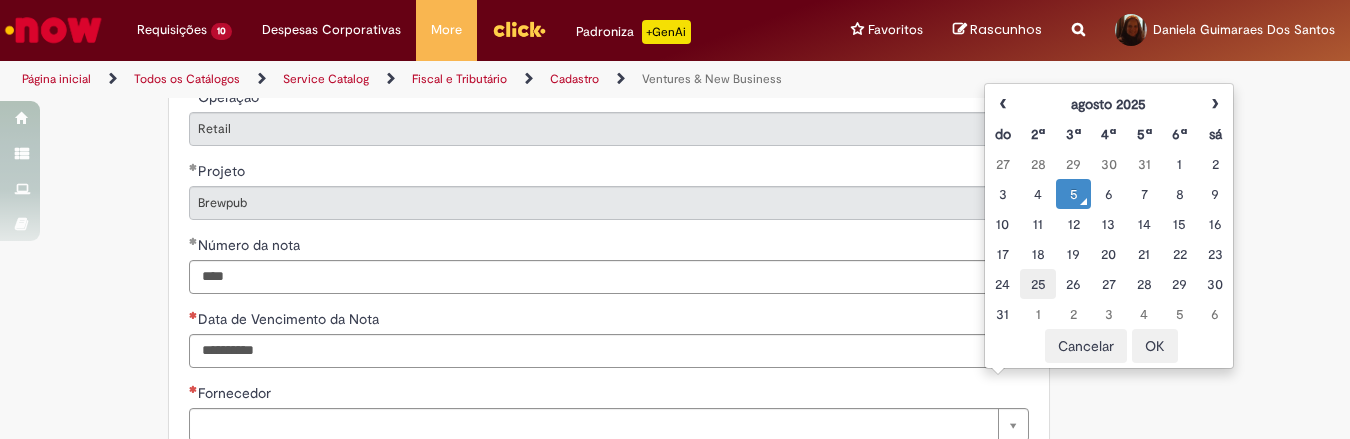 click on "25" at bounding box center [1037, 284] 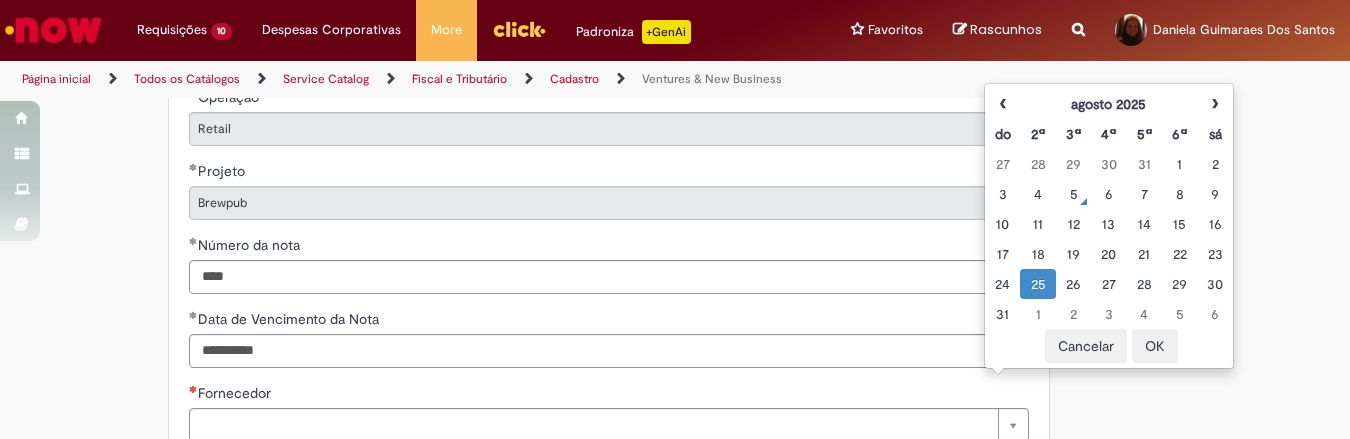 click on "OK" at bounding box center [1155, 346] 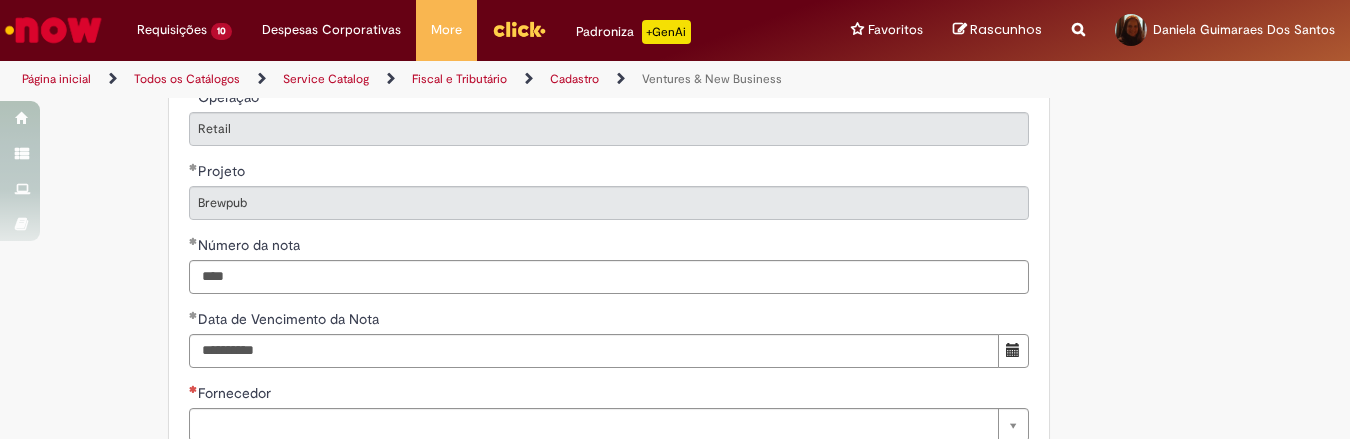 scroll, scrollTop: 1167, scrollLeft: 0, axis: vertical 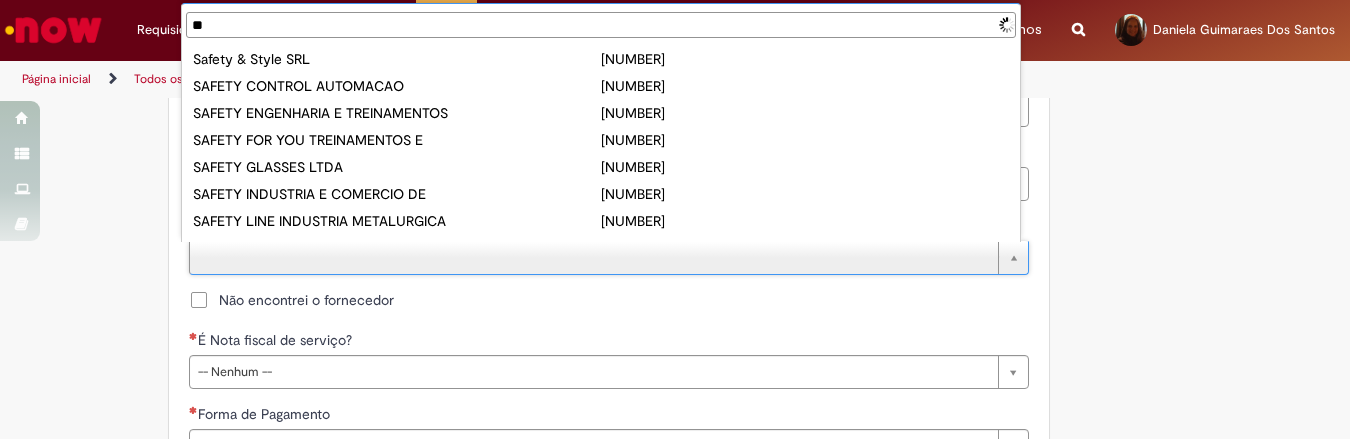 type on "*" 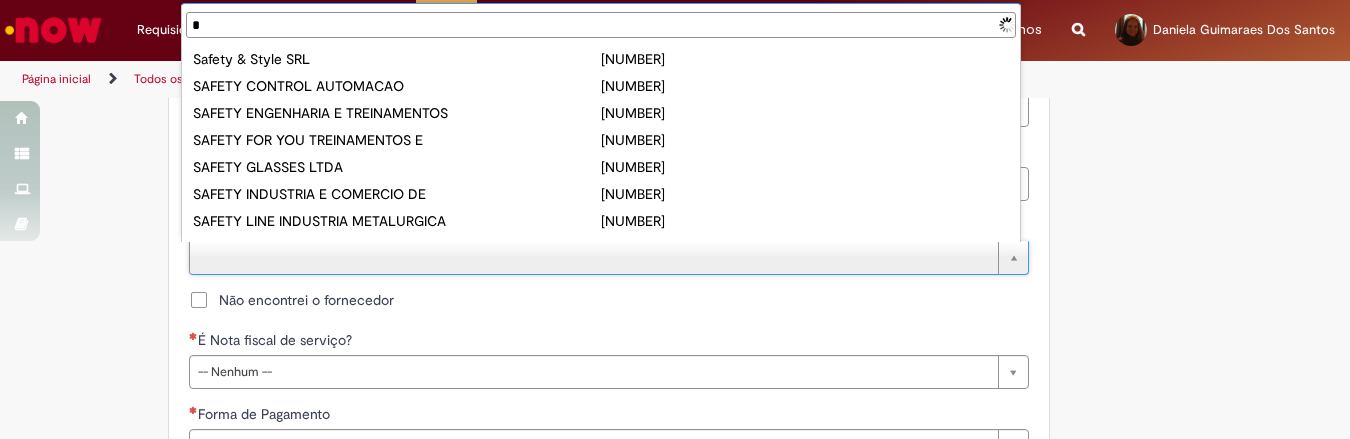 type 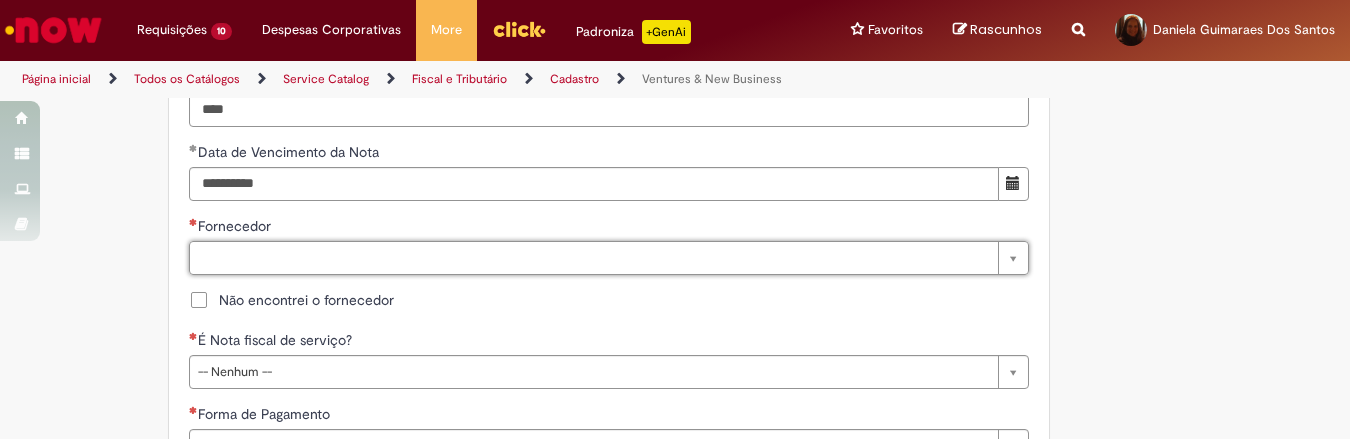 click on "Não encontrei o fornecedor" at bounding box center (306, 300) 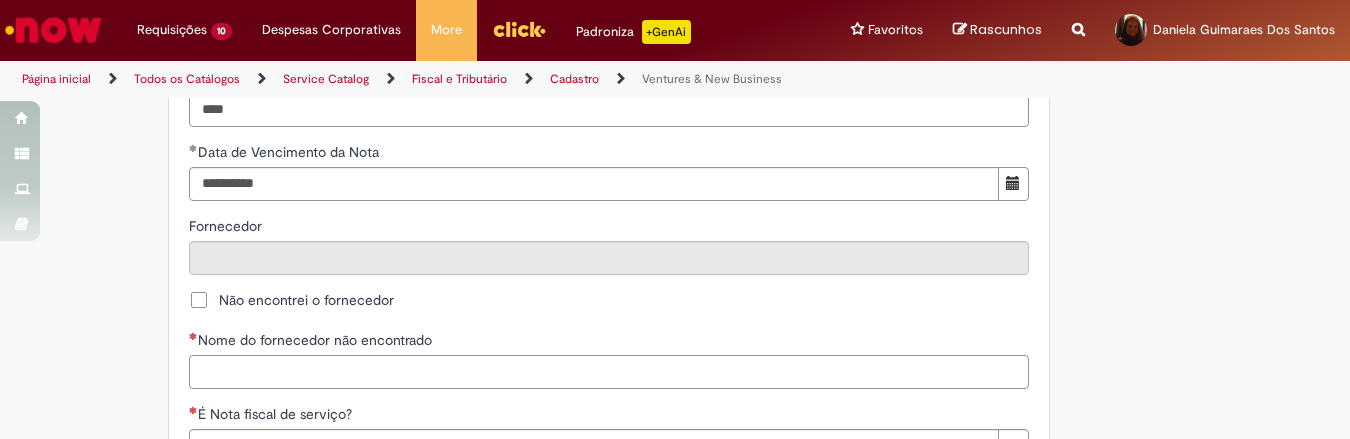 click on "Nome do fornecedor não encontrado" at bounding box center [609, 372] 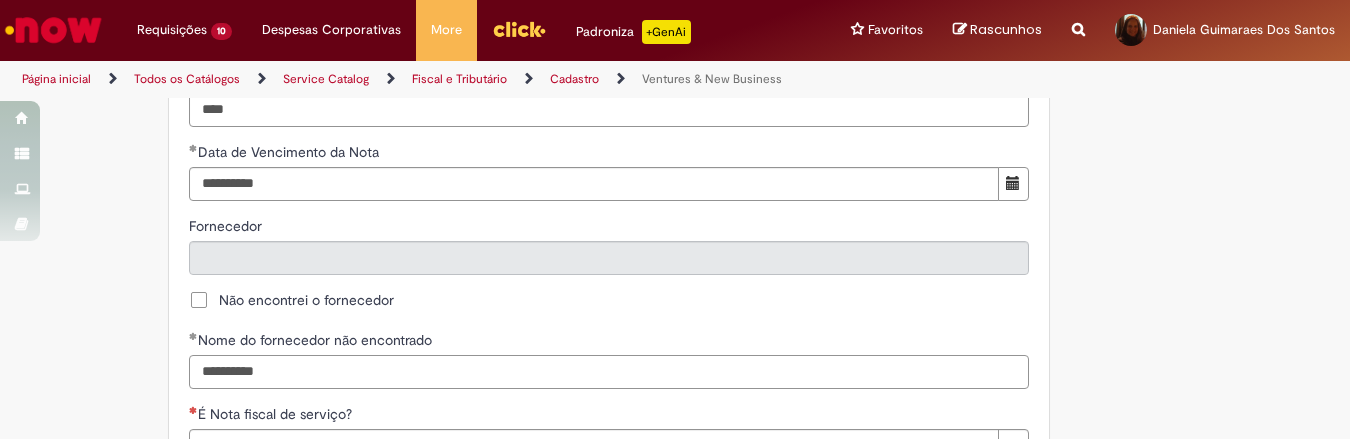 scroll, scrollTop: 1333, scrollLeft: 0, axis: vertical 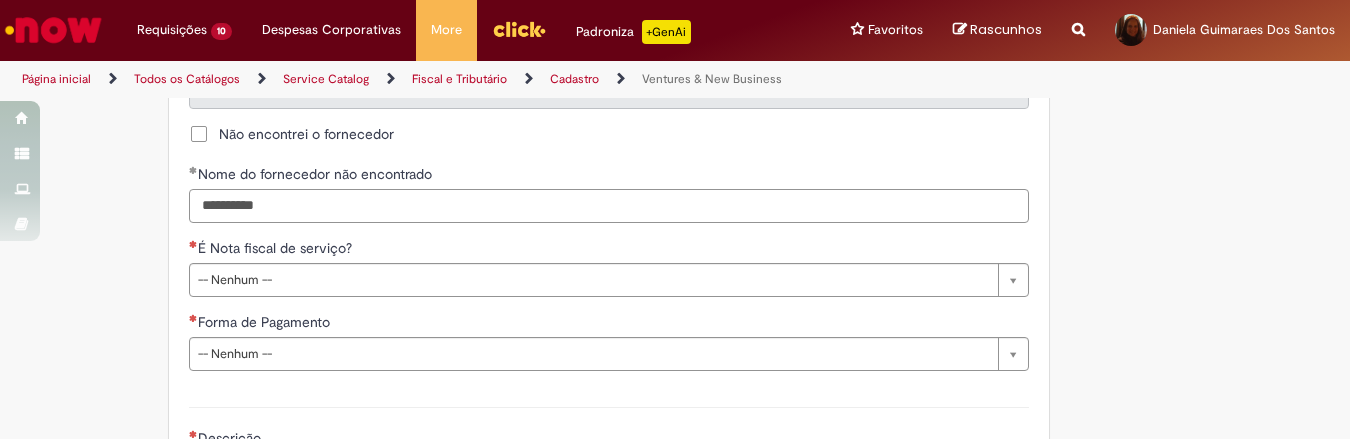 type on "**********" 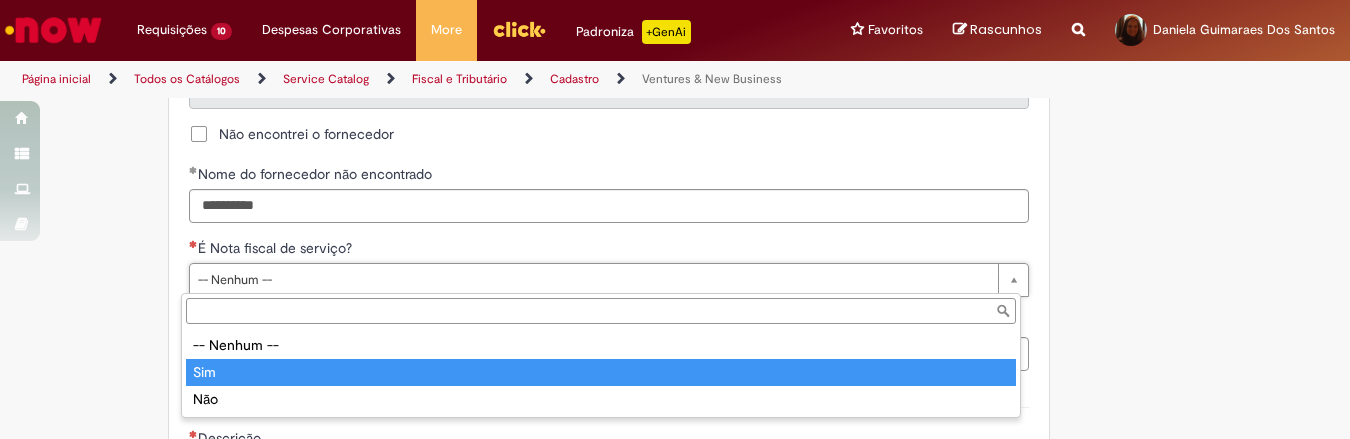 type on "***" 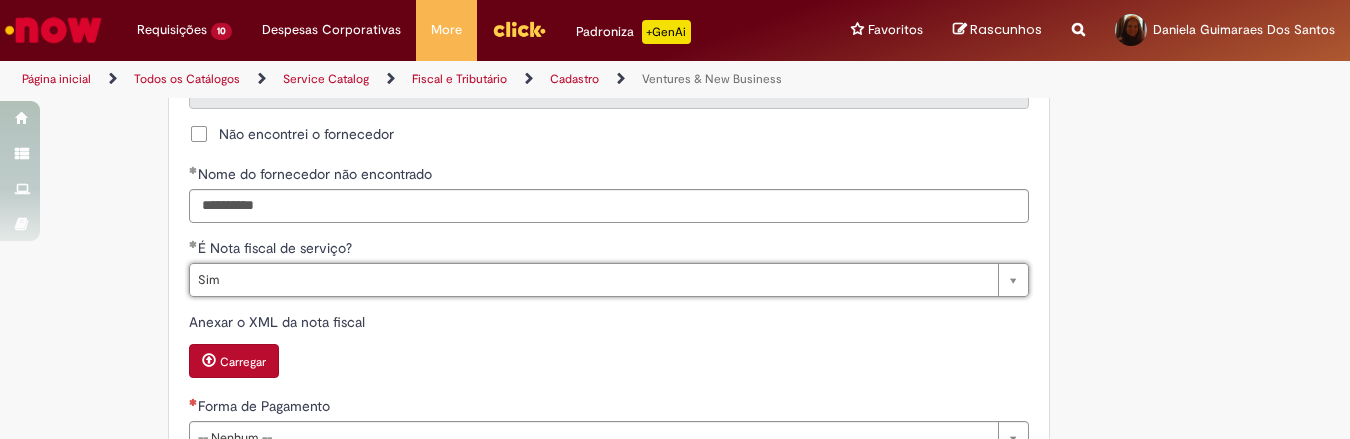 click on "Carregar" at bounding box center (243, 362) 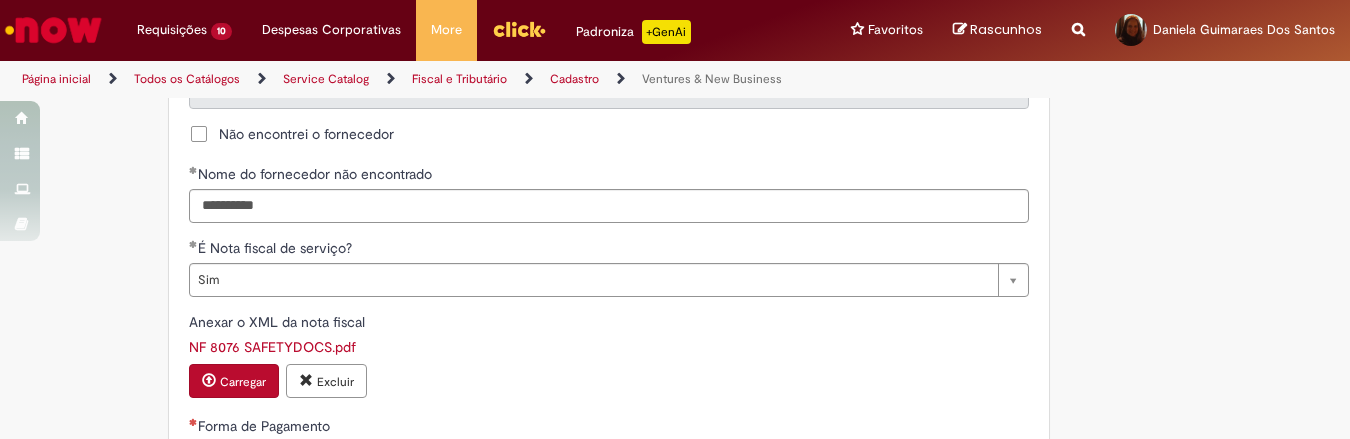 scroll, scrollTop: 1583, scrollLeft: 0, axis: vertical 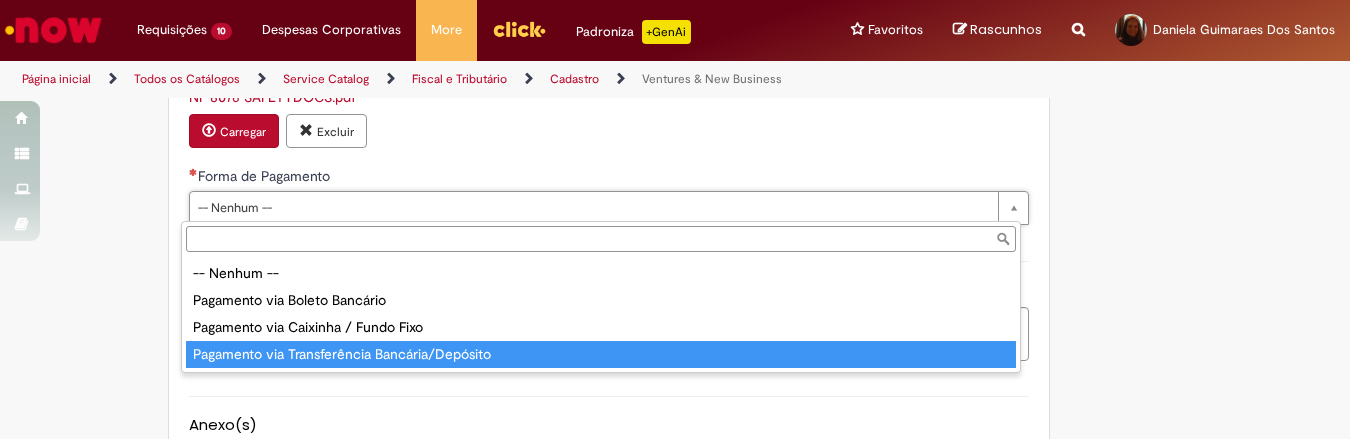 type on "**********" 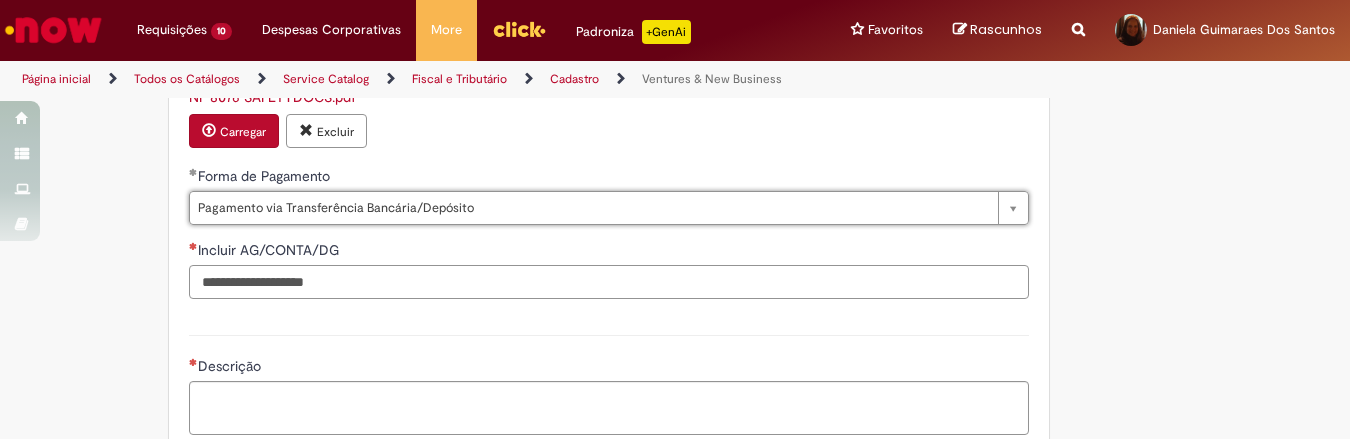 click on "Incluir AG/CONTA/DG" at bounding box center (609, 282) 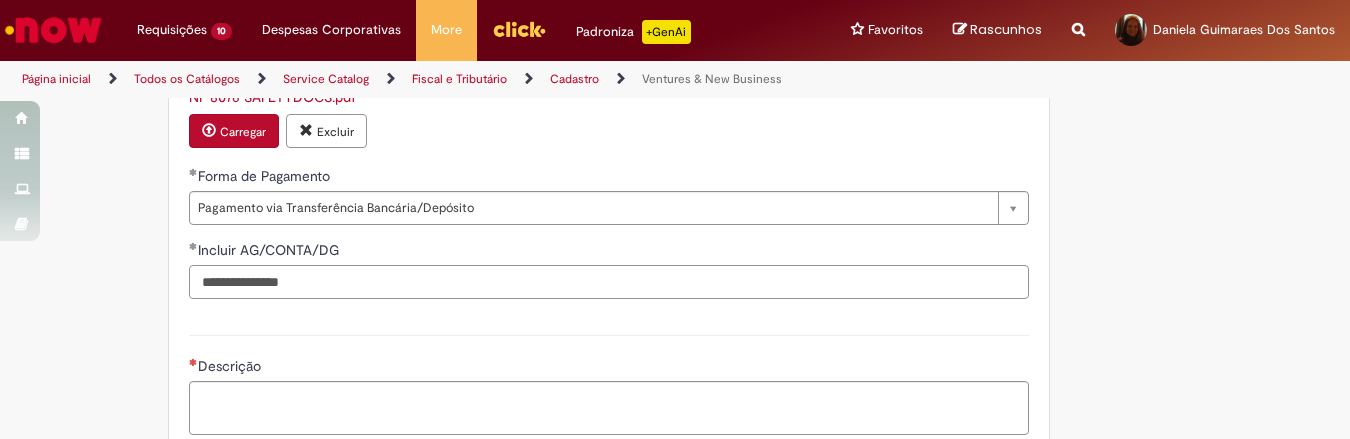 scroll, scrollTop: 1750, scrollLeft: 0, axis: vertical 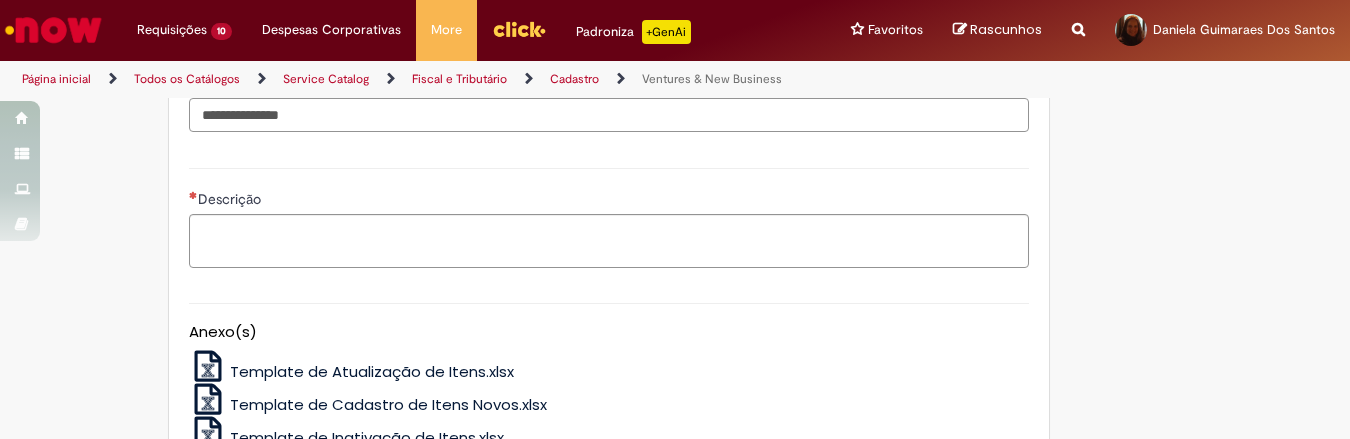 type on "**********" 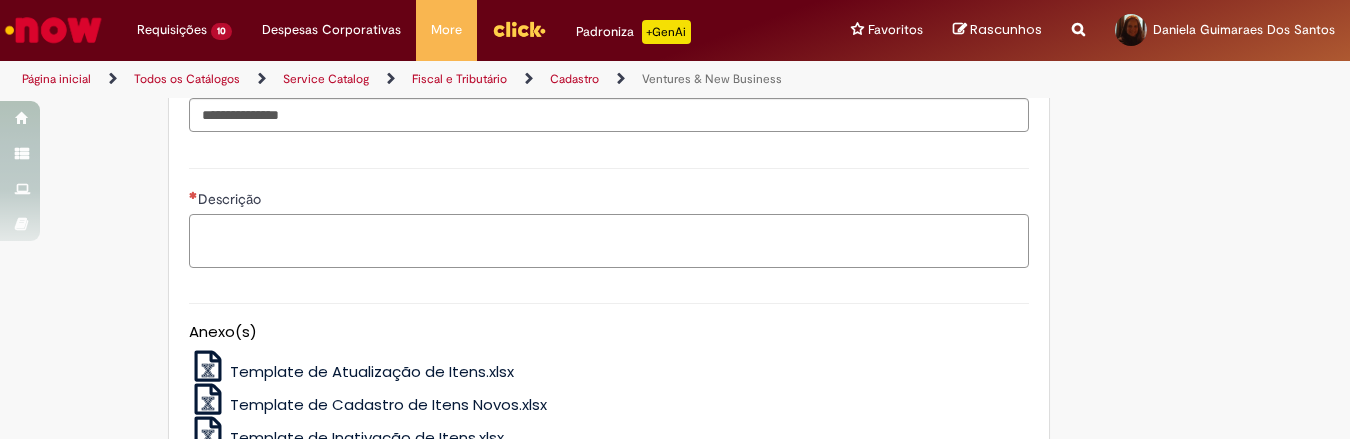 click on "Descrição" at bounding box center [609, 241] 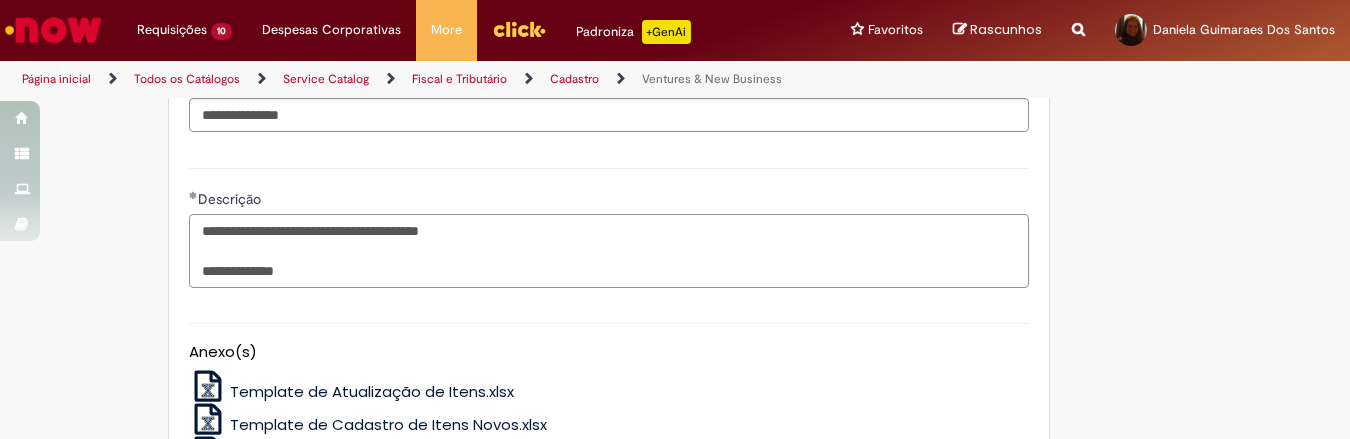 type on "**********" 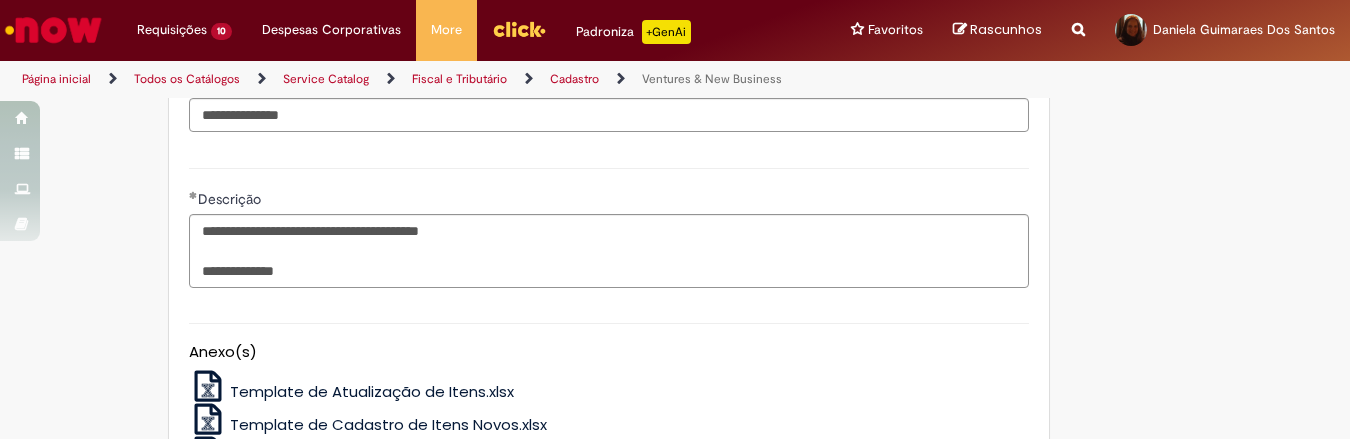 click on "**********" at bounding box center (675, -465) 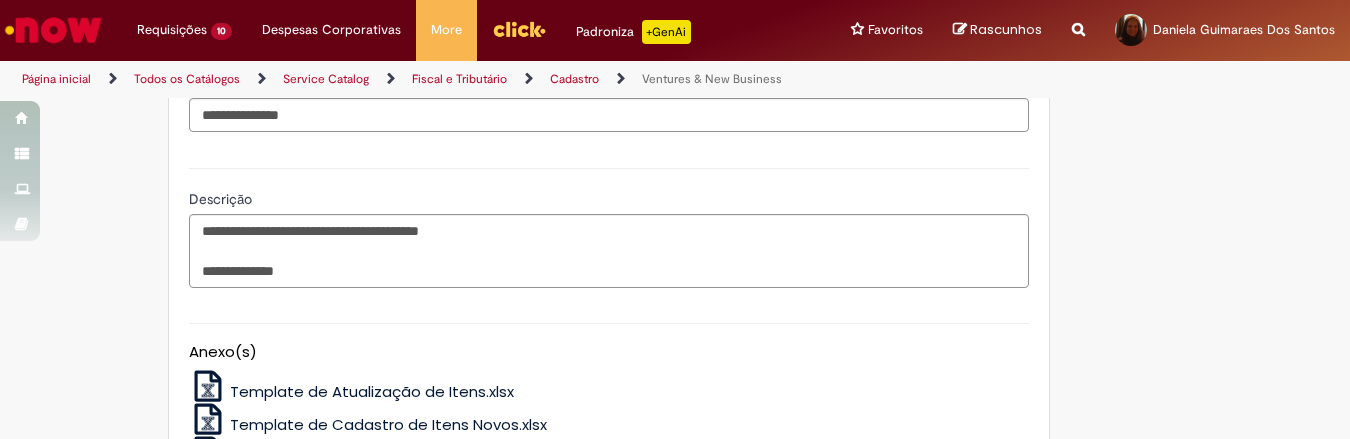 scroll, scrollTop: 2032, scrollLeft: 0, axis: vertical 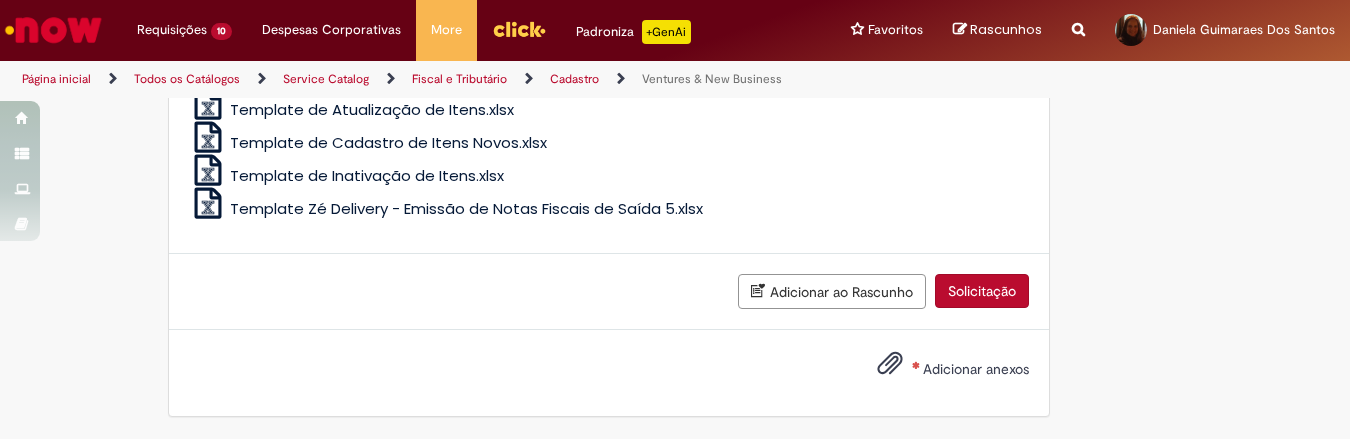 click on "Adicionar anexos" at bounding box center [976, 369] 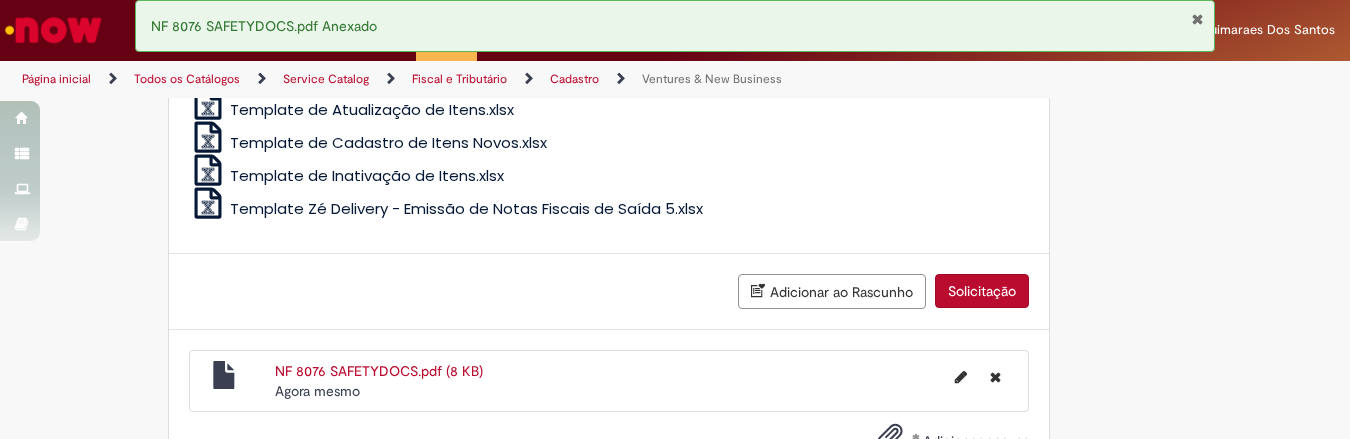 click on "Solicitação" at bounding box center (982, 291) 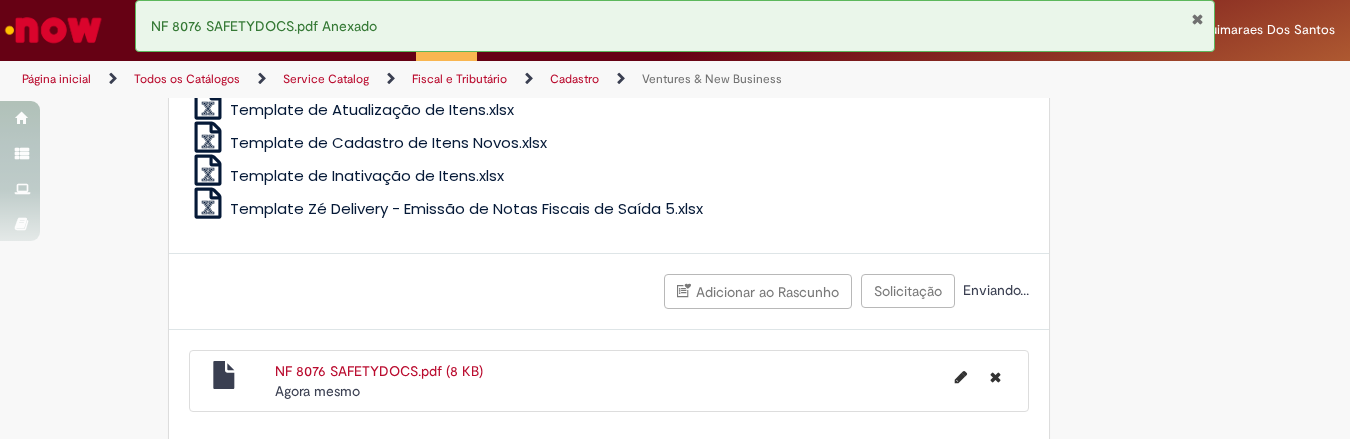 click at bounding box center [1197, 19] 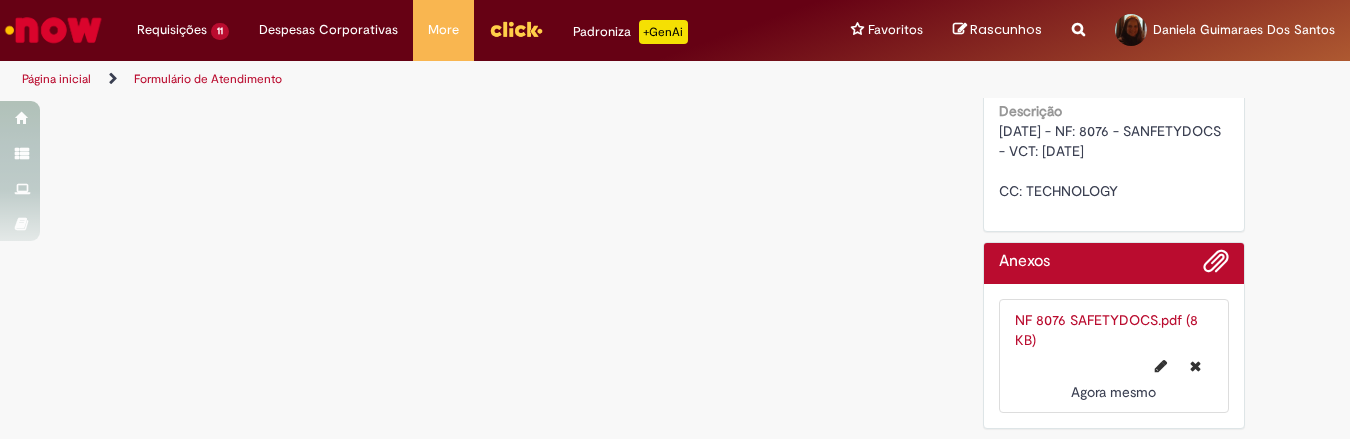 scroll, scrollTop: 0, scrollLeft: 0, axis: both 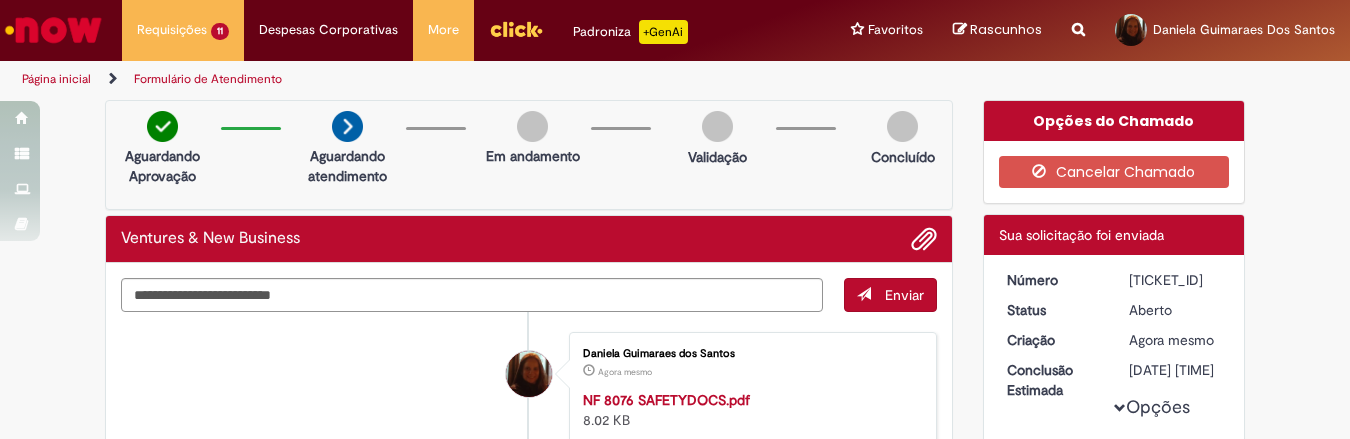 click at bounding box center (53, 30) 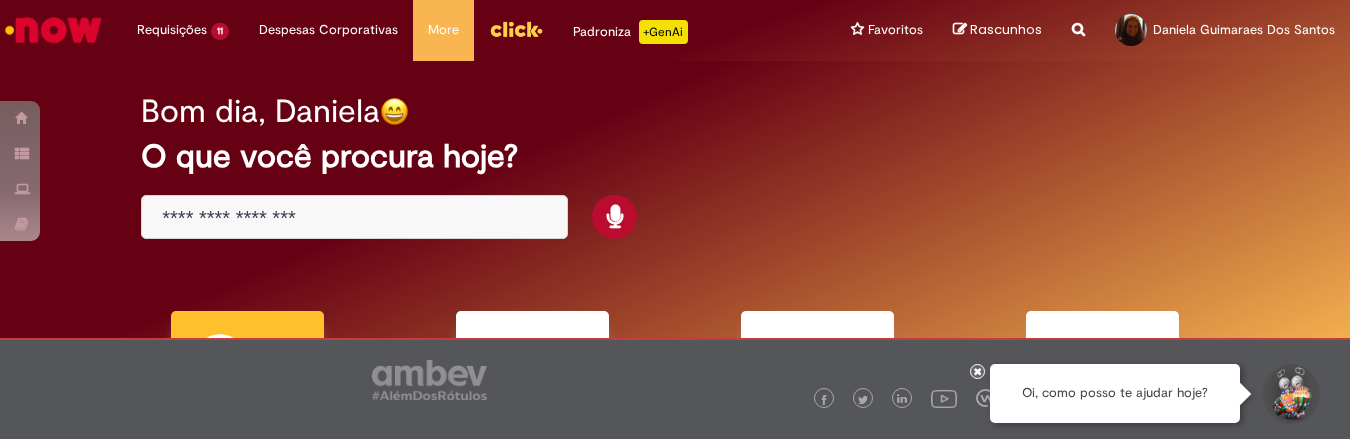 scroll, scrollTop: 0, scrollLeft: 0, axis: both 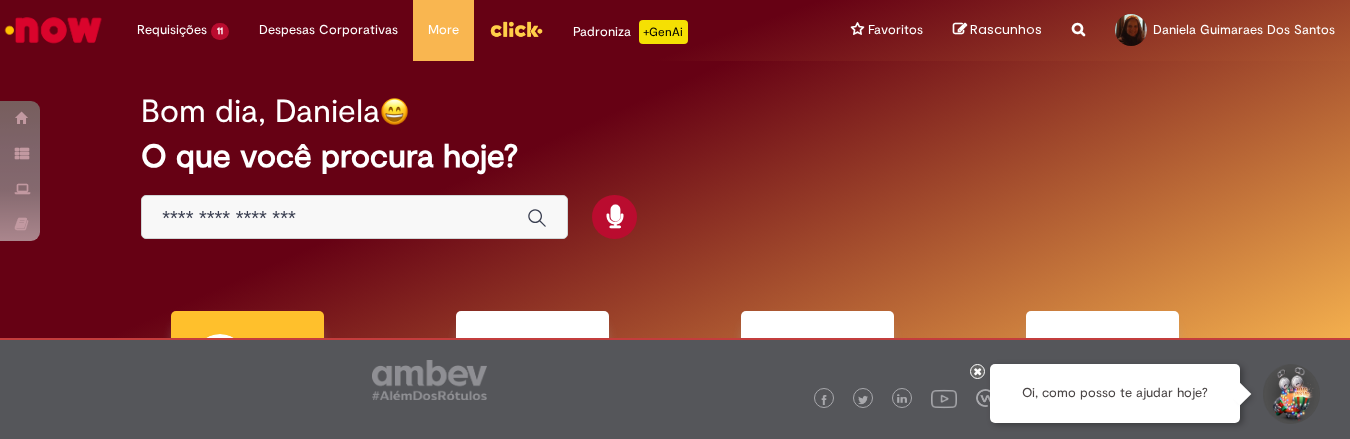 click at bounding box center (334, 218) 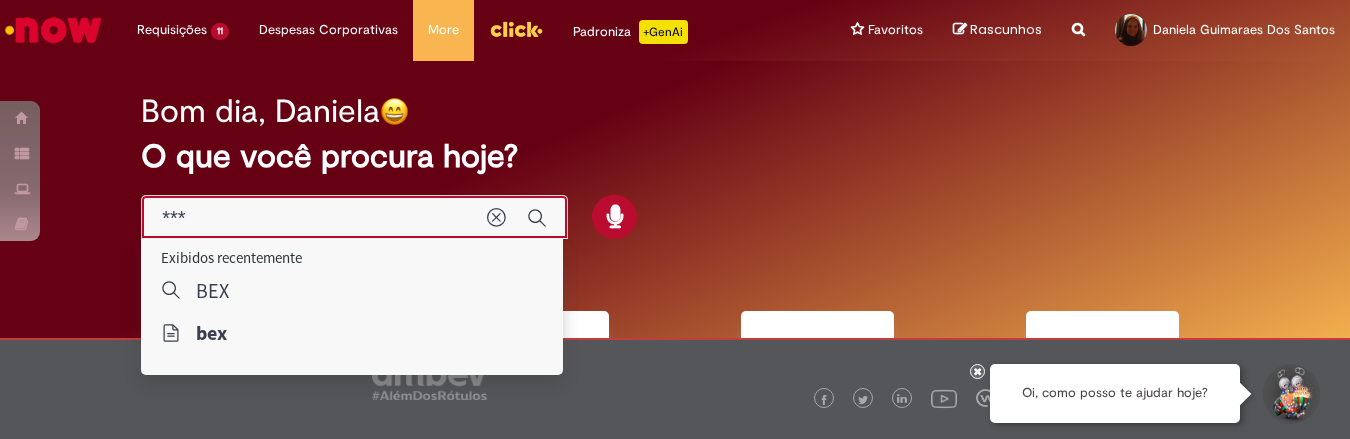 type on "***" 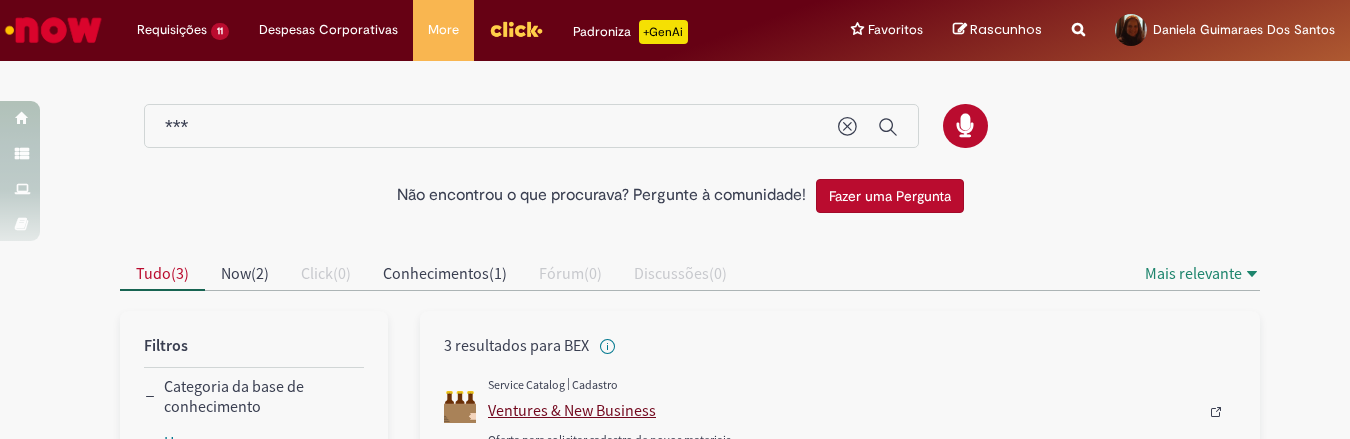 click on "Ventures & New Business" at bounding box center (843, 410) 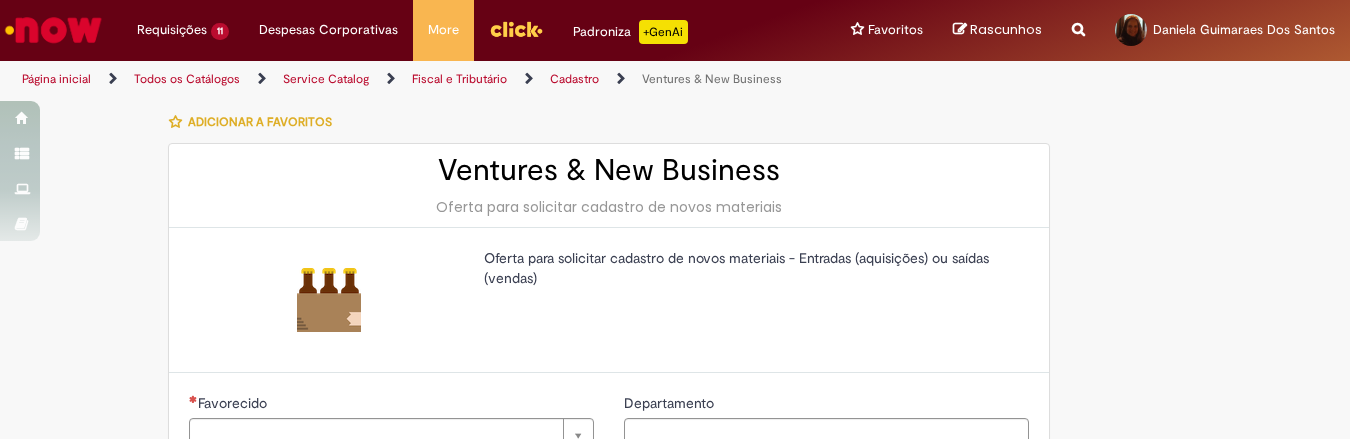 type on "********" 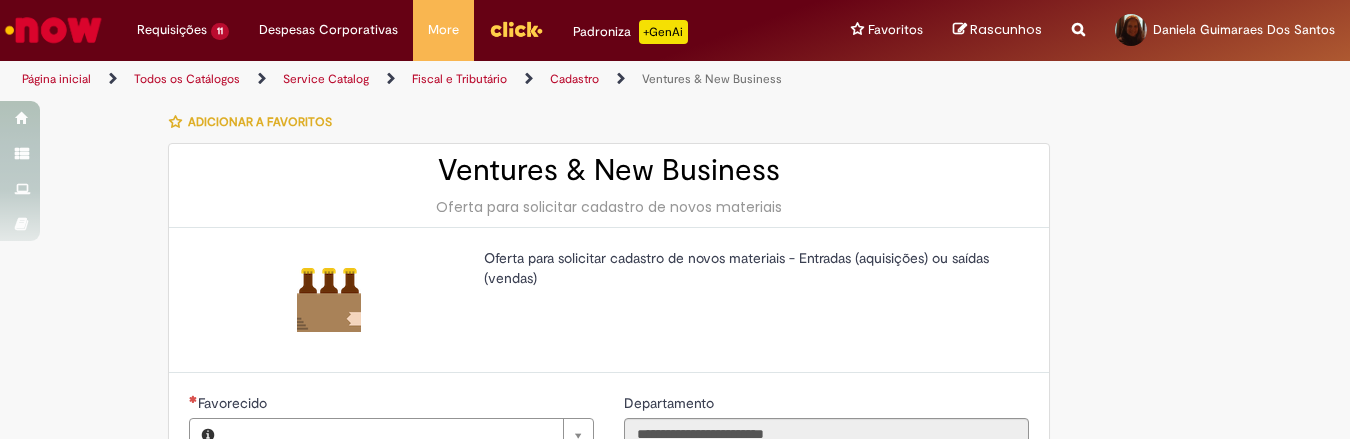 type on "**********" 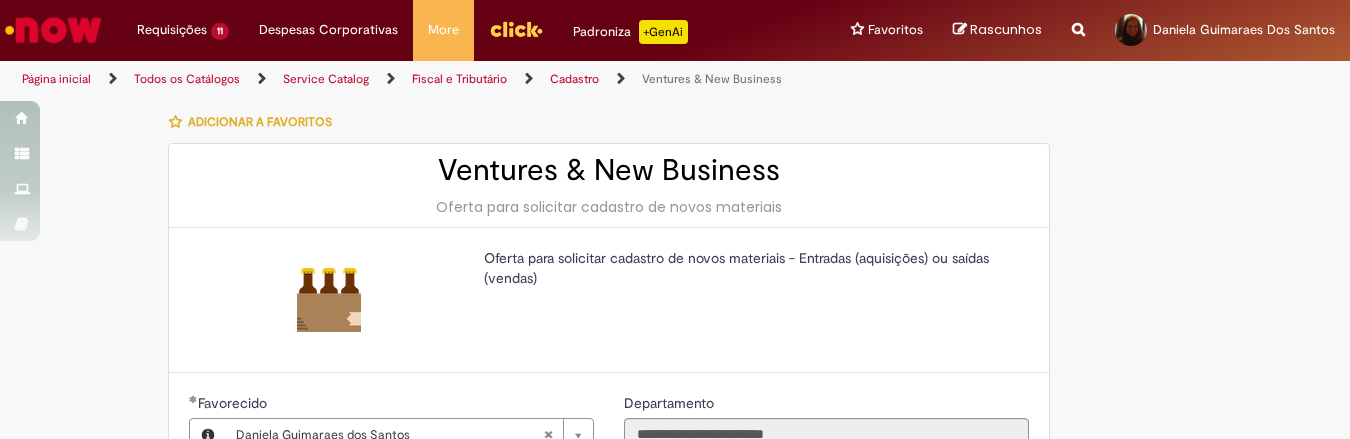 scroll, scrollTop: 167, scrollLeft: 0, axis: vertical 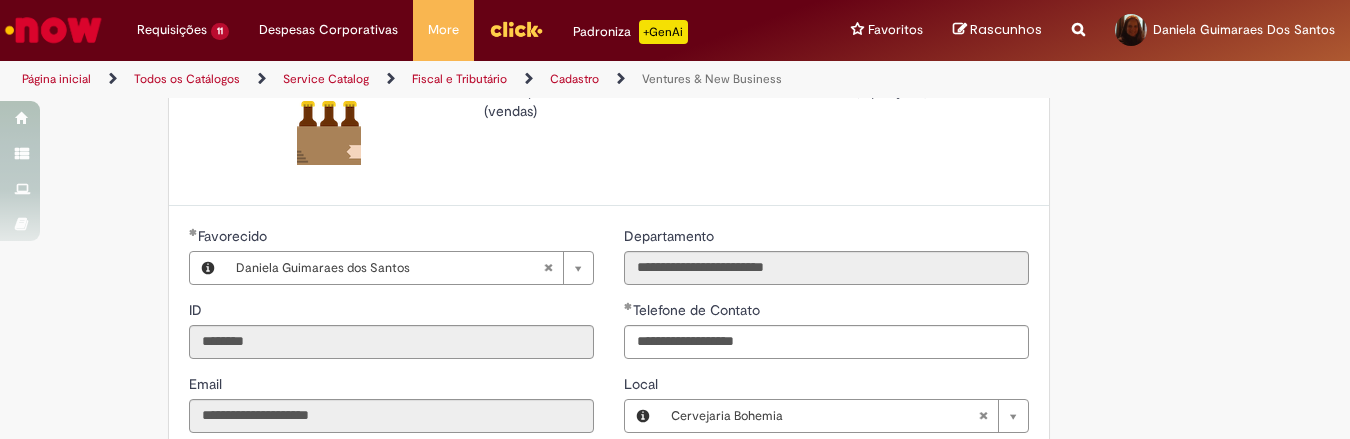 type 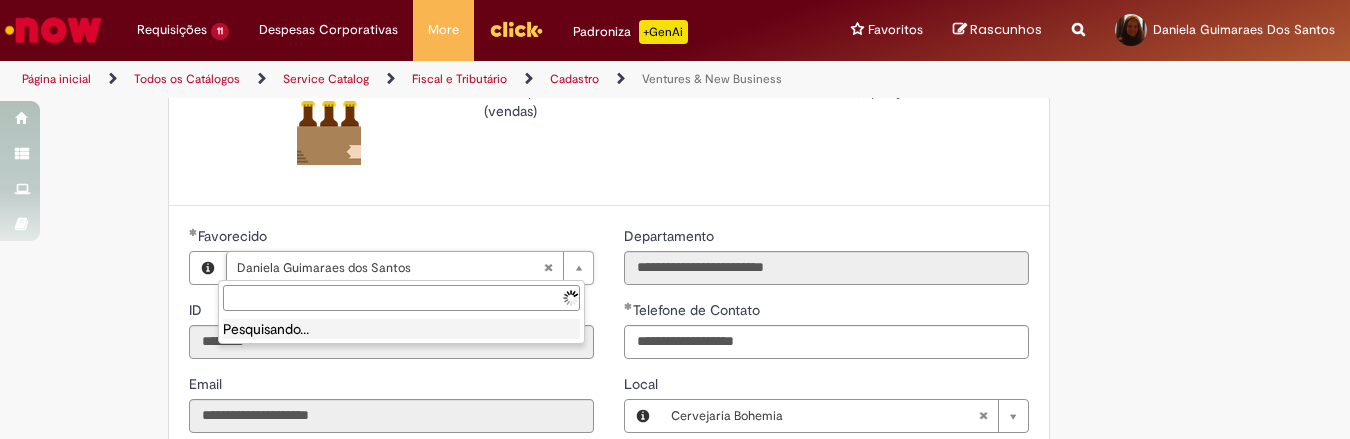 click on "Favorecido" at bounding box center (401, 298) 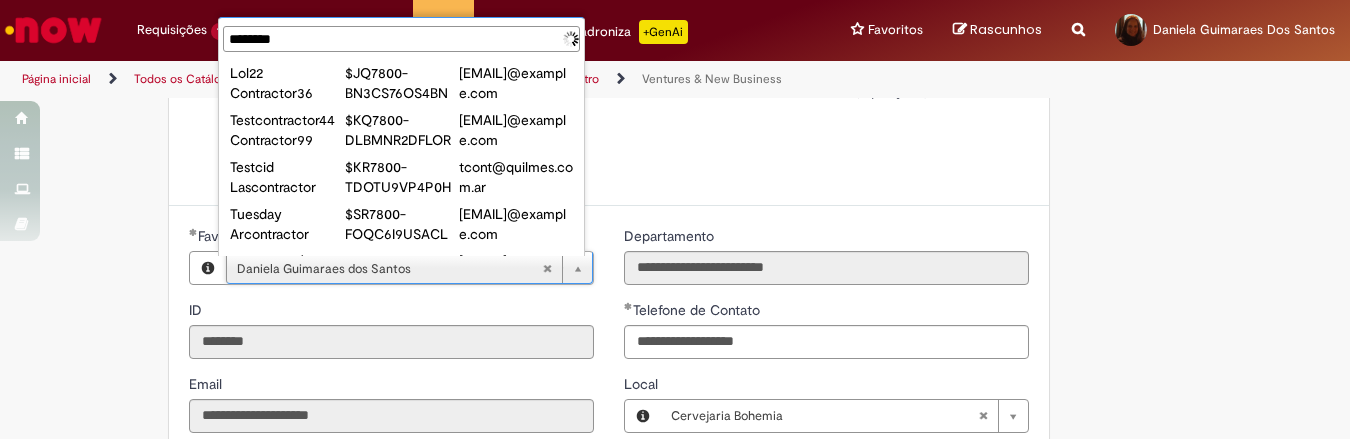 type on "********" 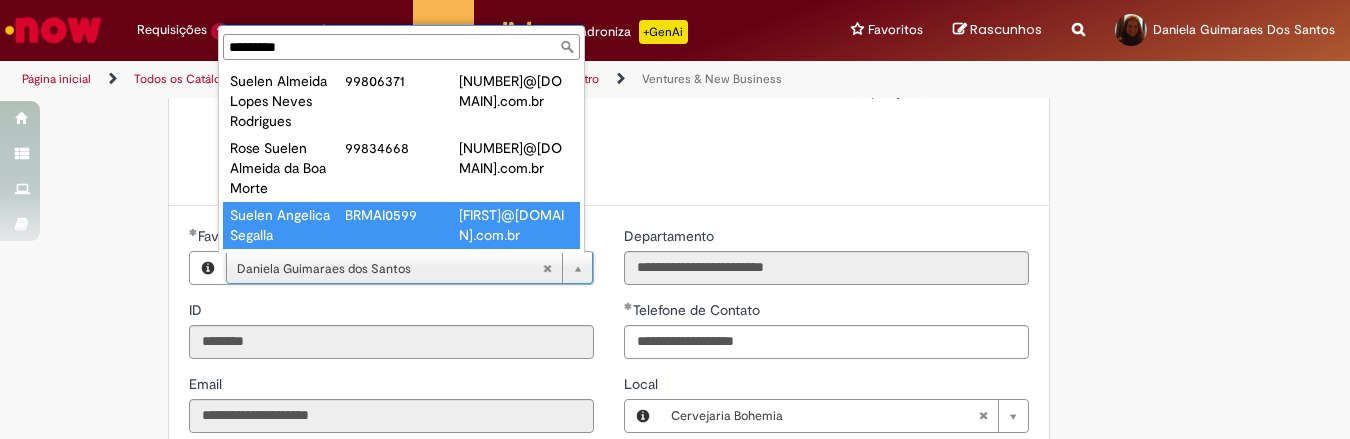 scroll, scrollTop: 0, scrollLeft: 0, axis: both 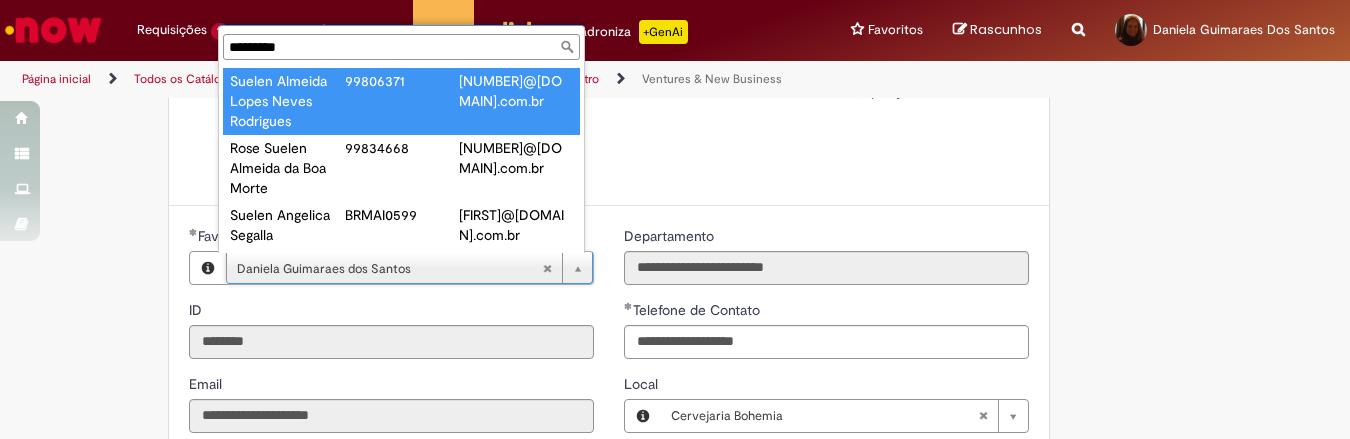 type on "**********" 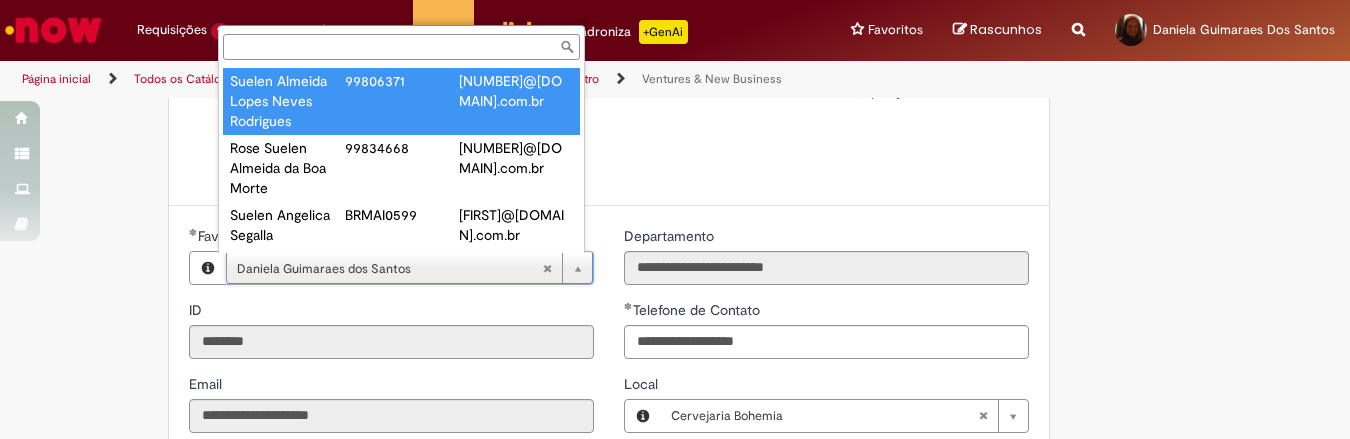 type on "********" 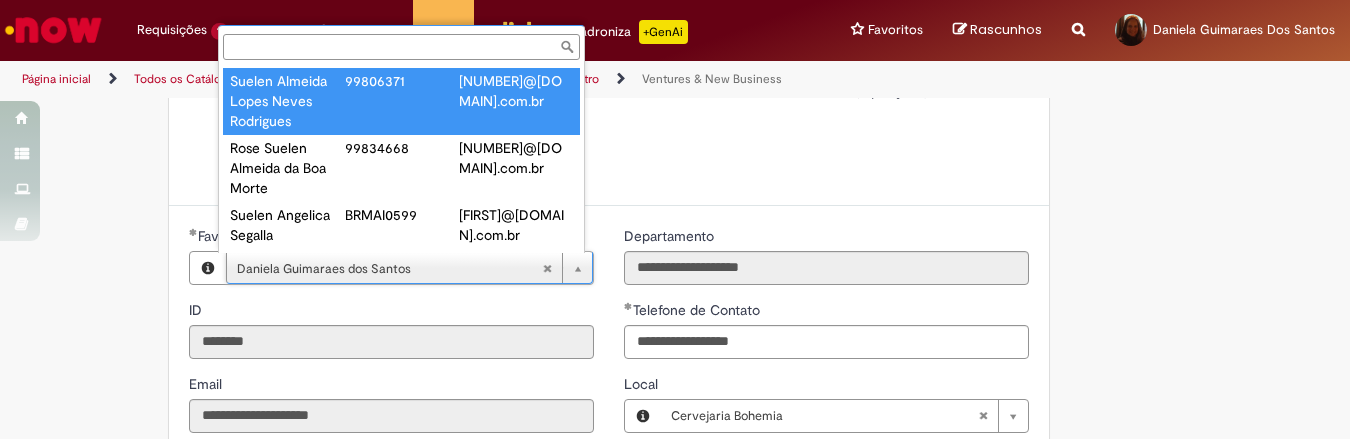 scroll, scrollTop: 0, scrollLeft: 187, axis: horizontal 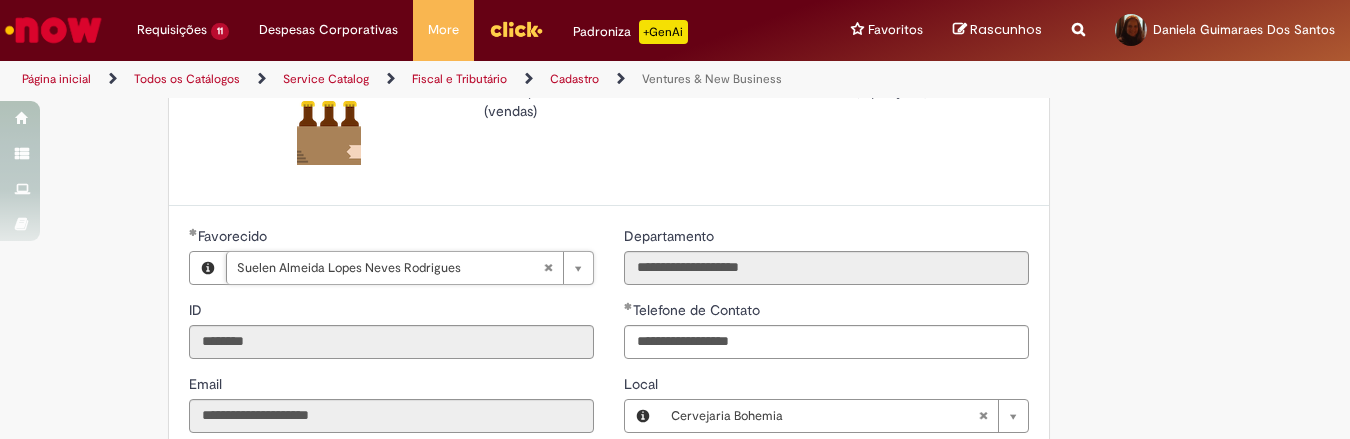 type on "**********" 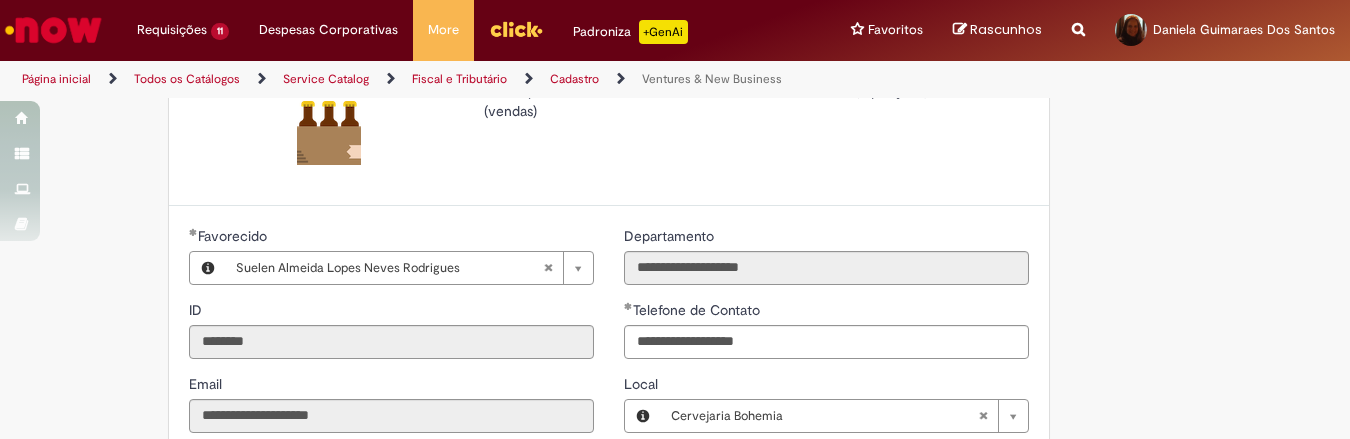 scroll, scrollTop: 0, scrollLeft: 0, axis: both 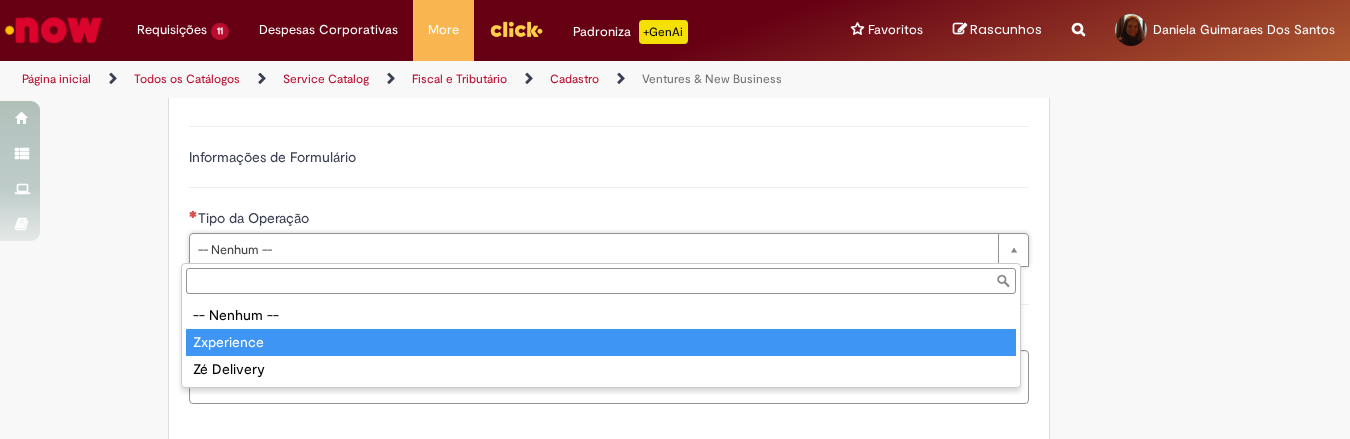 type on "**********" 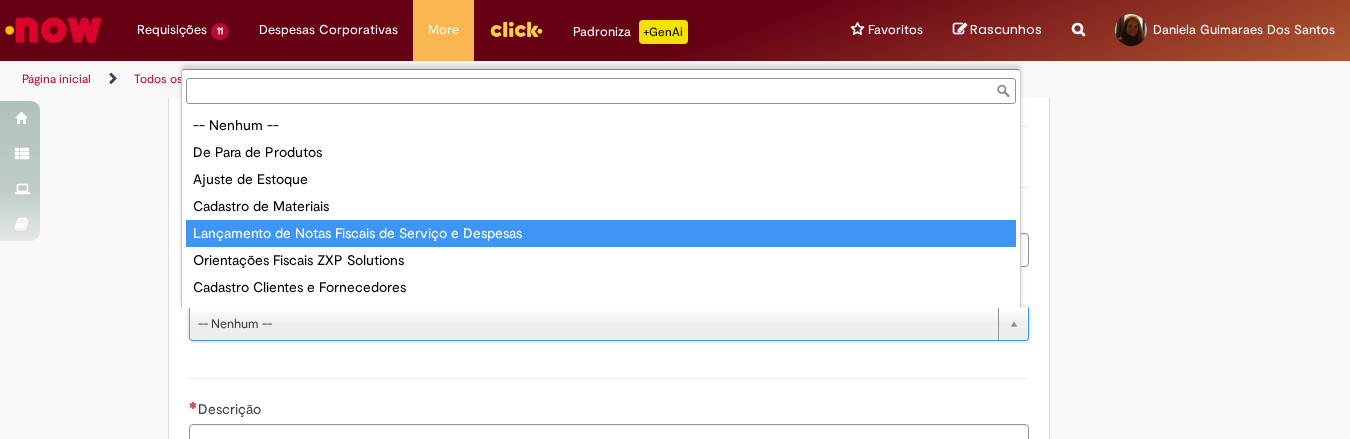 type on "**********" 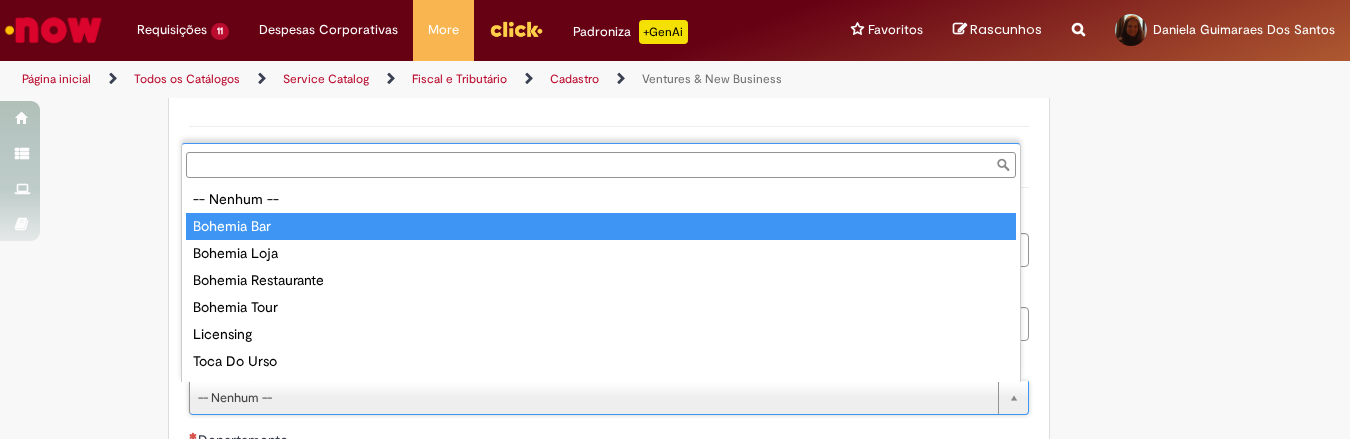 type on "**********" 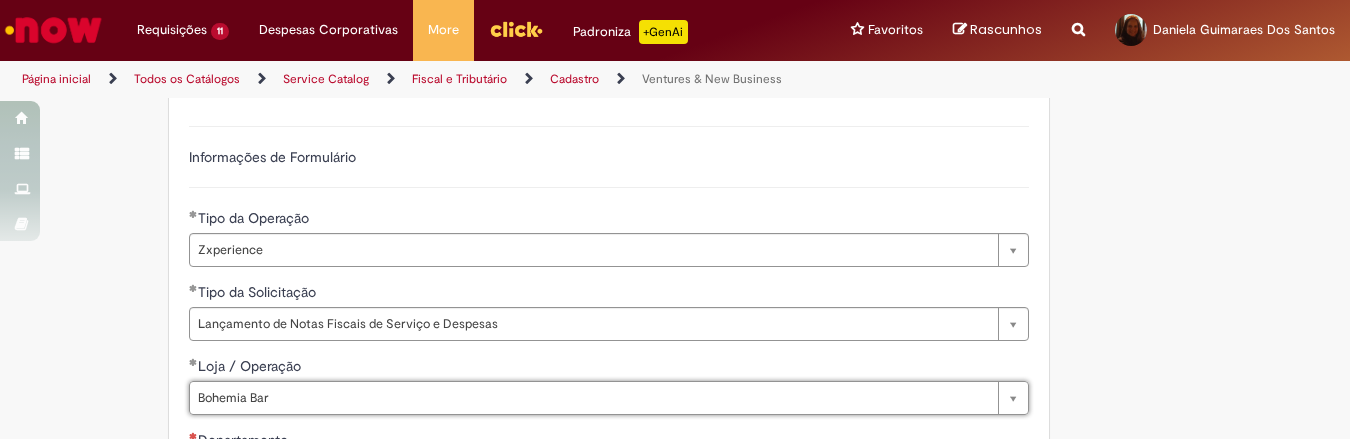 click on "**********" at bounding box center (675, 566) 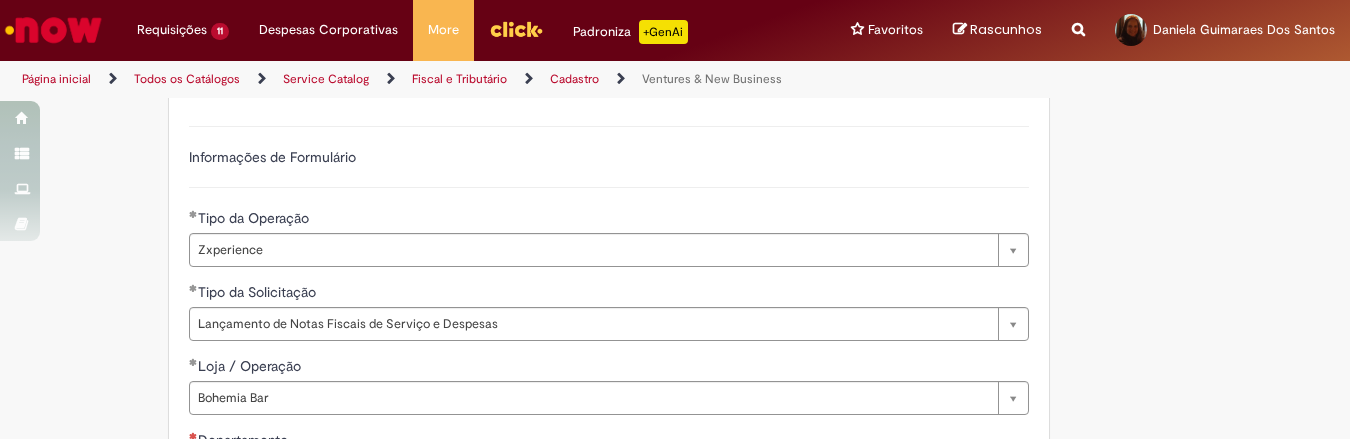 scroll, scrollTop: 750, scrollLeft: 0, axis: vertical 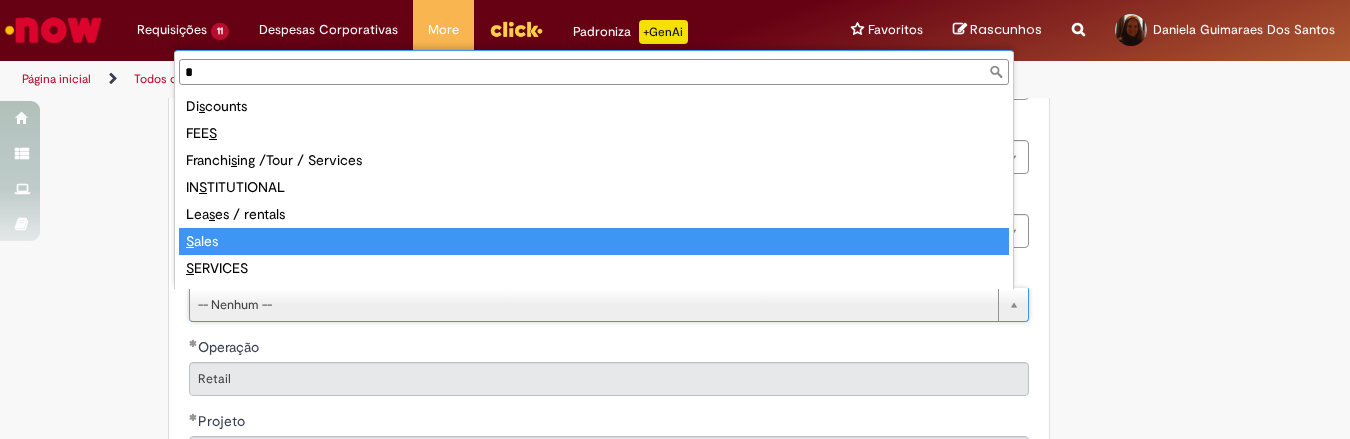 type on "*" 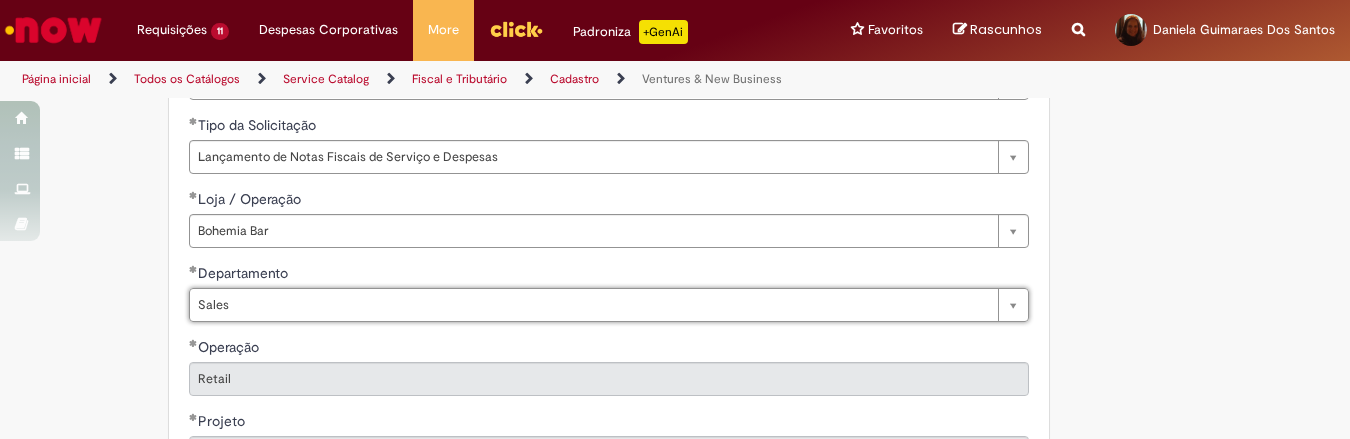 click on "**********" at bounding box center (675, 399) 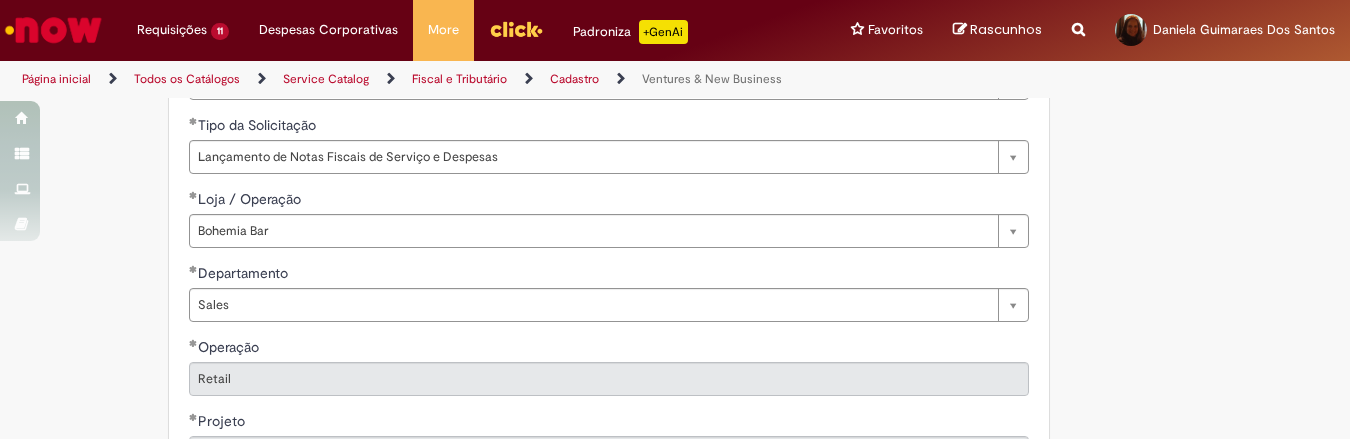 scroll, scrollTop: 1000, scrollLeft: 0, axis: vertical 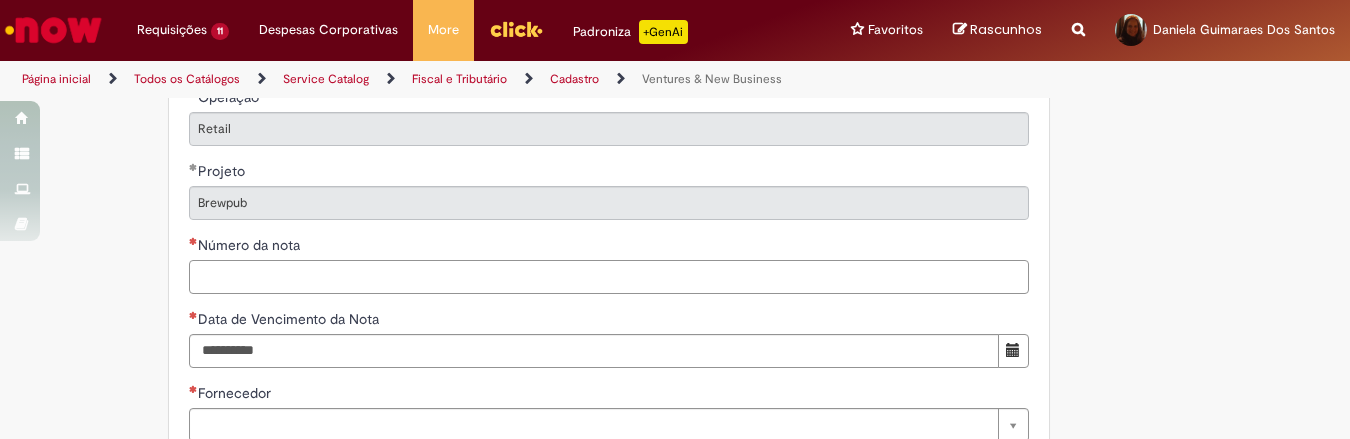 click on "Número da nota" at bounding box center [609, 277] 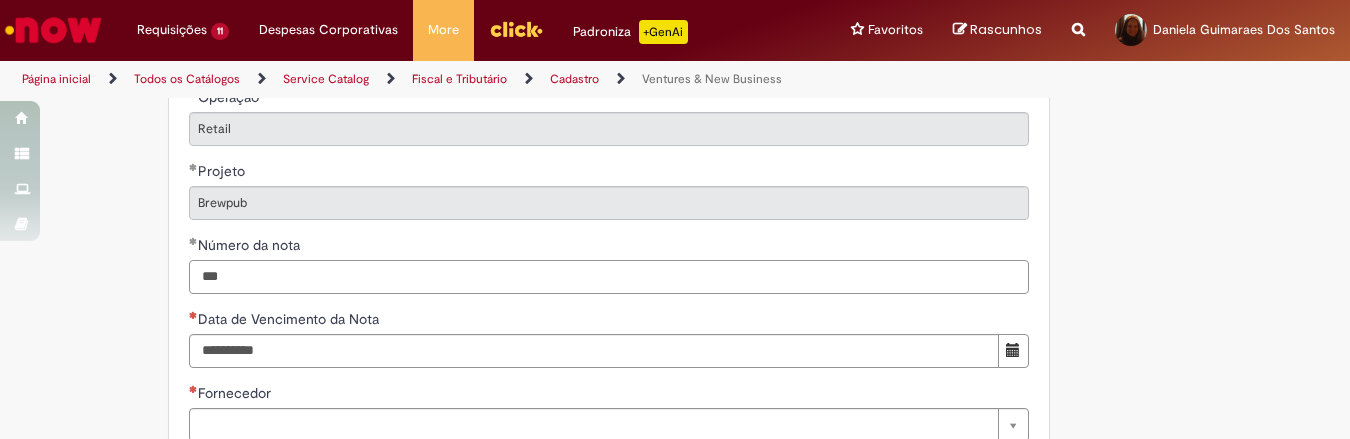 type on "***" 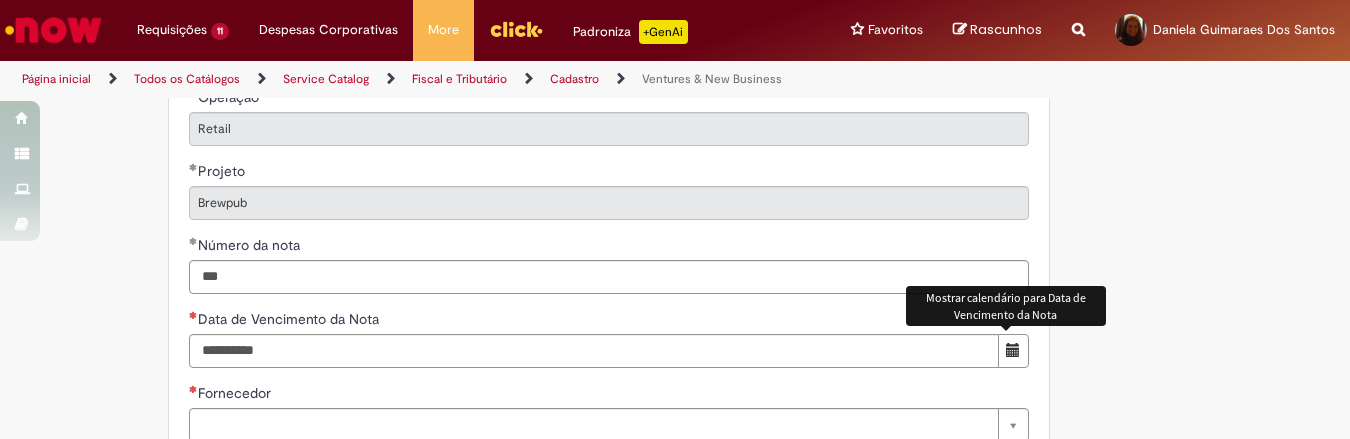 click at bounding box center (1013, 351) 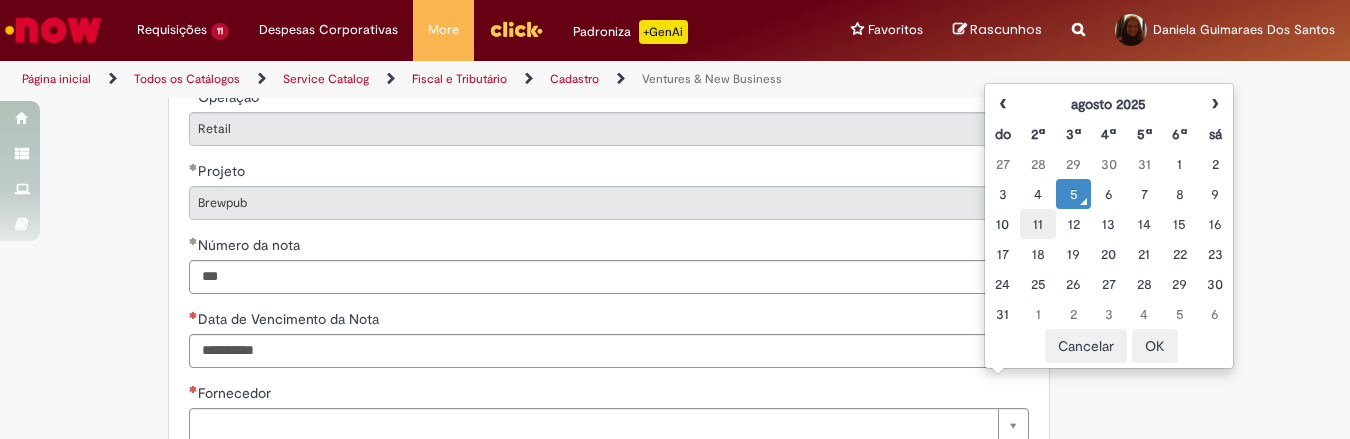 click on "11" at bounding box center (1037, 224) 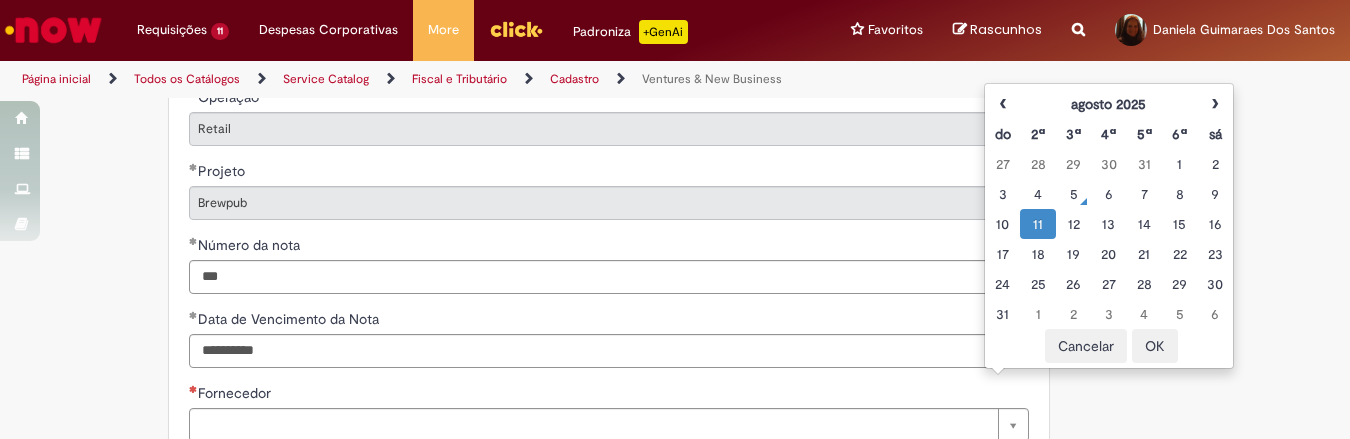 click on "OK" at bounding box center (1155, 346) 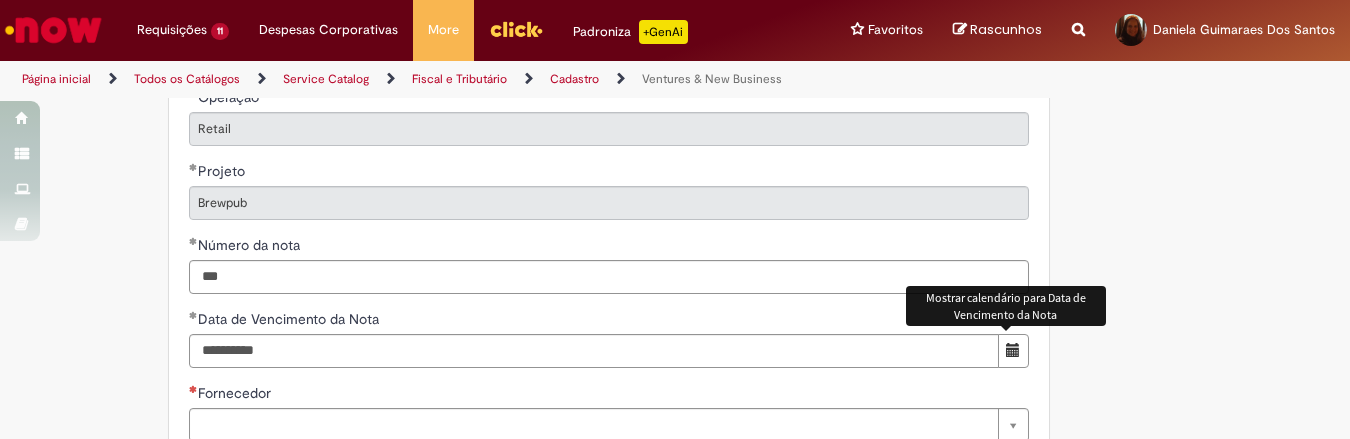 click on "**********" at bounding box center (675, 149) 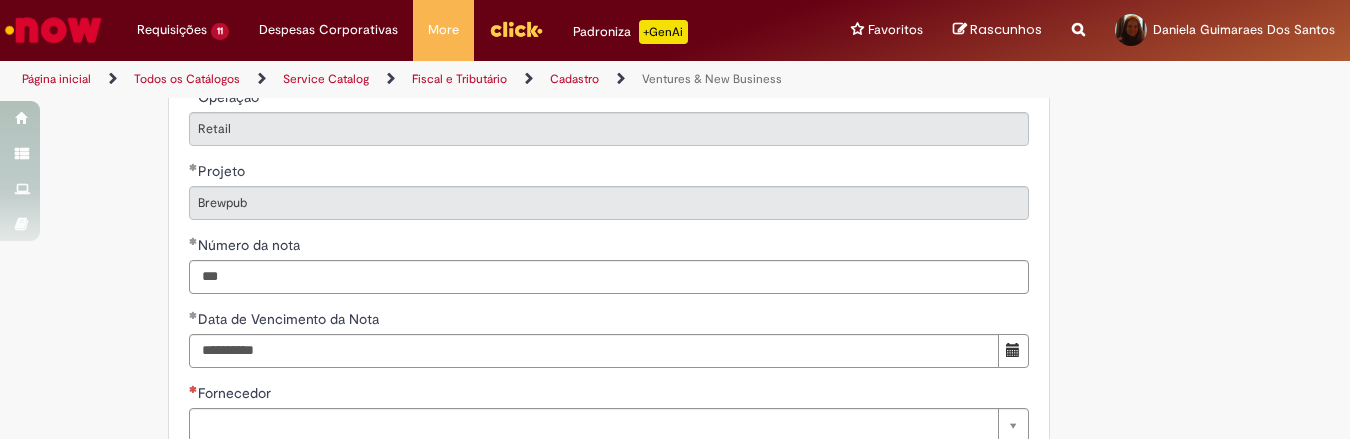 scroll, scrollTop: 1167, scrollLeft: 0, axis: vertical 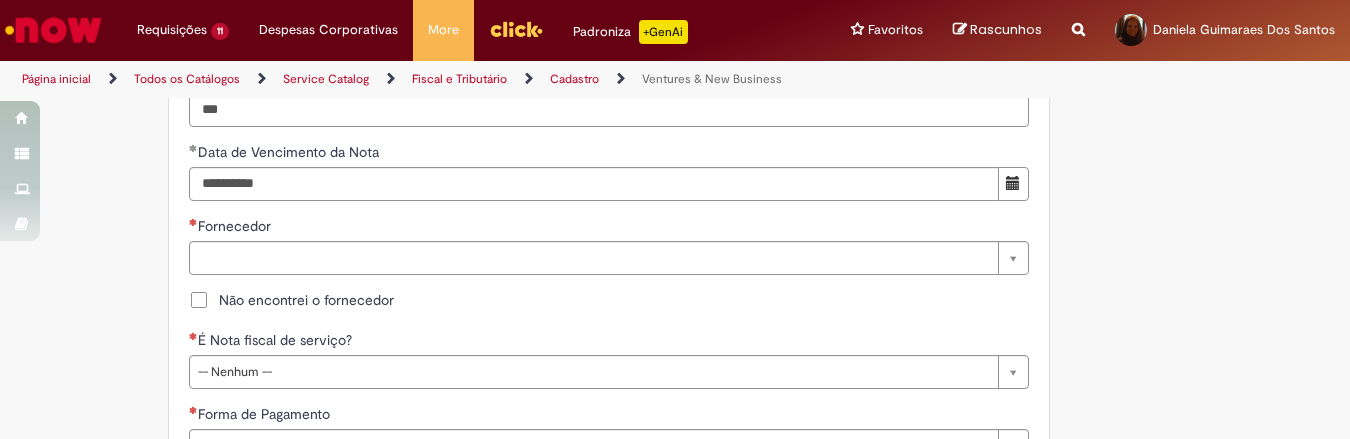 click on "**********" at bounding box center [609, 125] 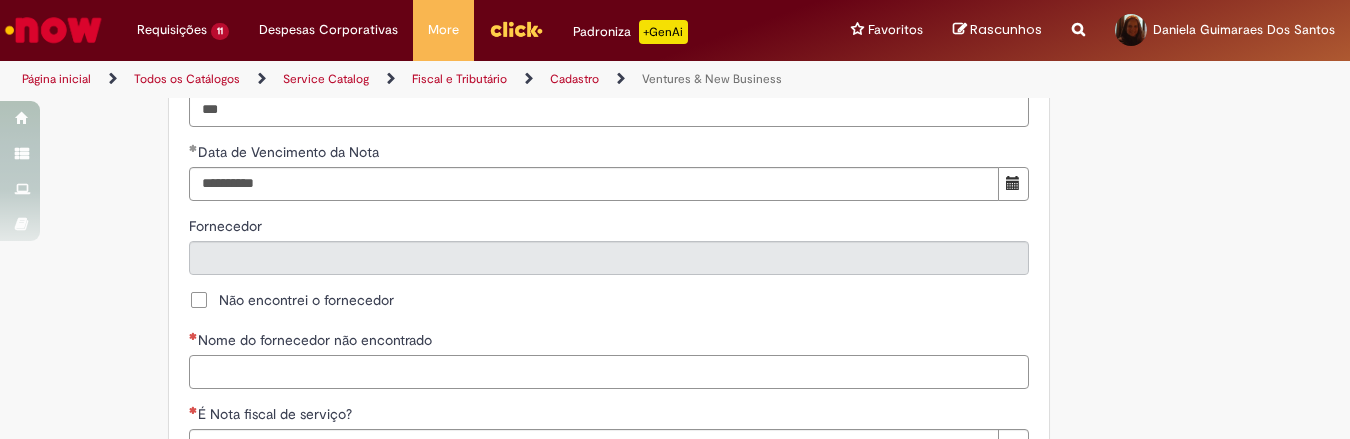 click on "Nome do fornecedor não encontrado" at bounding box center (609, 372) 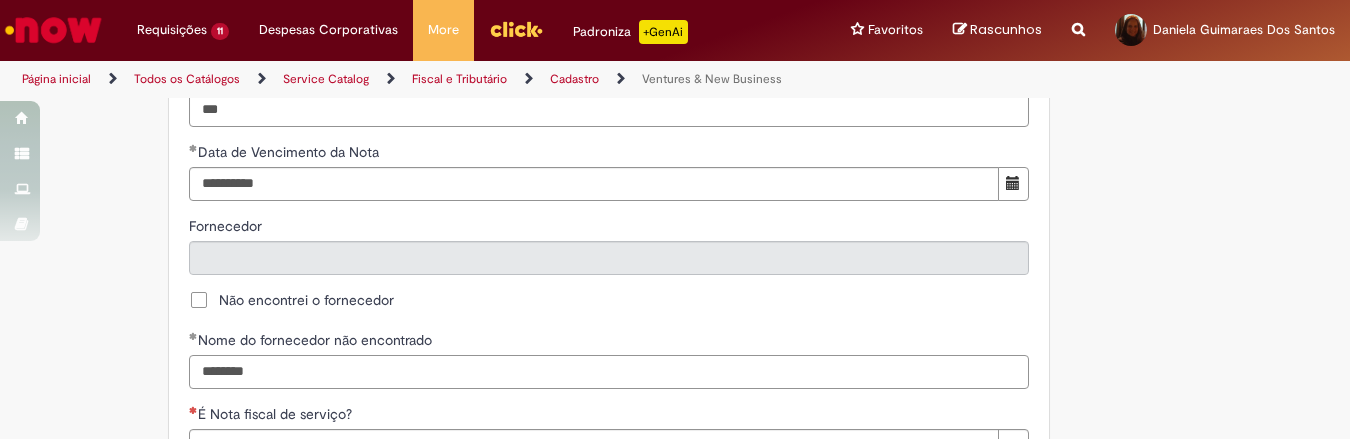 scroll, scrollTop: 1333, scrollLeft: 0, axis: vertical 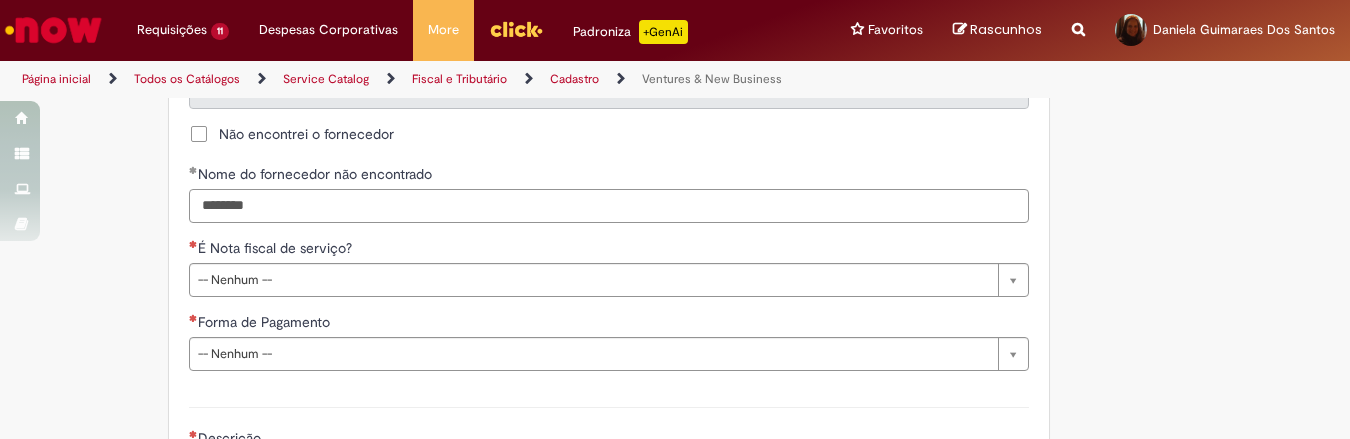 type on "********" 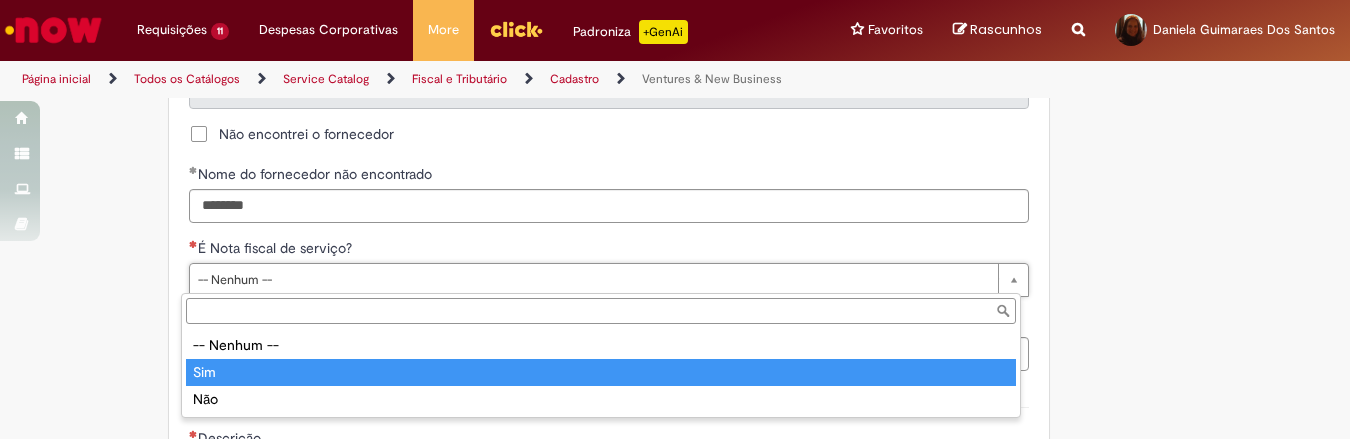 type on "***" 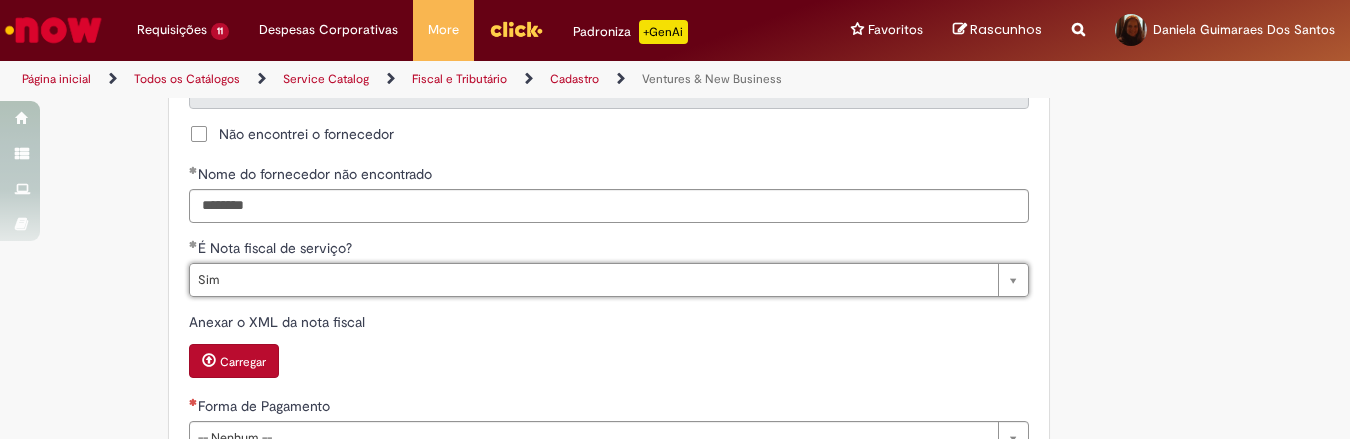 click on "Carregar" at bounding box center [243, 362] 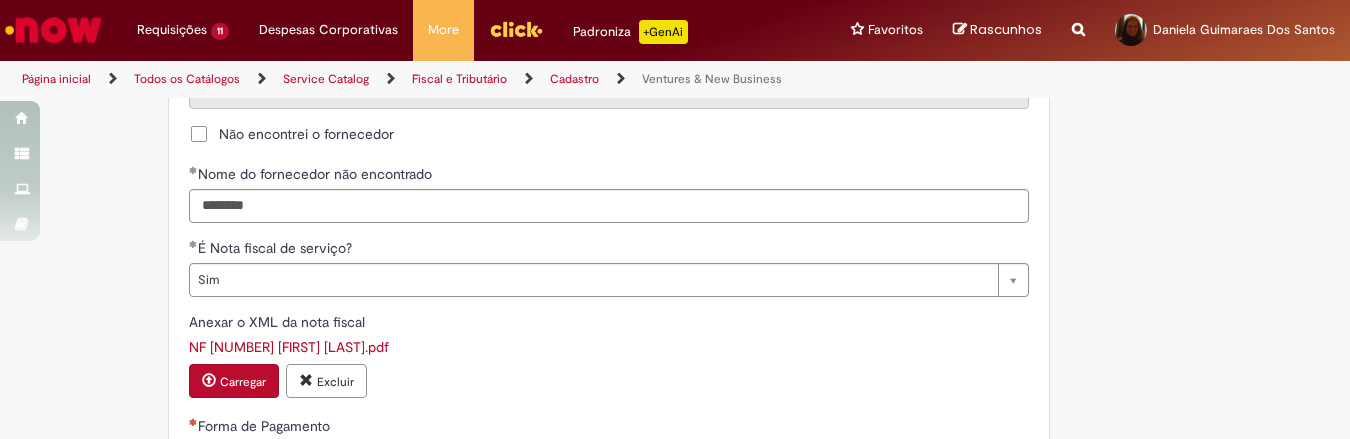 scroll, scrollTop: 1583, scrollLeft: 0, axis: vertical 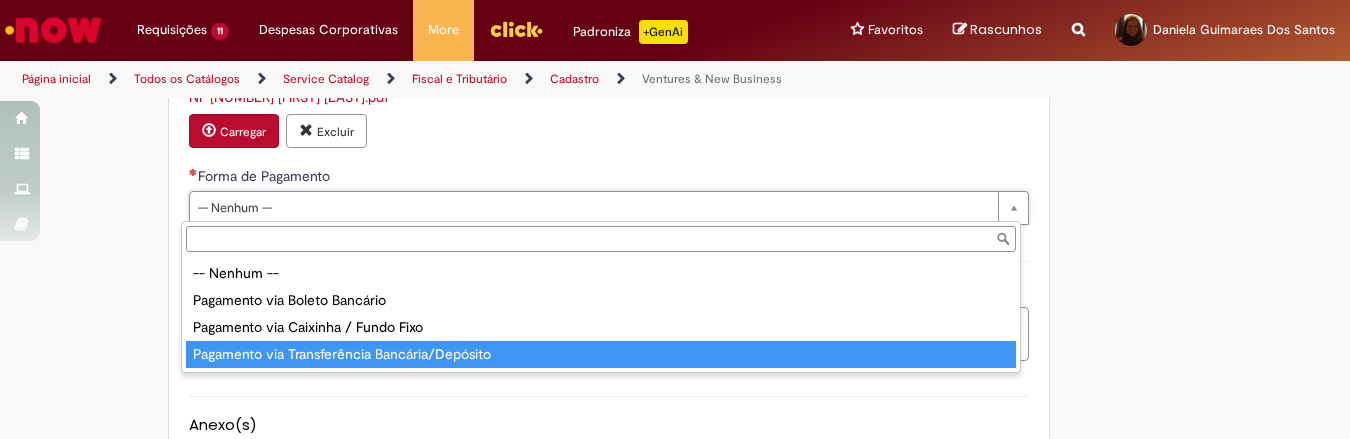 type on "**********" 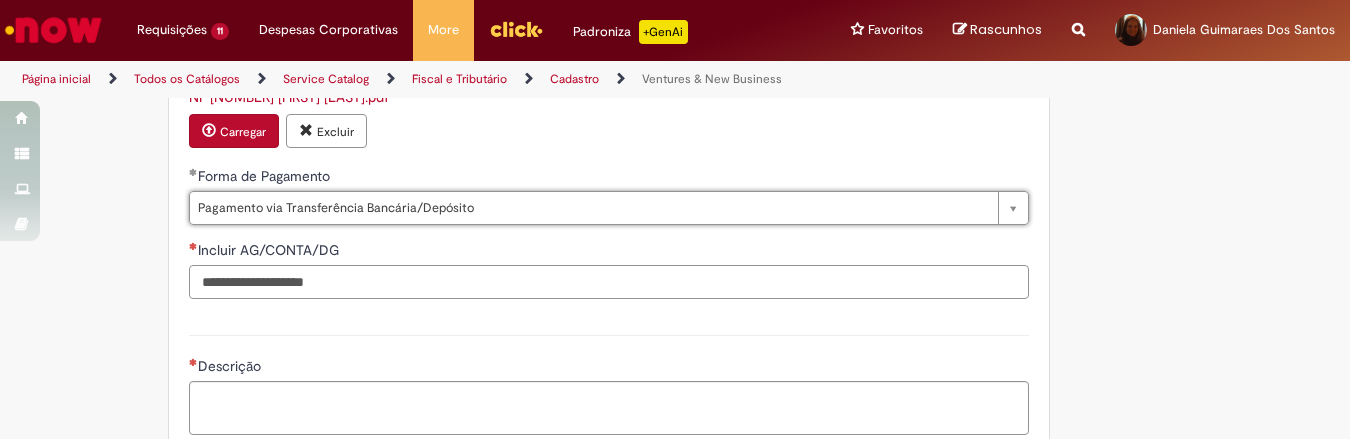 click on "Incluir AG/CONTA/DG" at bounding box center [609, 282] 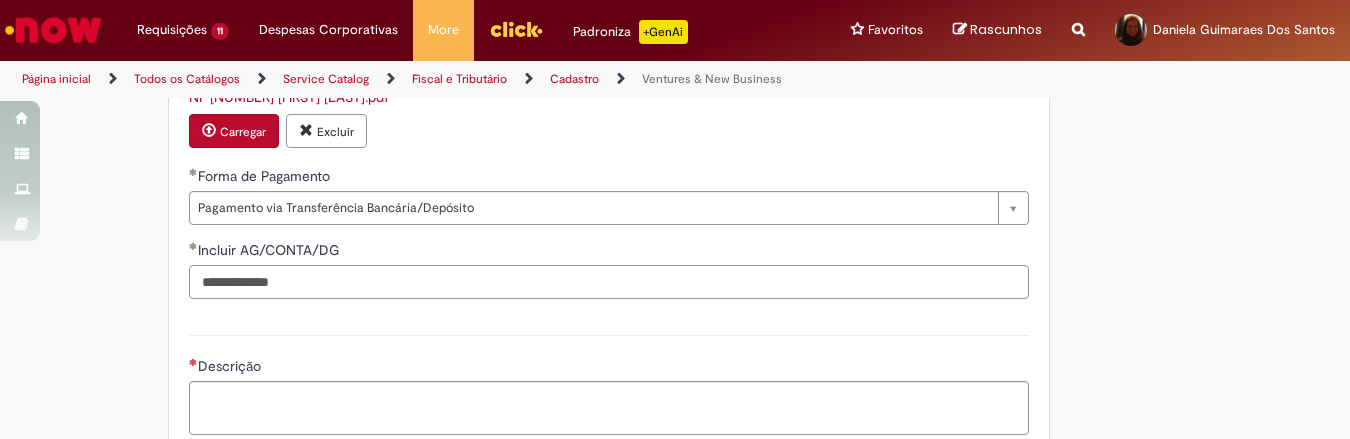 scroll, scrollTop: 1667, scrollLeft: 0, axis: vertical 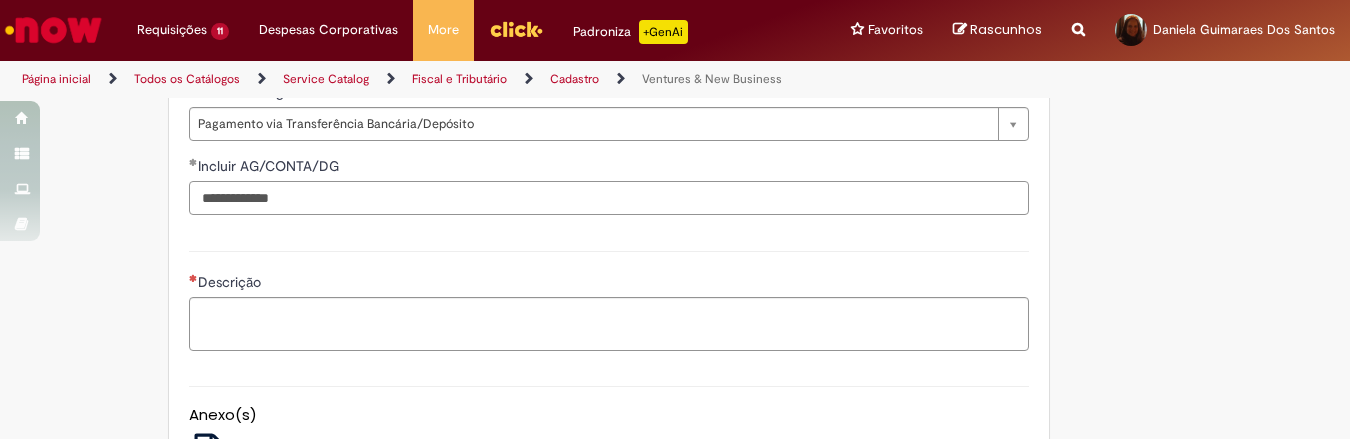 type on "**********" 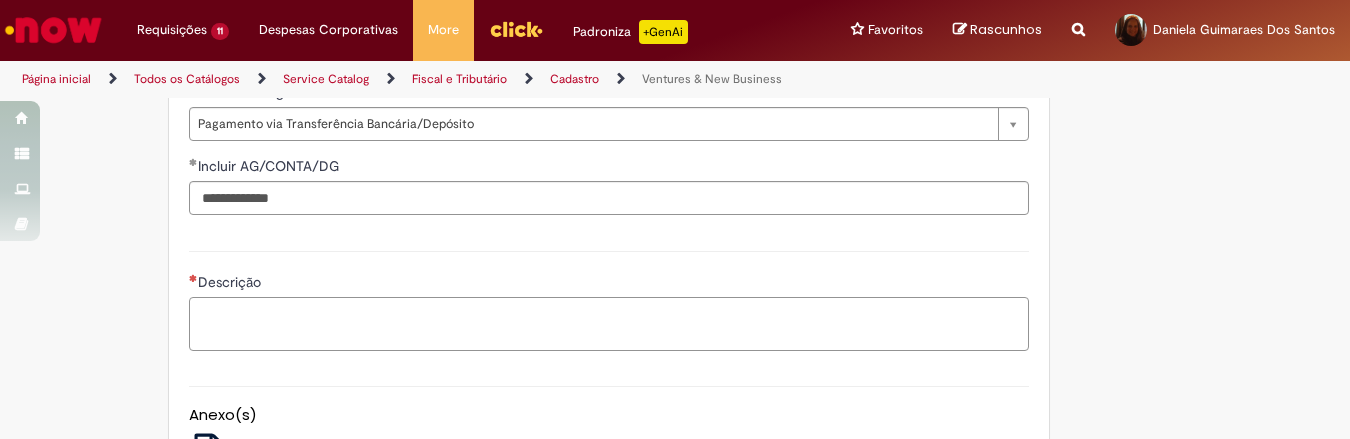 click on "Descrição" at bounding box center (609, 324) 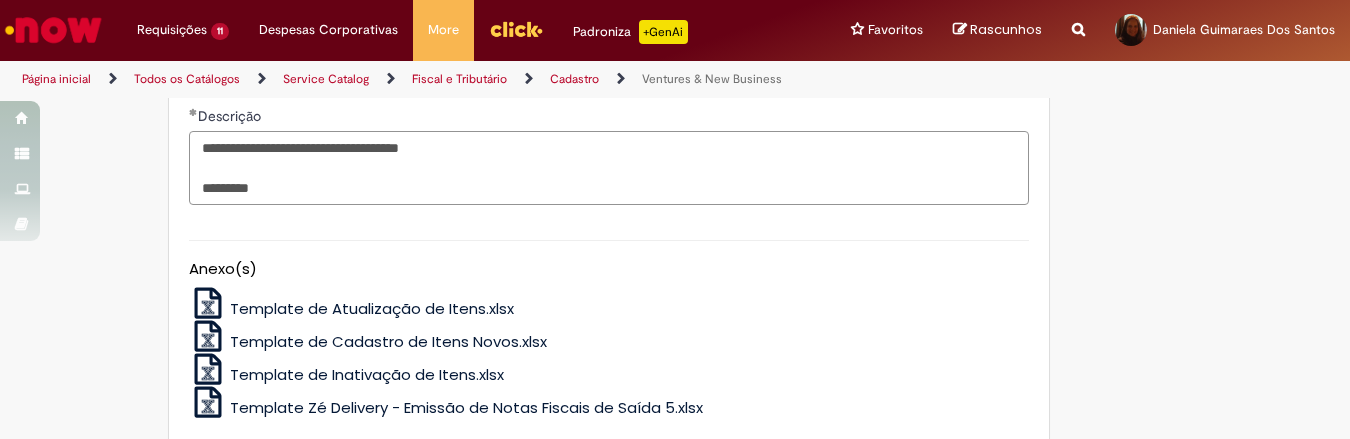 type on "**********" 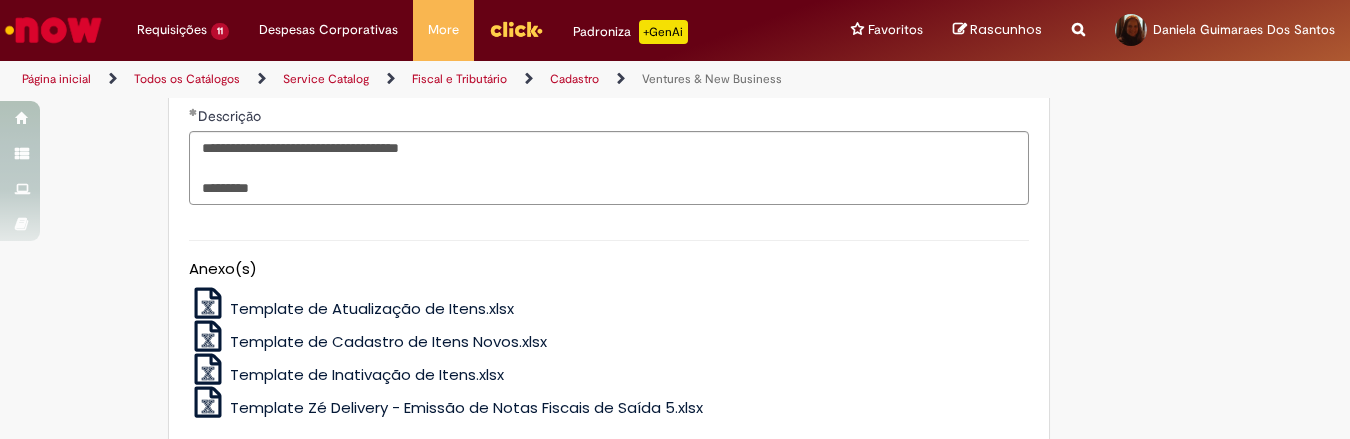 click on "**********" at bounding box center (675, -548) 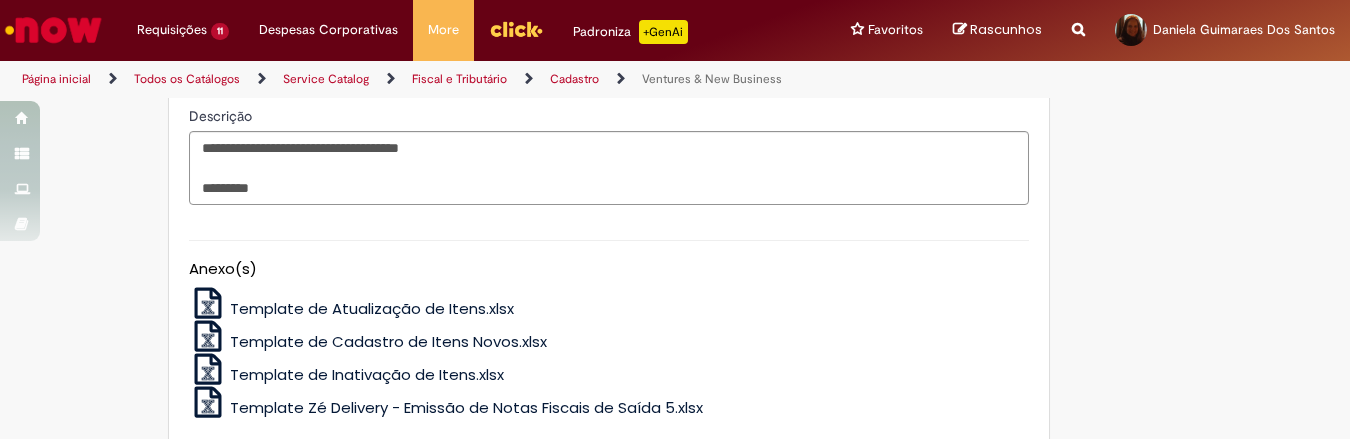 scroll, scrollTop: 2032, scrollLeft: 0, axis: vertical 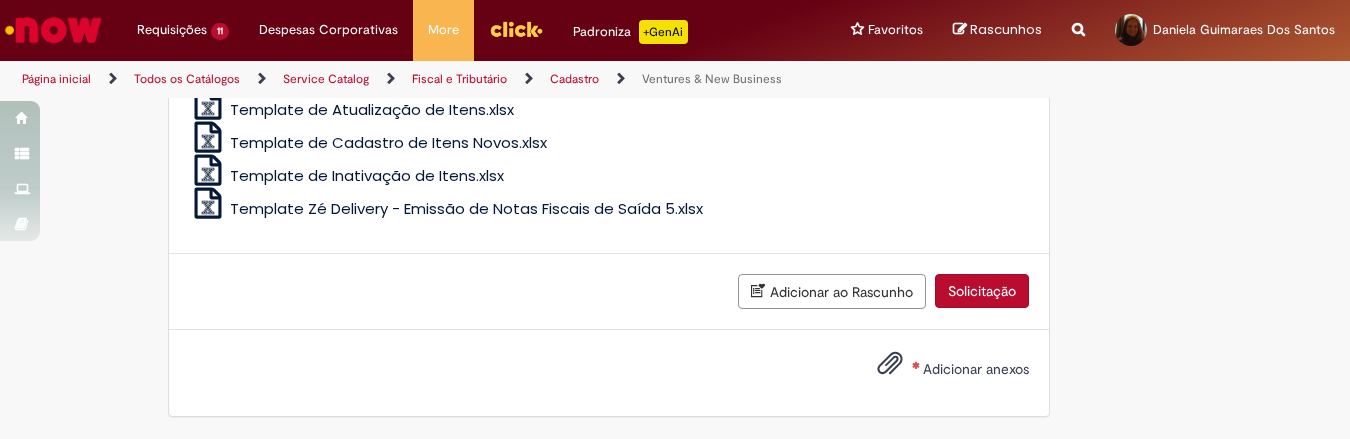 click on "Adicionar anexos" at bounding box center (976, 369) 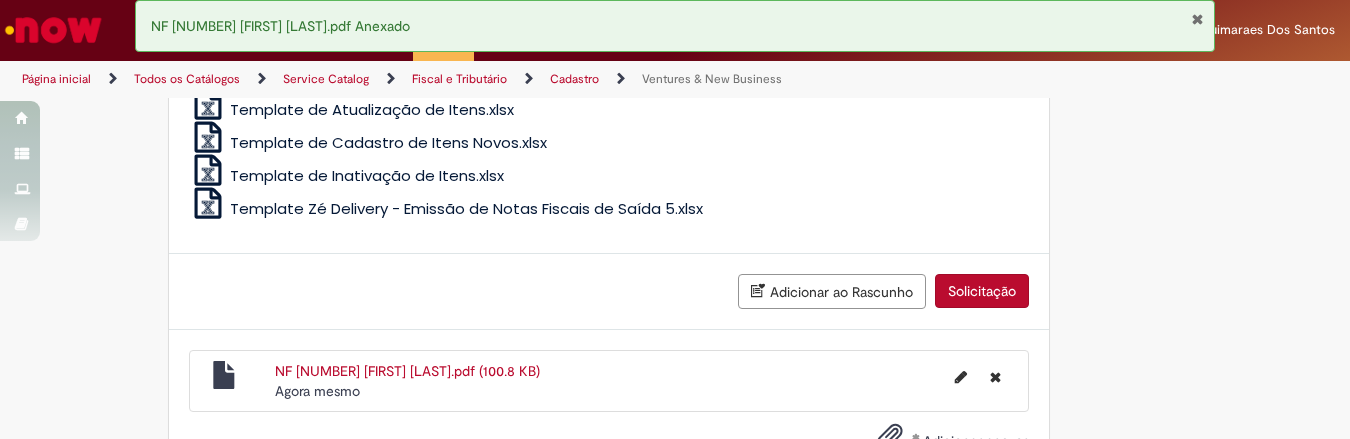 scroll, scrollTop: 2104, scrollLeft: 0, axis: vertical 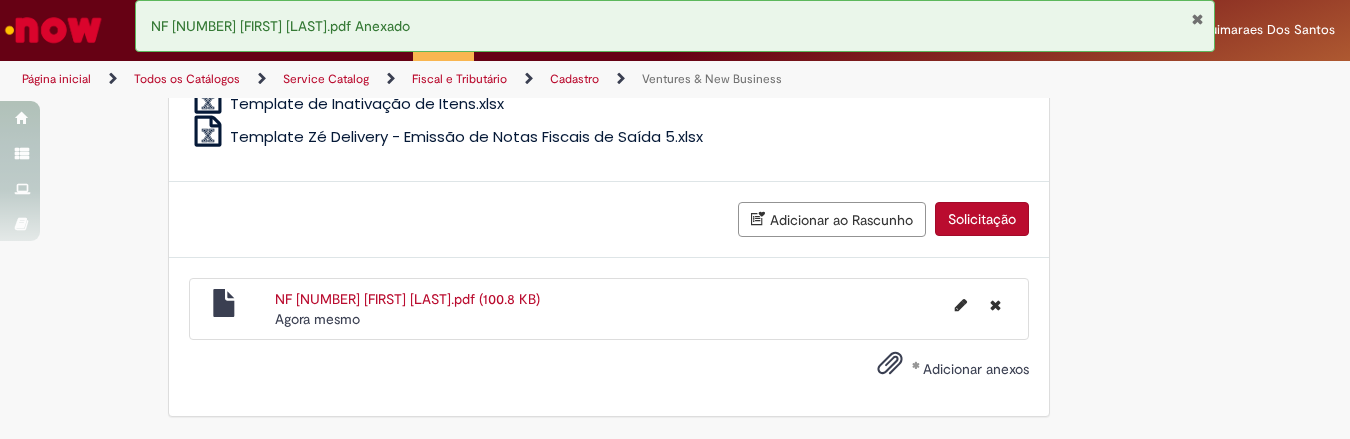 click on "Solicitação" at bounding box center [982, 219] 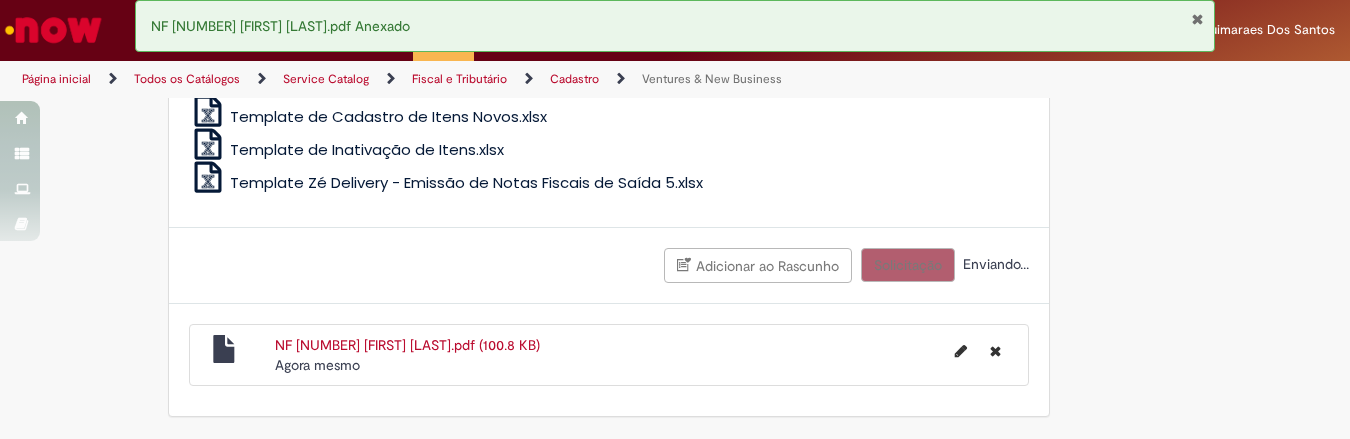 scroll, scrollTop: 2058, scrollLeft: 0, axis: vertical 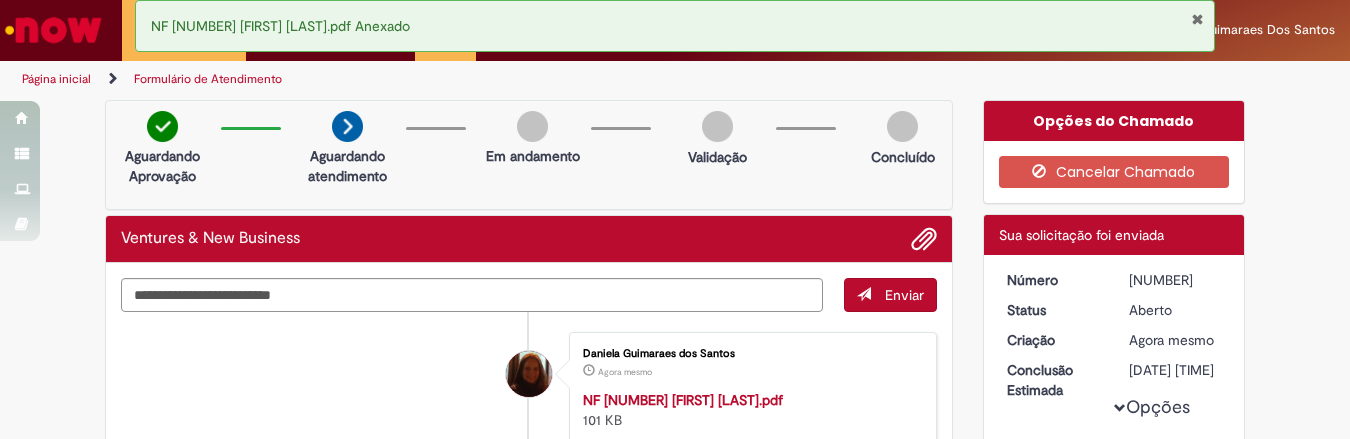click at bounding box center (1197, 19) 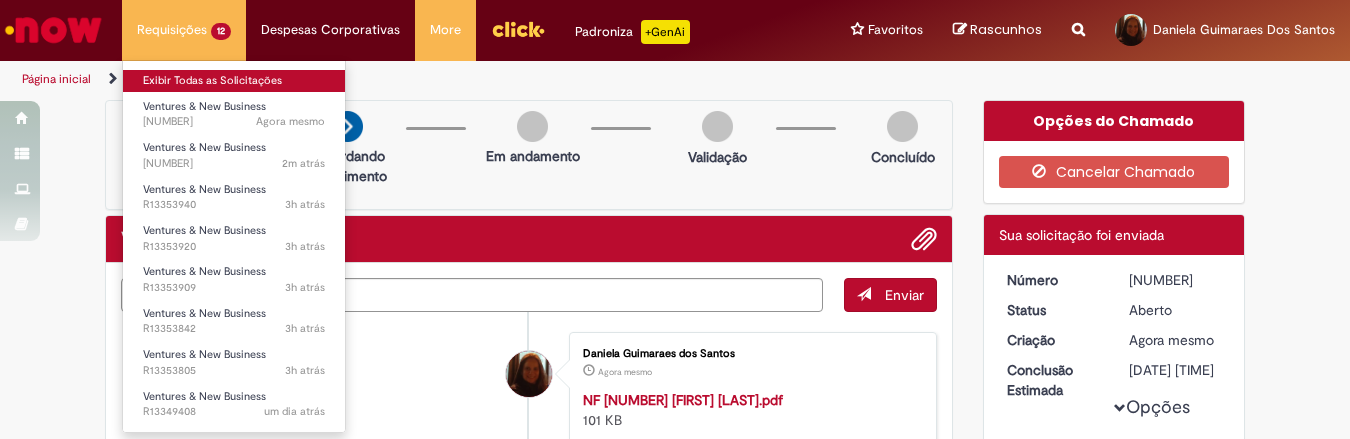 click on "Exibir Todas as Solicitações" at bounding box center (234, 81) 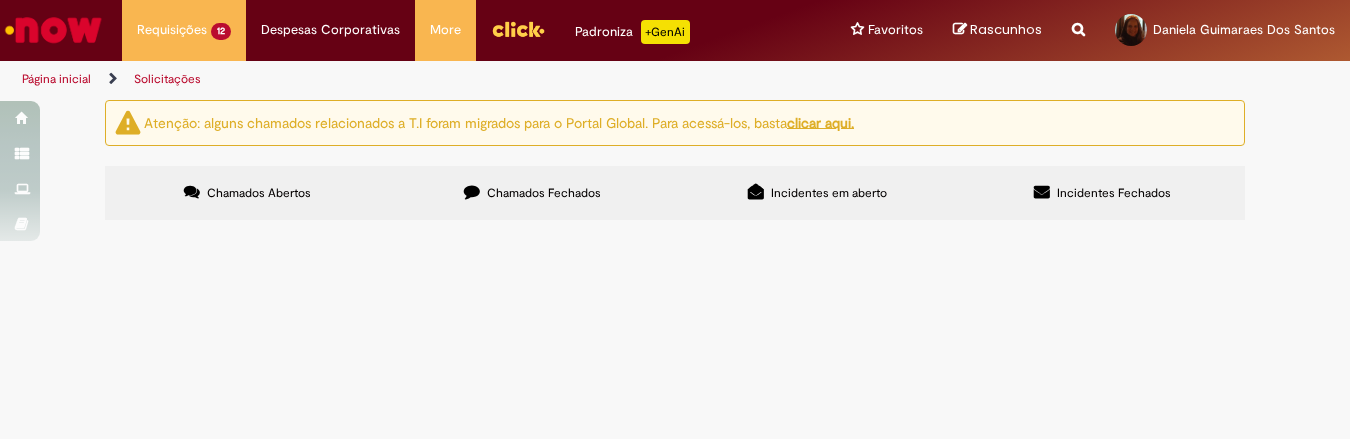 scroll, scrollTop: 174, scrollLeft: 0, axis: vertical 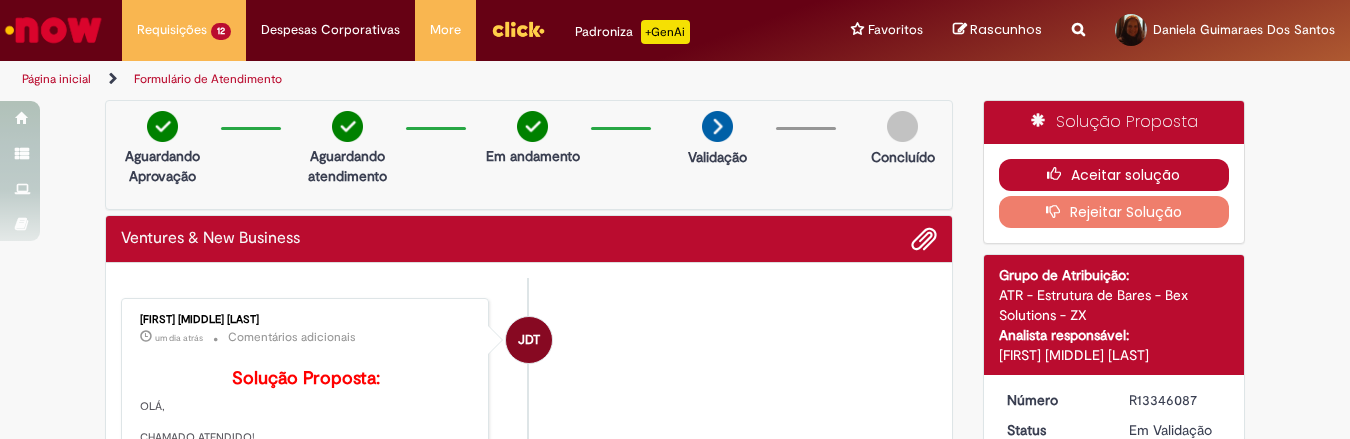 click on "Aceitar solução" at bounding box center (1114, 175) 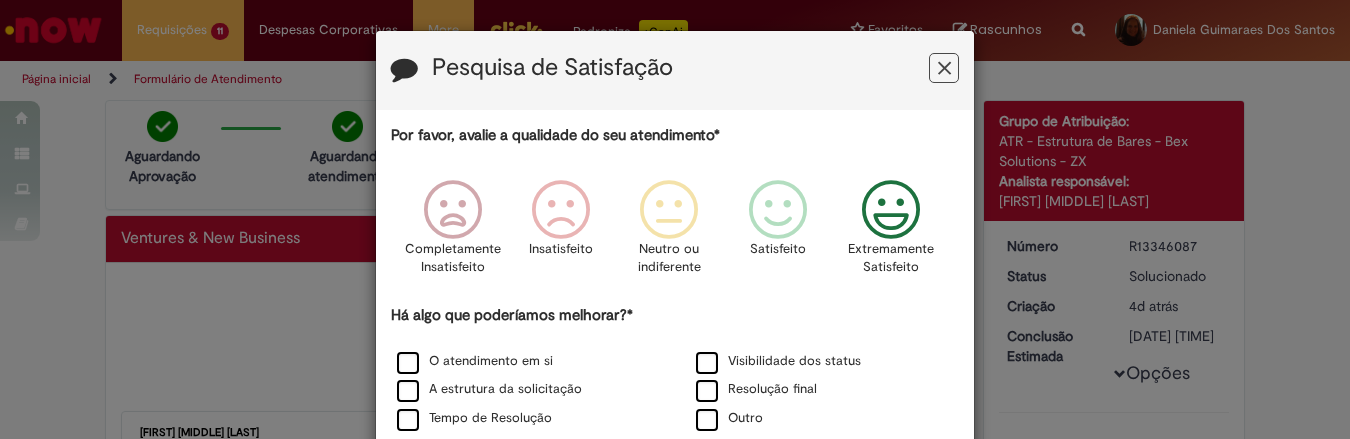 click at bounding box center (891, 210) 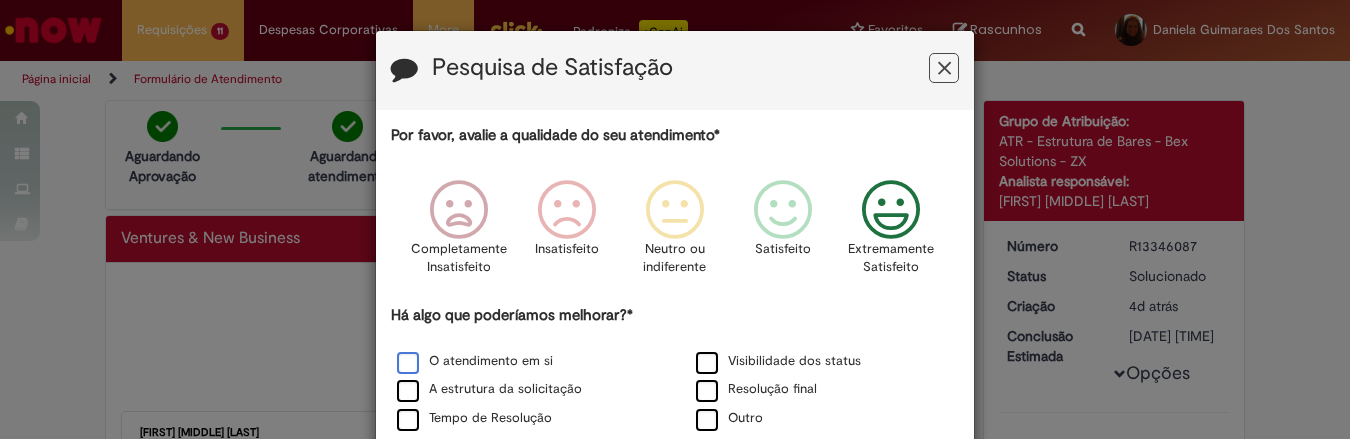 click on "O atendimento em si" at bounding box center [475, 361] 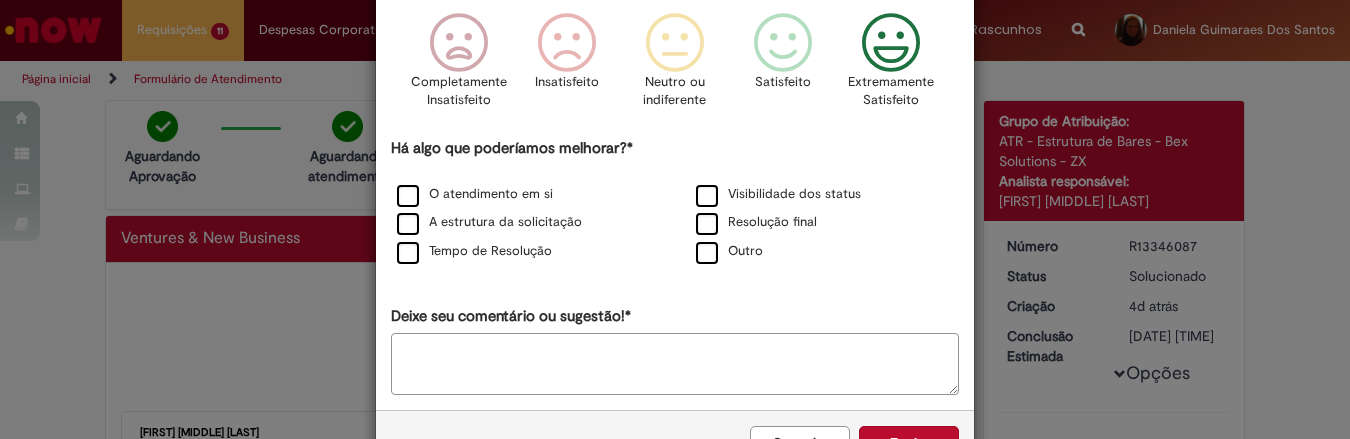 scroll, scrollTop: 234, scrollLeft: 0, axis: vertical 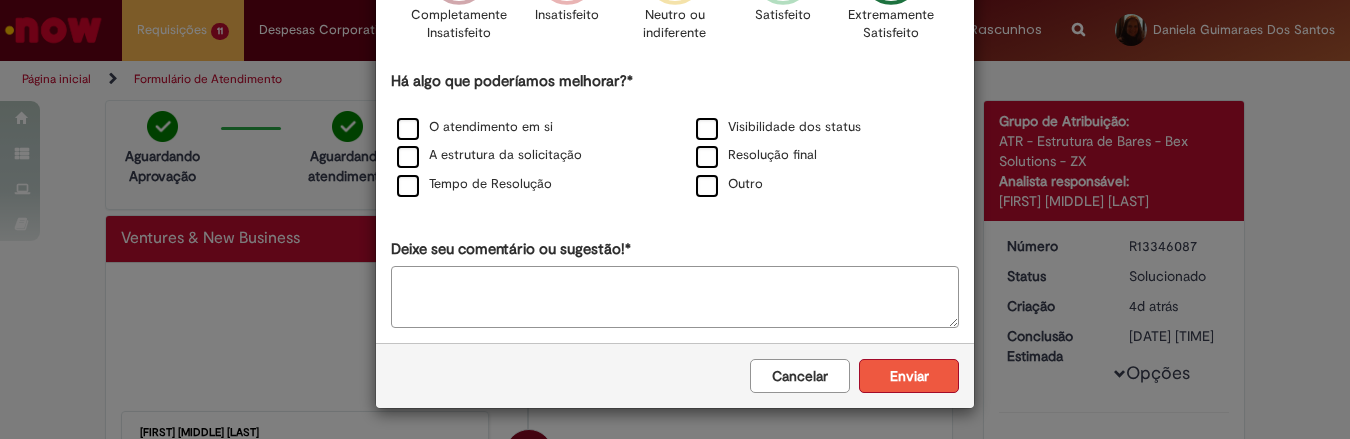 click on "Enviar" at bounding box center [909, 376] 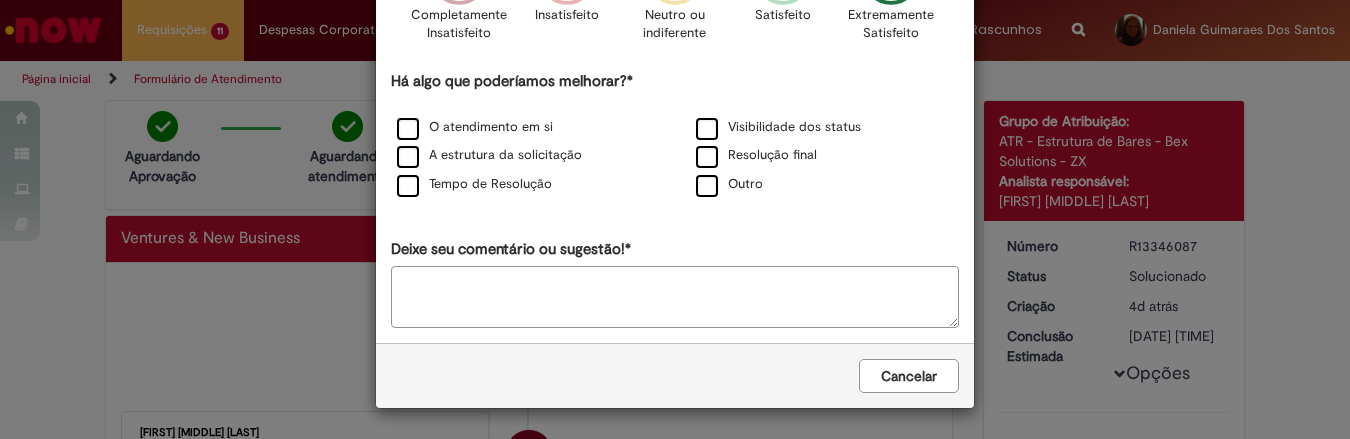 scroll, scrollTop: 0, scrollLeft: 0, axis: both 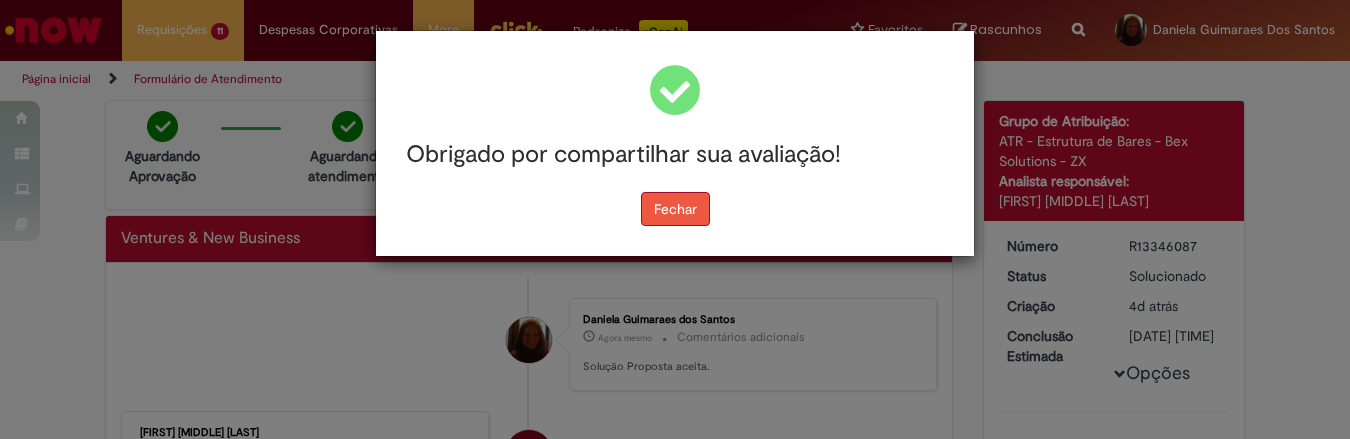click on "Fechar" at bounding box center [675, 209] 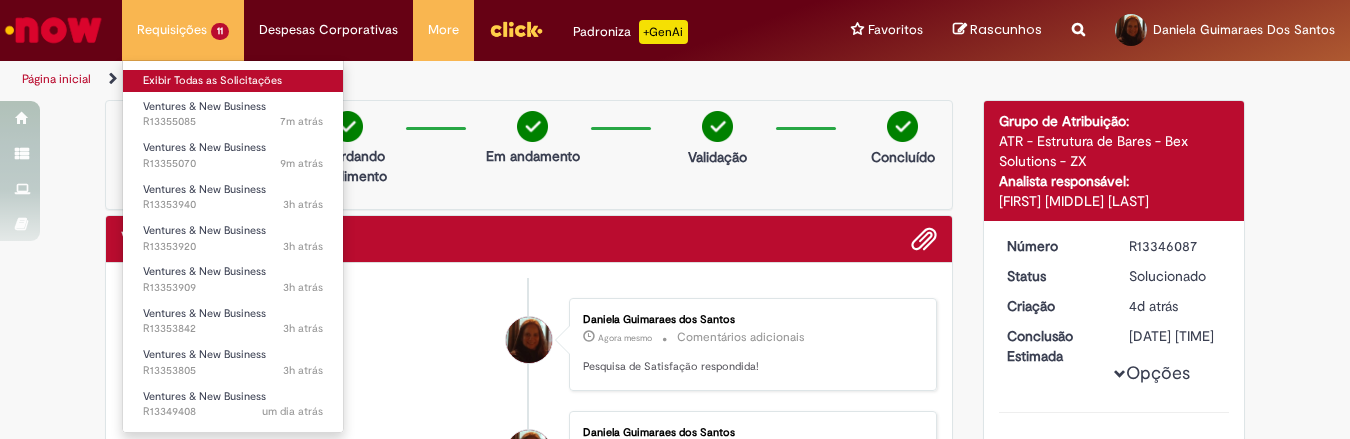 click on "Exibir Todas as Solicitações" at bounding box center [233, 81] 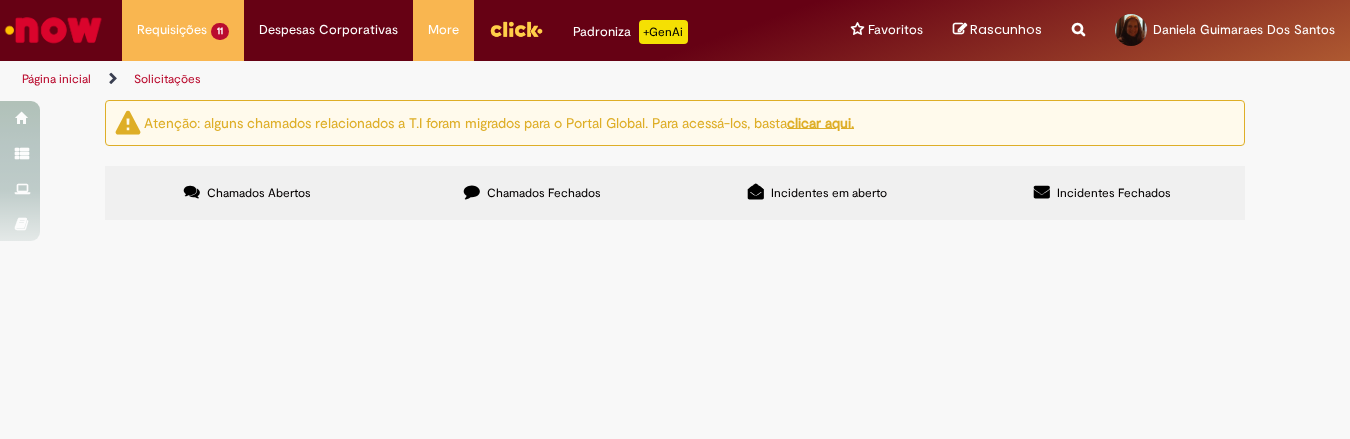 scroll, scrollTop: 137, scrollLeft: 0, axis: vertical 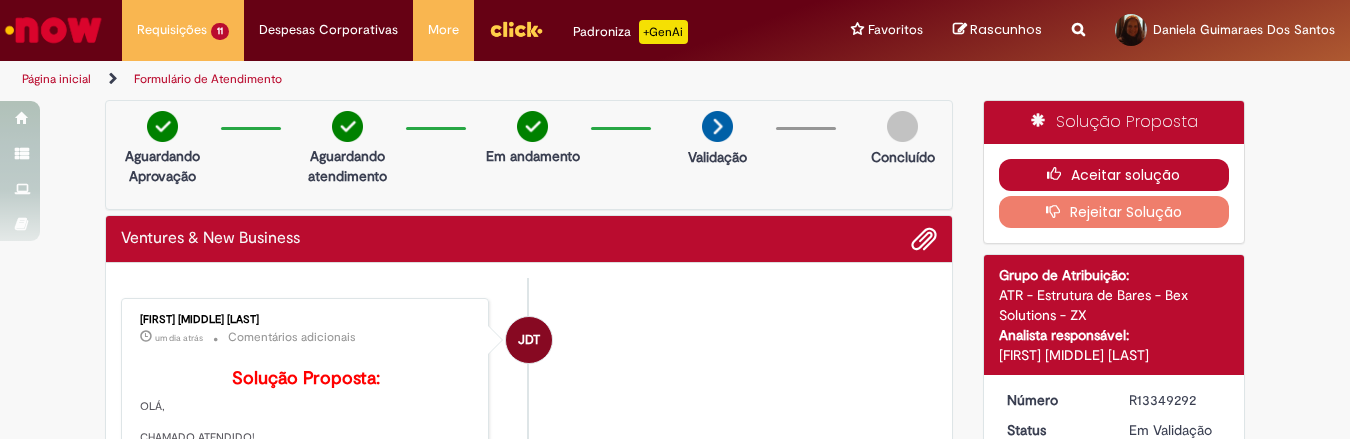 click on "Aceitar solução" at bounding box center [1114, 175] 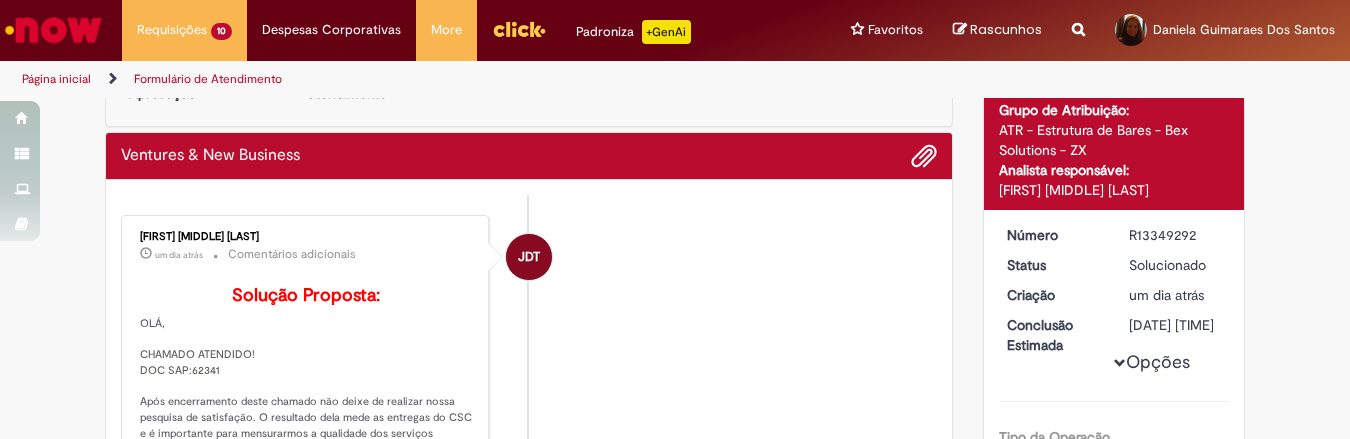scroll, scrollTop: 0, scrollLeft: 0, axis: both 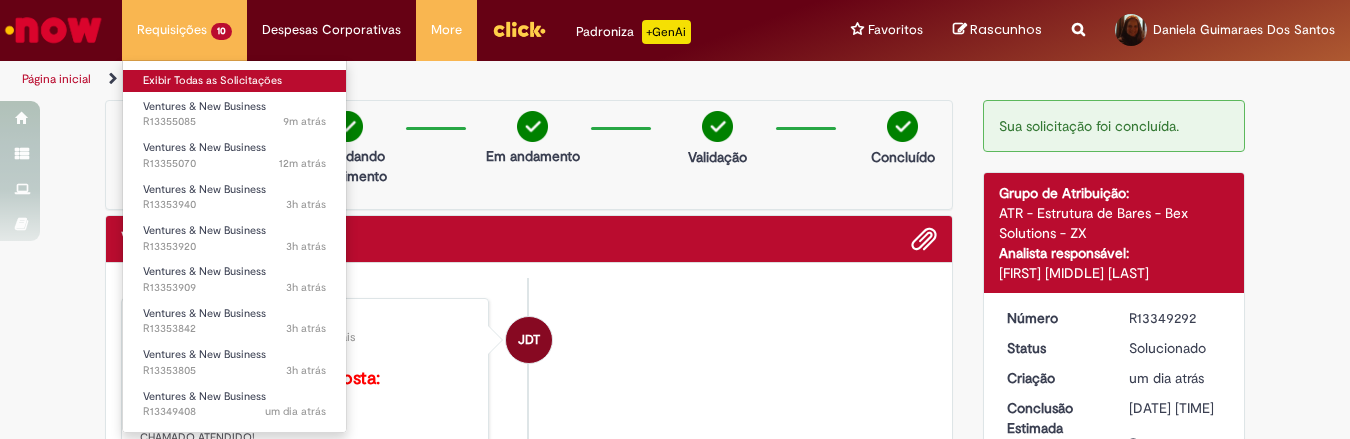 click on "Exibir Todas as Solicitações" at bounding box center (234, 81) 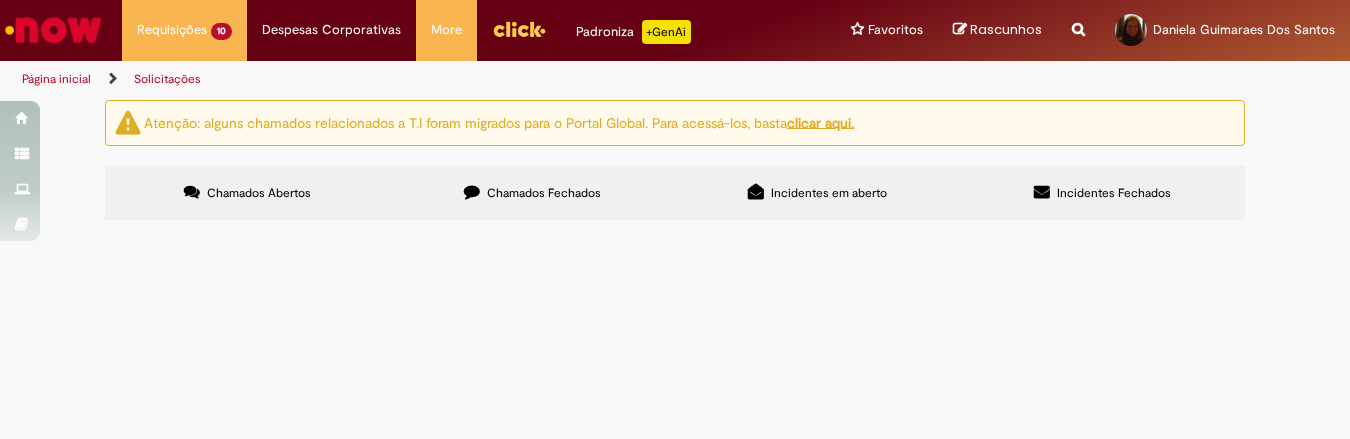 scroll, scrollTop: 100, scrollLeft: 0, axis: vertical 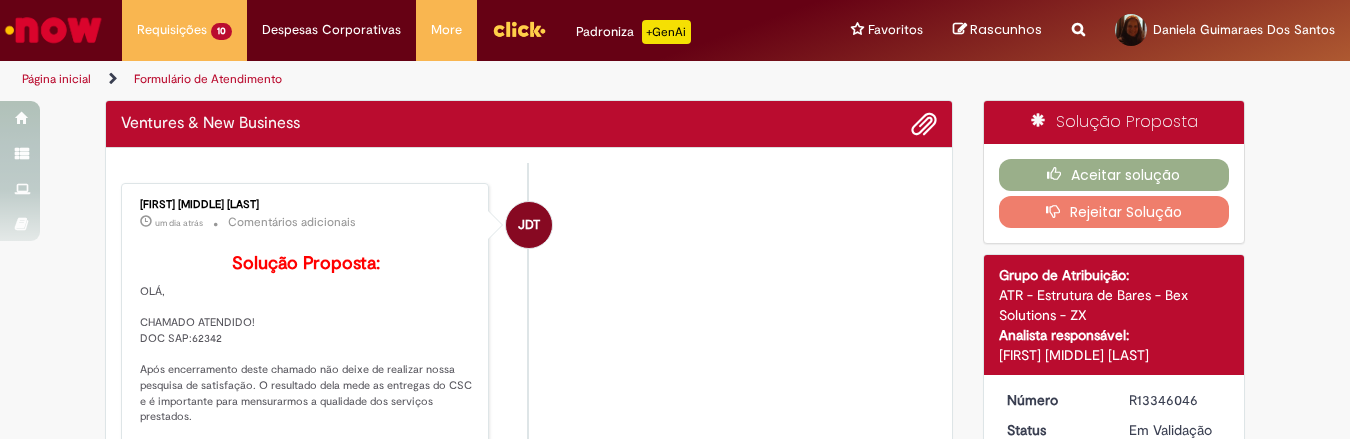 click on "JDT
Jessica Dayane Teixeira Barbosa
um dia atrás um dia atrás     Comentários adicionais
Solução Proposta:
OLÁ,
CHAMADO ATENDIDO!
DOC SAP:62342
Após encerramento deste chamado não deixe de realizar nossa pesquisa de satisfação. O resultado dela mede as entregas do CSC e é importante para mensurarmos a qualidade dos serviços prestados.
Caso tenha alguma dúvida no tratamento deste chamado, antes de reabrir, por favor não hesite em nos contactar por email ou teams.
Cordialmente.
Daniela Guimaraes dos Santos
4d atrás 4 dias atrás" at bounding box center (529, 555) 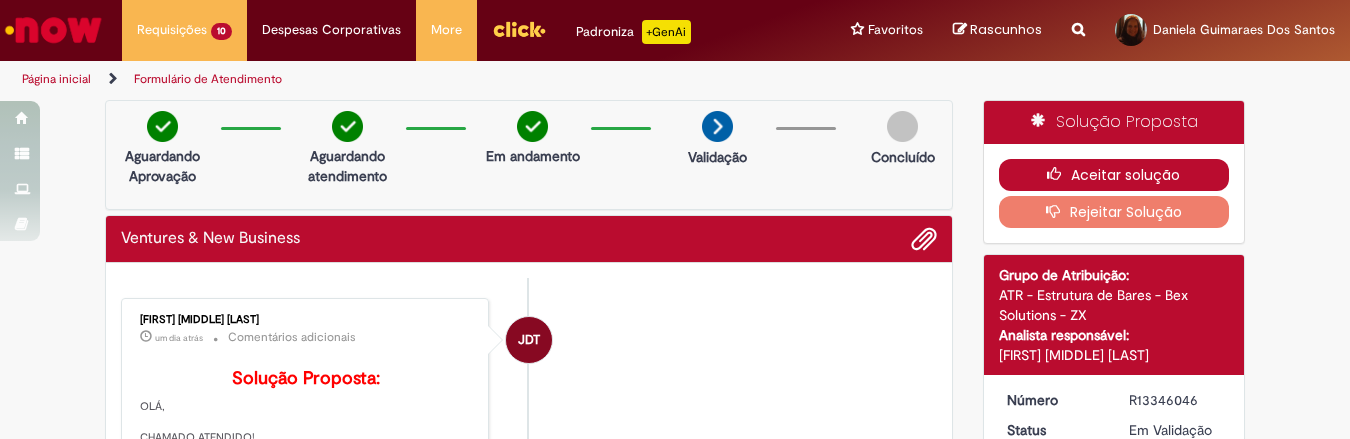 click on "Aceitar solução" at bounding box center [1114, 175] 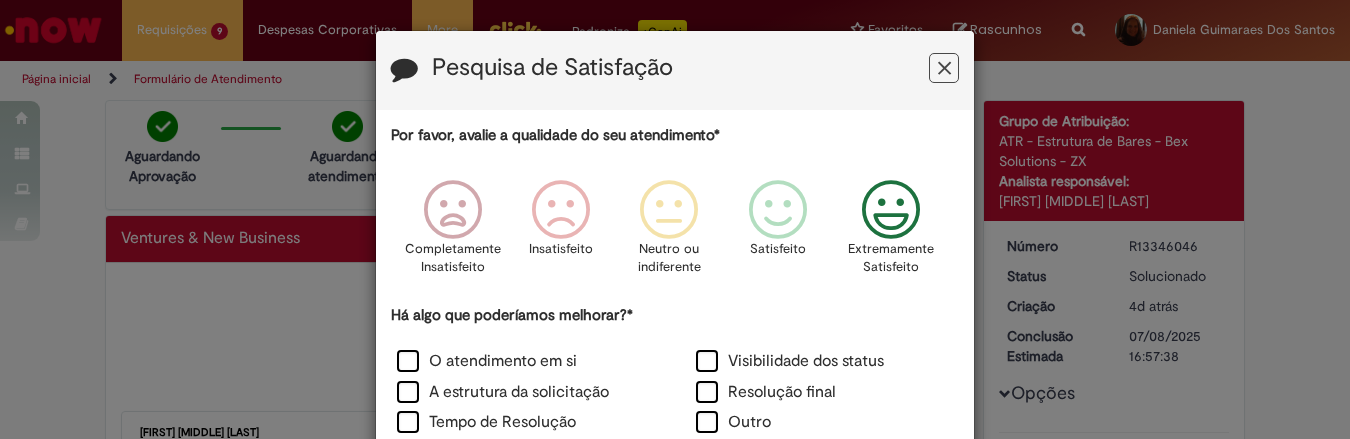 click at bounding box center (891, 210) 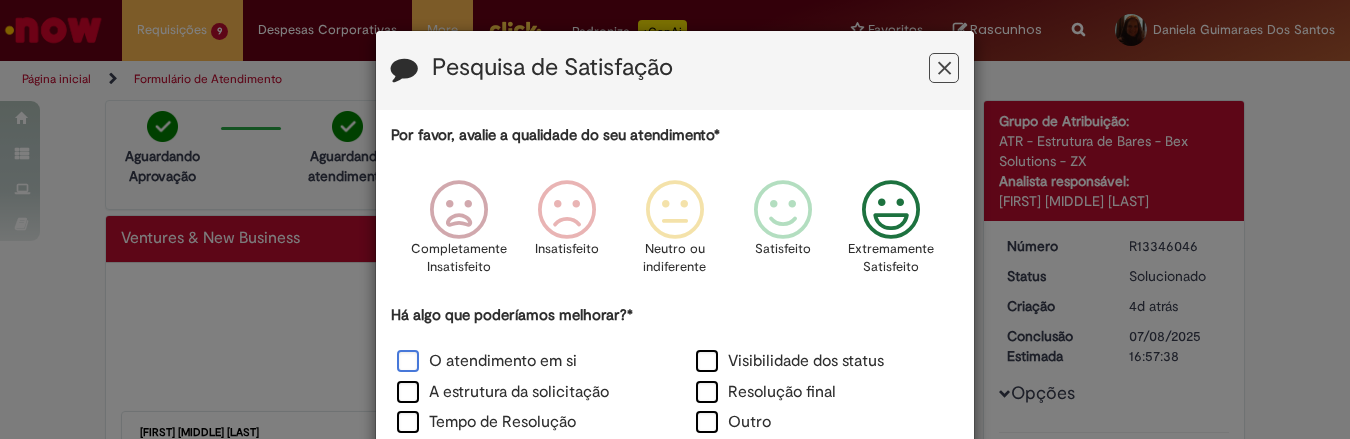 click on "O atendimento em si" at bounding box center (487, 361) 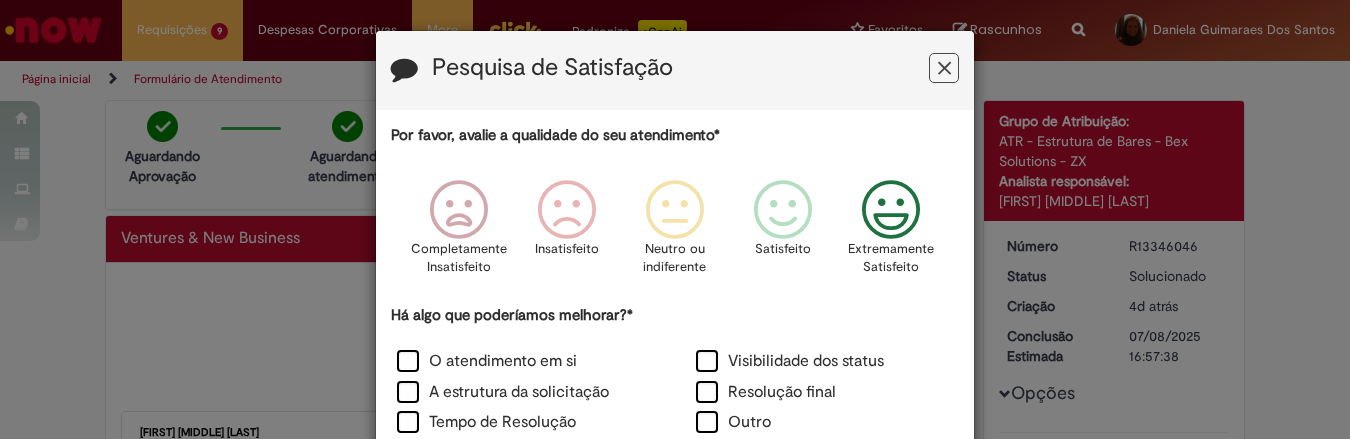 scroll, scrollTop: 241, scrollLeft: 0, axis: vertical 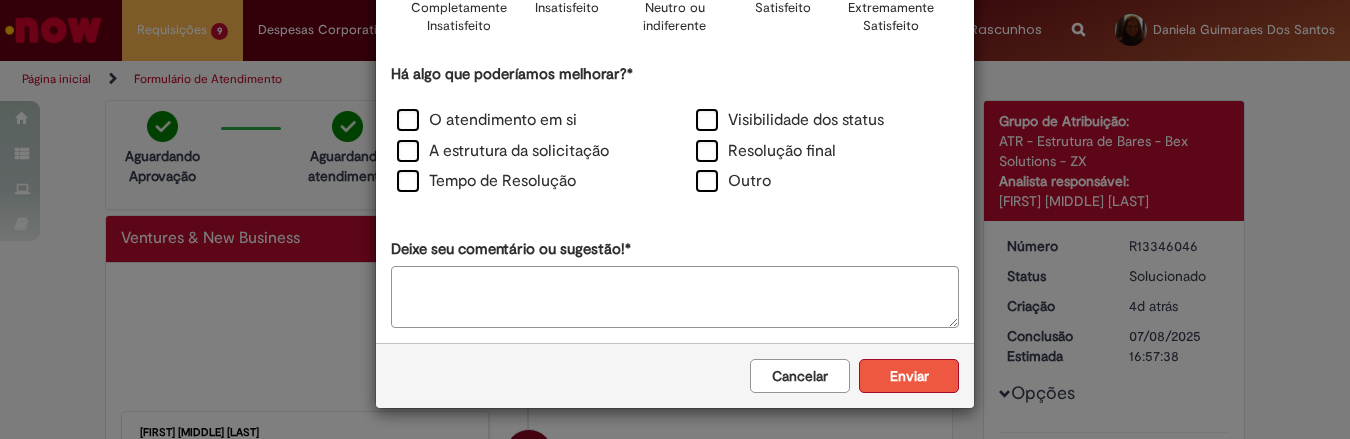 click on "Enviar" at bounding box center [909, 376] 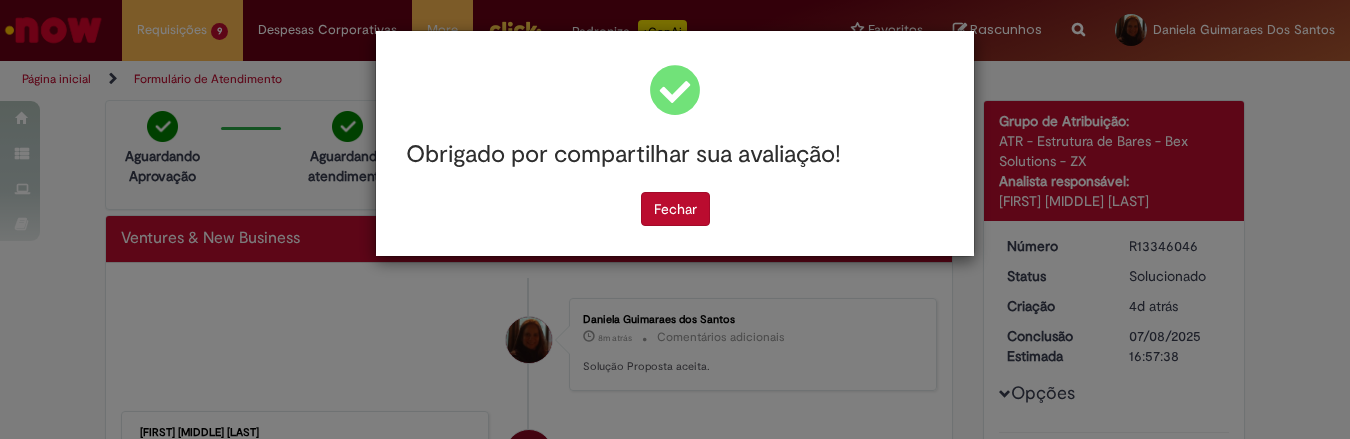 scroll, scrollTop: 0, scrollLeft: 0, axis: both 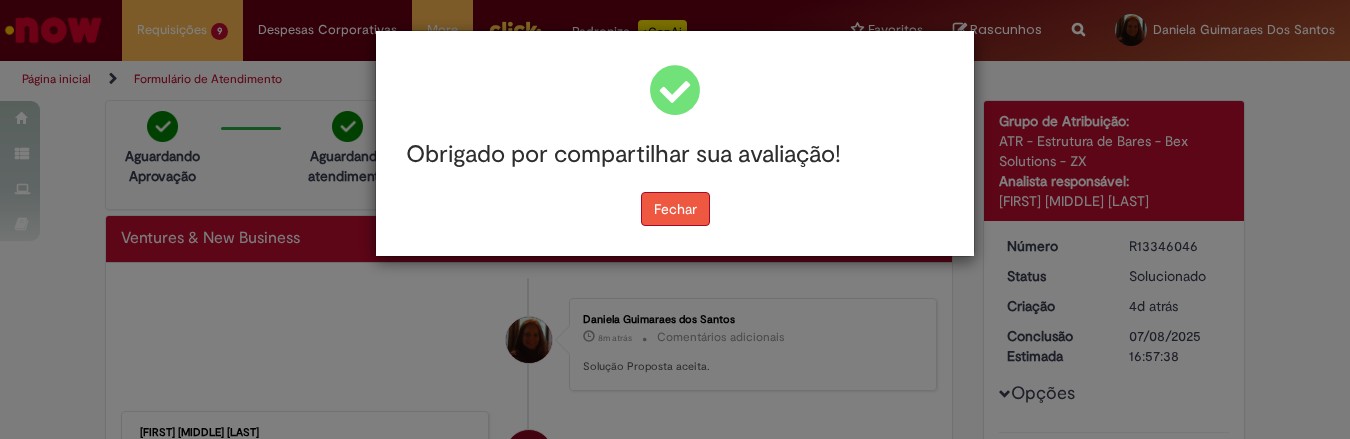 click on "Fechar" at bounding box center [675, 209] 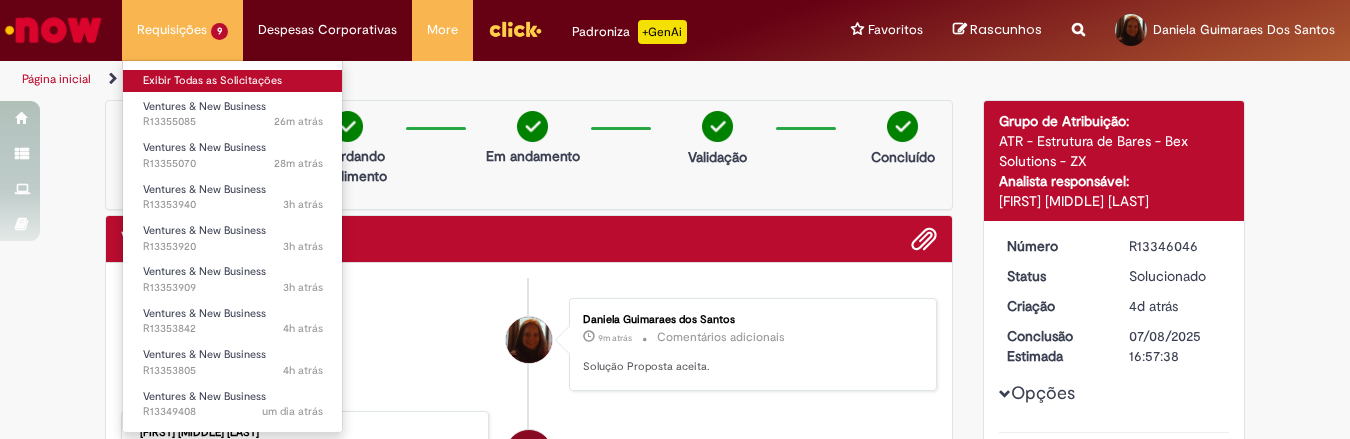 click on "Exibir Todas as Solicitações" at bounding box center (233, 81) 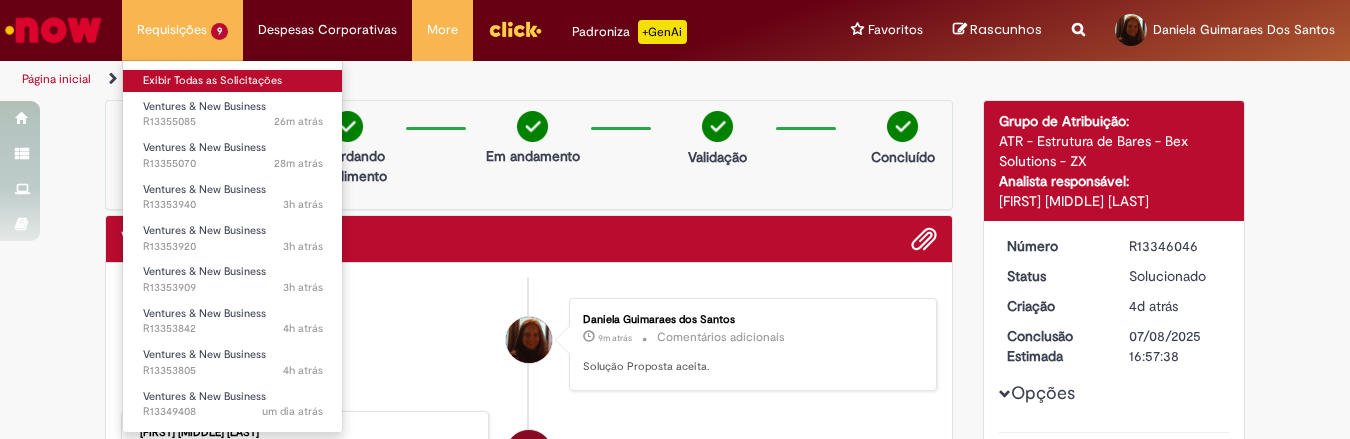 click on "Exibir Todas as Solicitações" at bounding box center (233, 81) 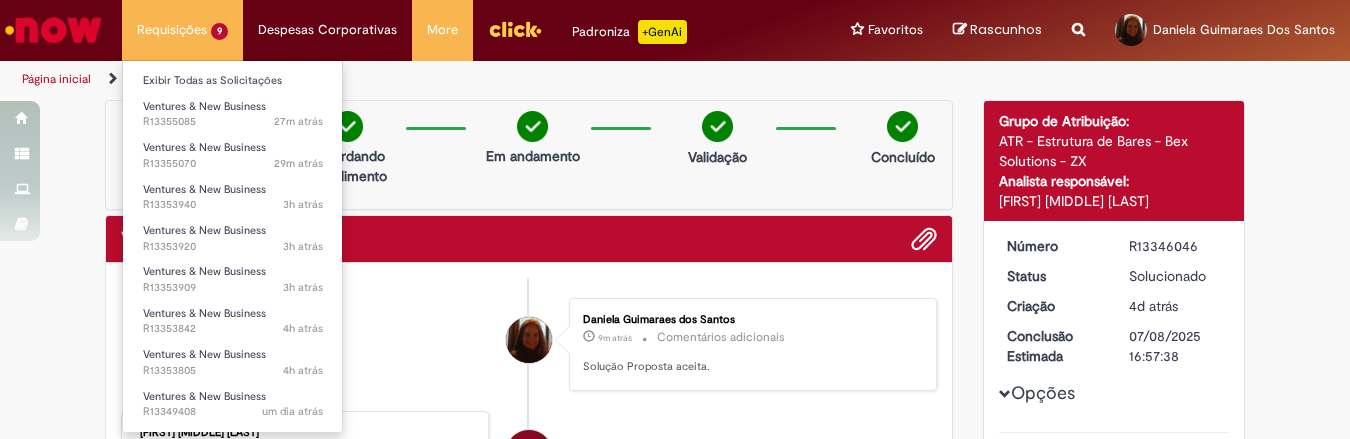 click on "Requisições   9
Exibir Todas as Solicitações
Ventures & New Business
27m atrás 27 minutos atrás  R13355085
Ventures & New Business
29m atrás 29 minutos atrás  R13355070
Ventures & New Business
3h atrás 3 horas atrás  R13353940
Ventures & New Business
3h atrás 3 horas atrás  R13353920
Ventures & New Business
3h atrás 3 horas atrás  R13353909
Ventures & New Business
4h atrás 4 horas atrás  R13353842
Ventures & New Business
4h atrás 4 horas atrás  R13353805
Ventures & New Business
um dia atrás um dia atrás  R13349408
Ventures & New Business
um dia atrás um dia atrás  R13349320" at bounding box center [182, 30] 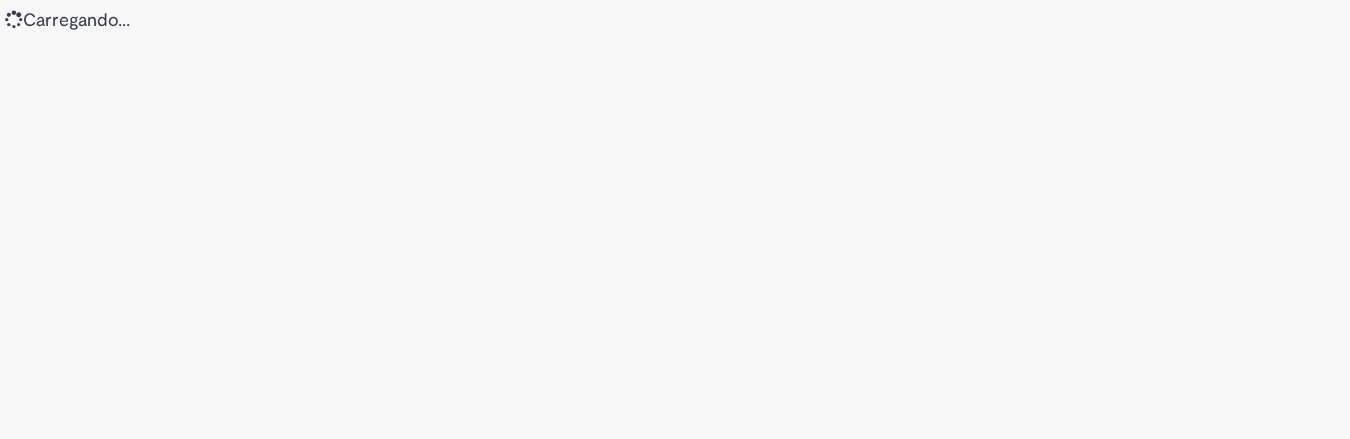 scroll, scrollTop: 0, scrollLeft: 0, axis: both 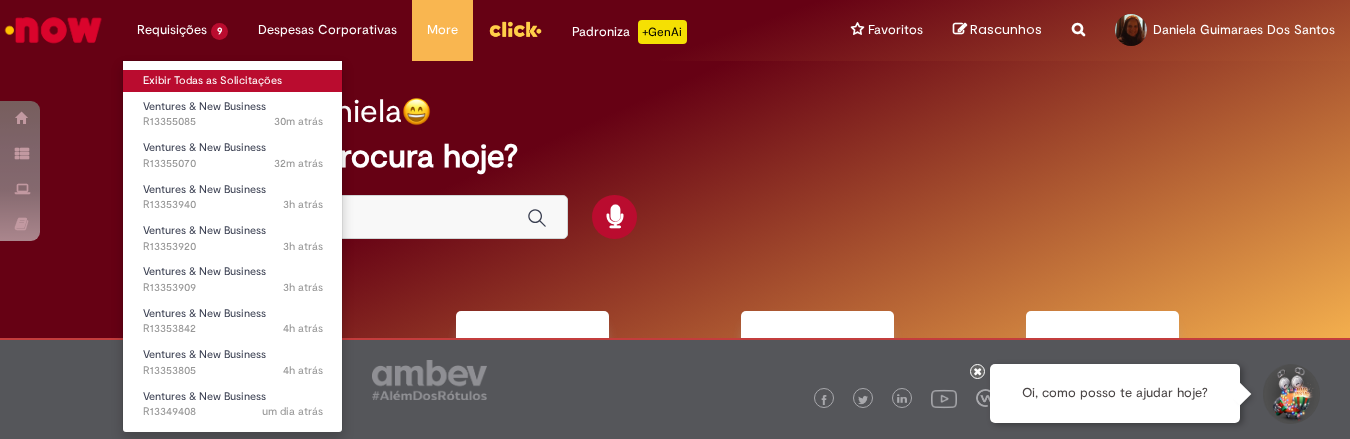 click on "Exibir Todas as Solicitações" at bounding box center [233, 81] 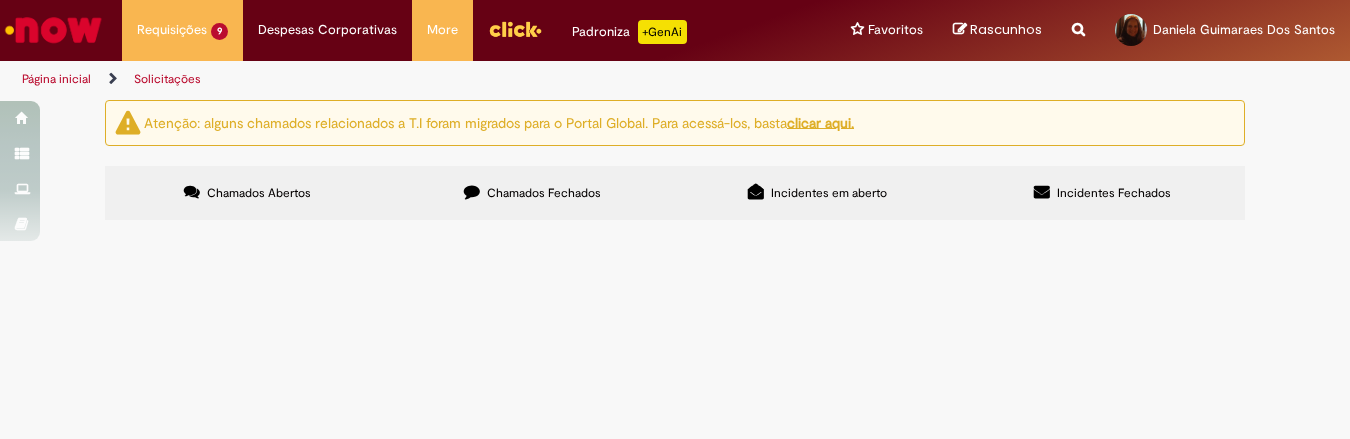 click on "Chamados Fechados" at bounding box center [544, 193] 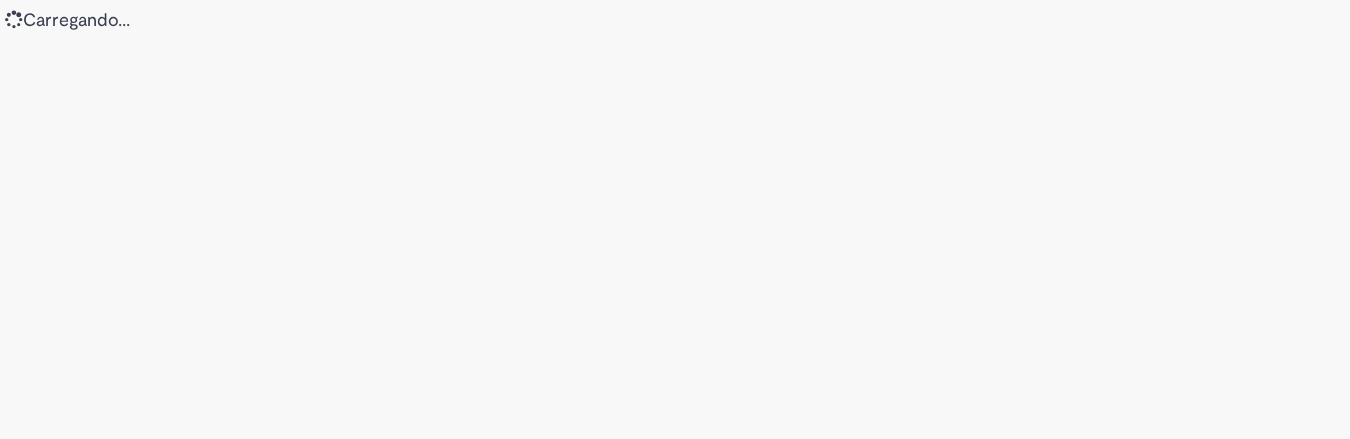 scroll, scrollTop: 0, scrollLeft: 0, axis: both 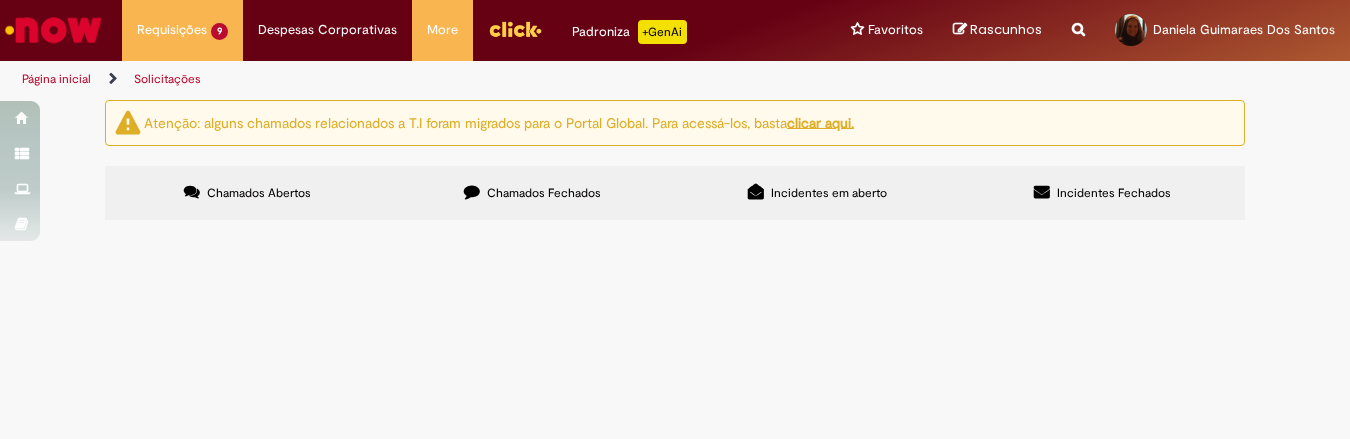 click on "Chamados Fechados" at bounding box center (544, 193) 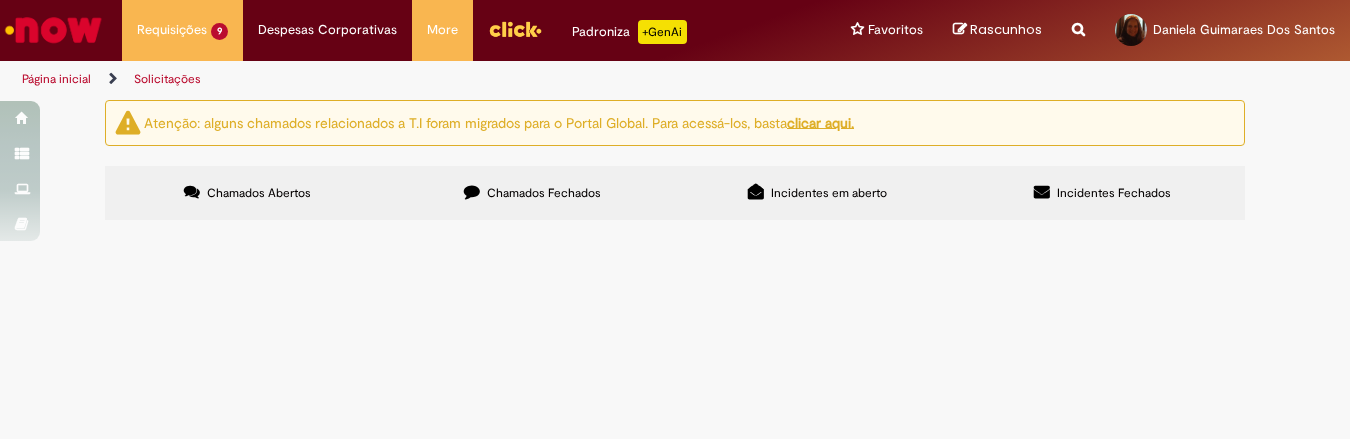 click on "Chamados Abertos" at bounding box center (259, 193) 